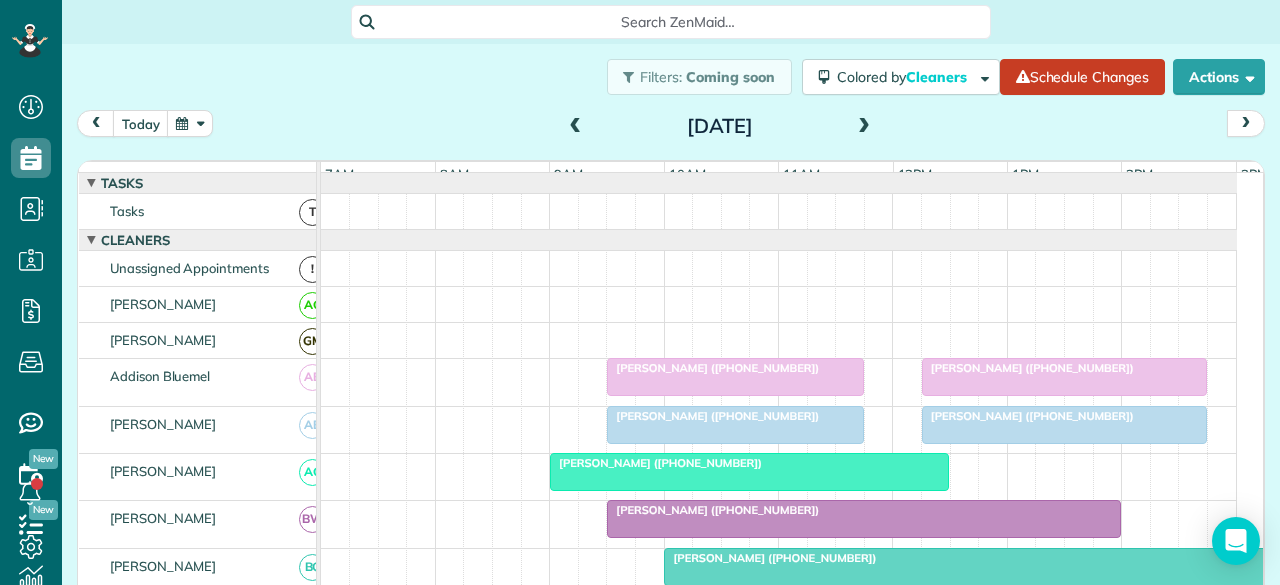 scroll, scrollTop: 0, scrollLeft: 0, axis: both 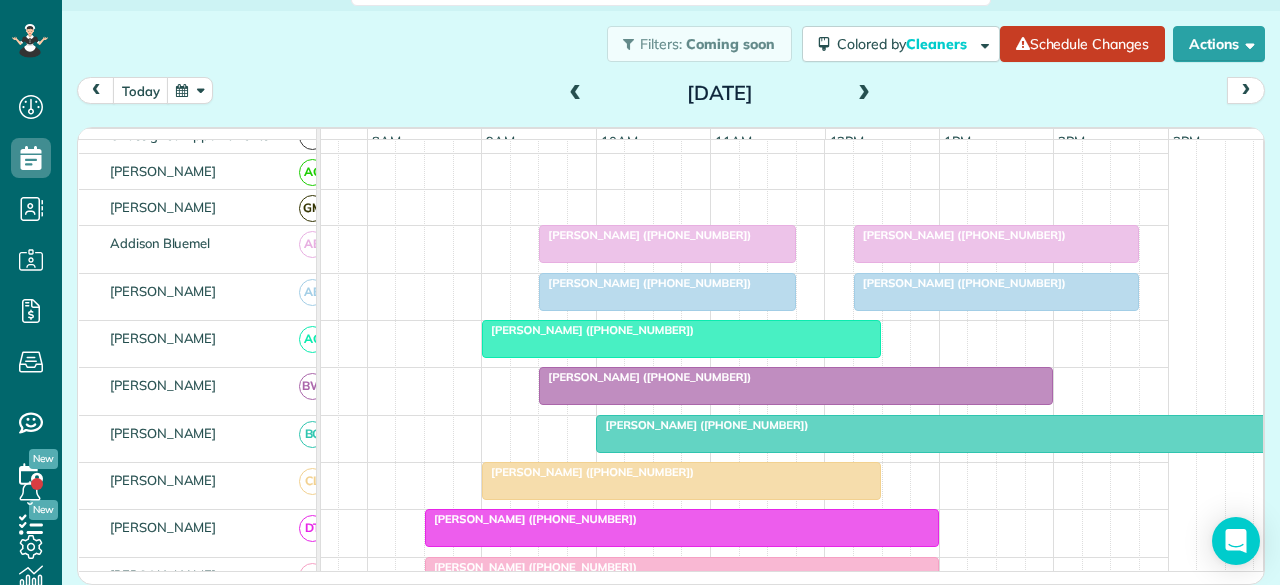click on "Sonja Ryberg (+12147078013)" at bounding box center [645, 283] 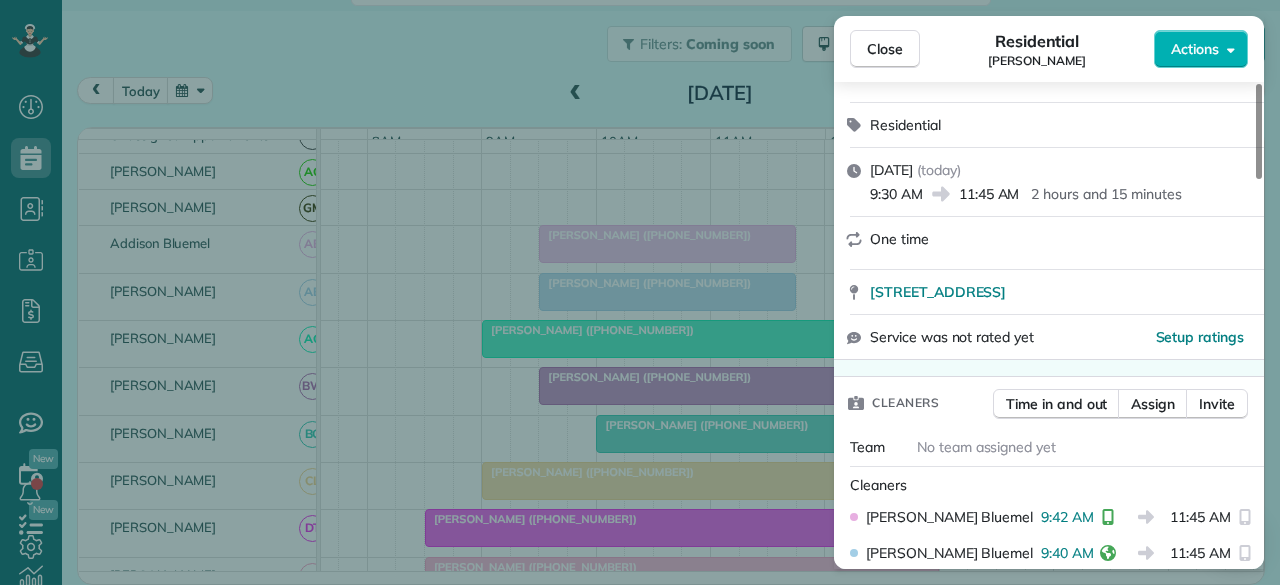 scroll, scrollTop: 300, scrollLeft: 0, axis: vertical 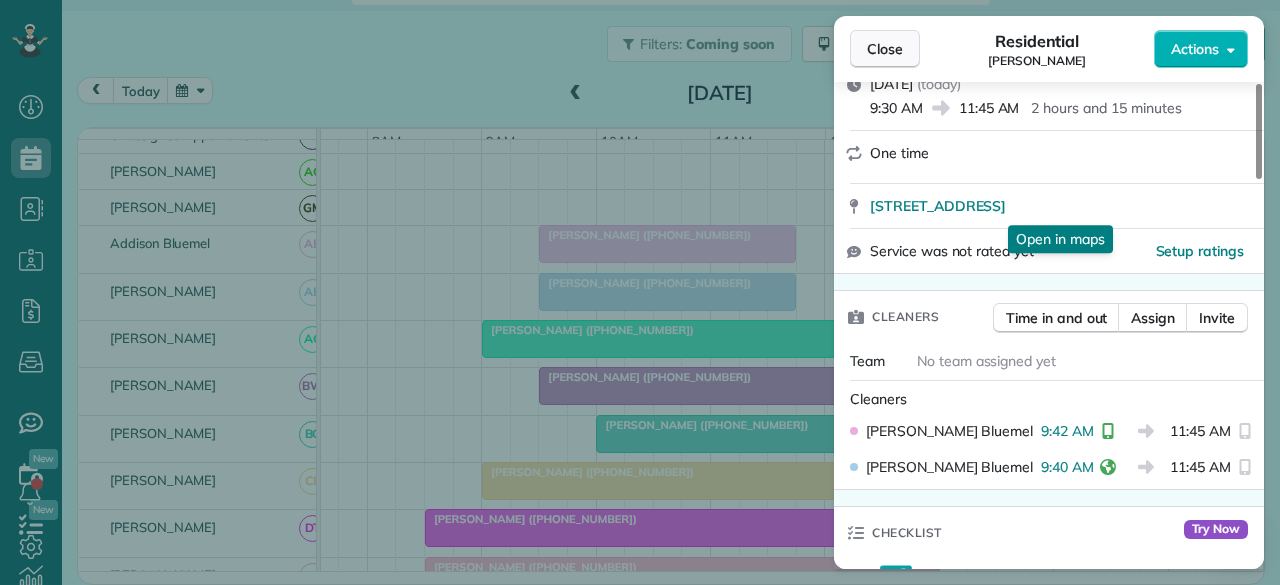 click on "Close" at bounding box center [885, 49] 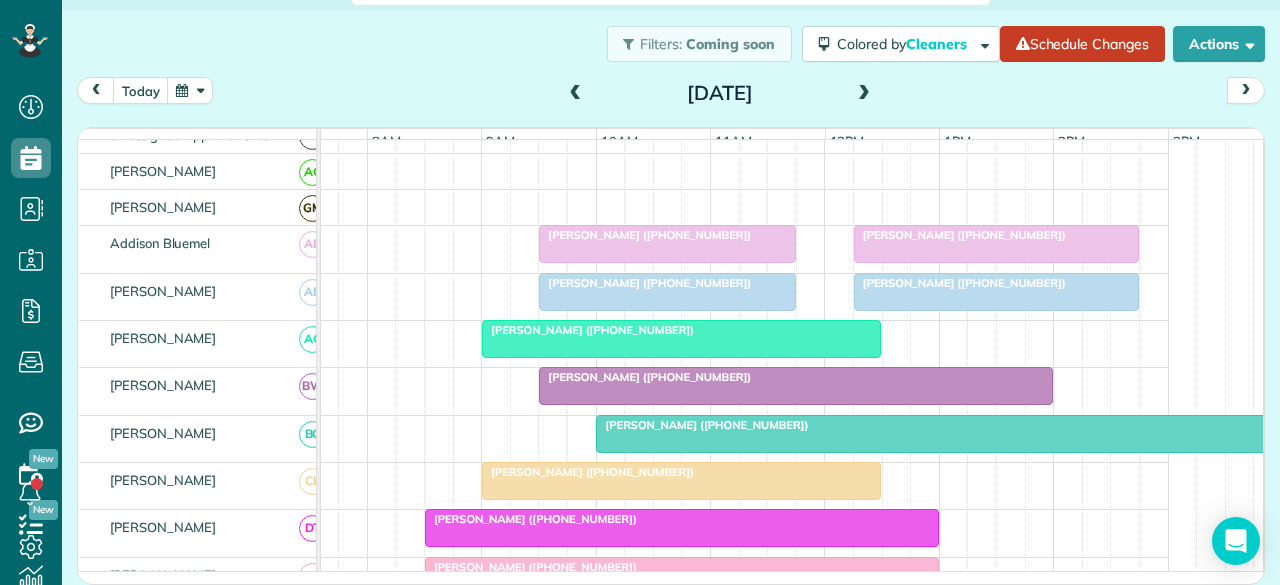 click at bounding box center (864, 94) 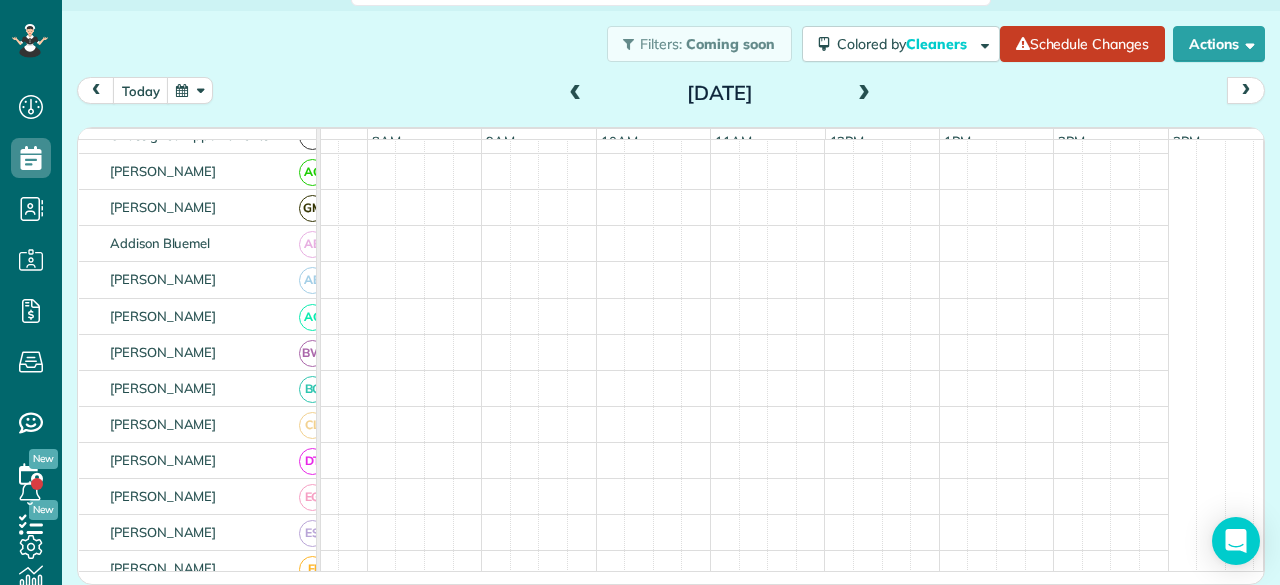 scroll, scrollTop: 0, scrollLeft: 0, axis: both 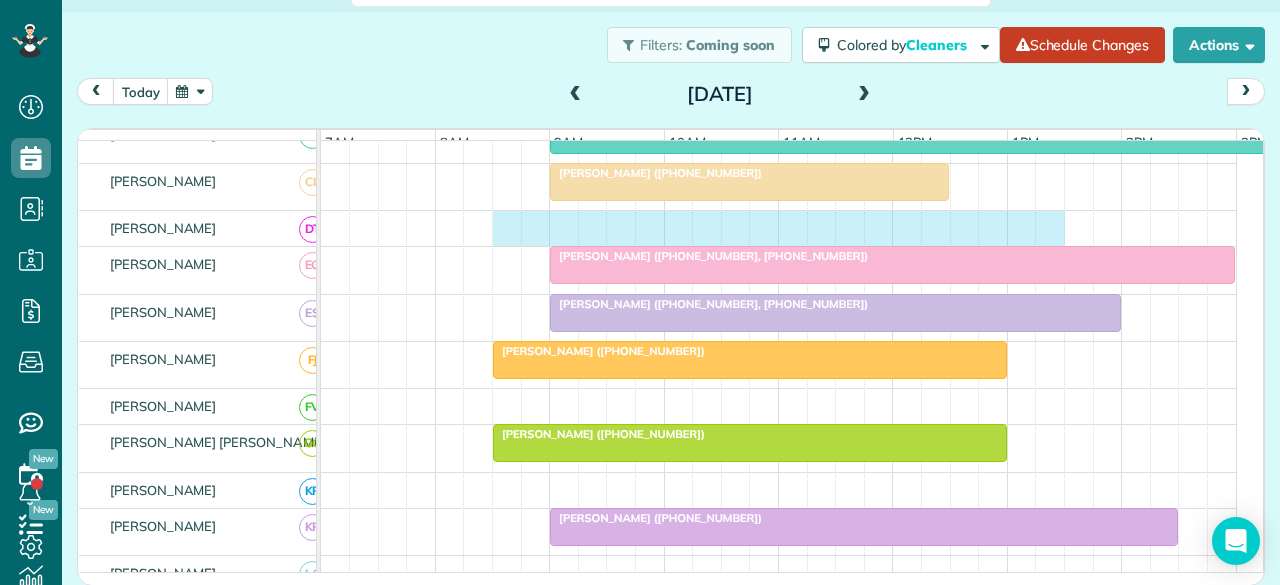 drag, startPoint x: 496, startPoint y: 235, endPoint x: 1032, endPoint y: 227, distance: 536.0597 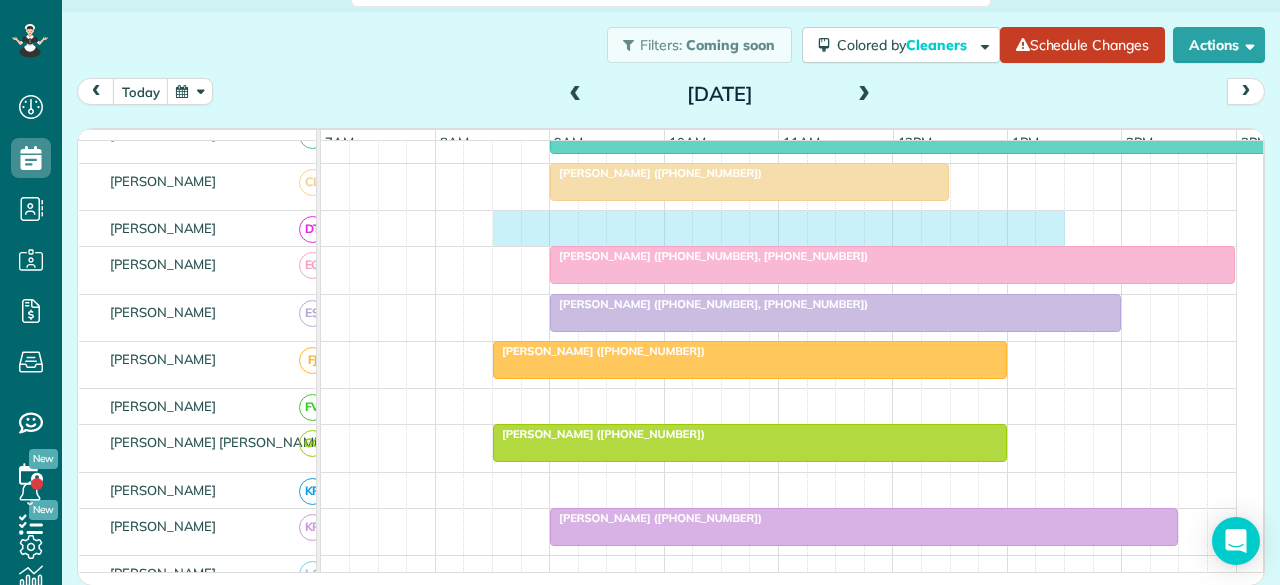 click at bounding box center (779, 228) 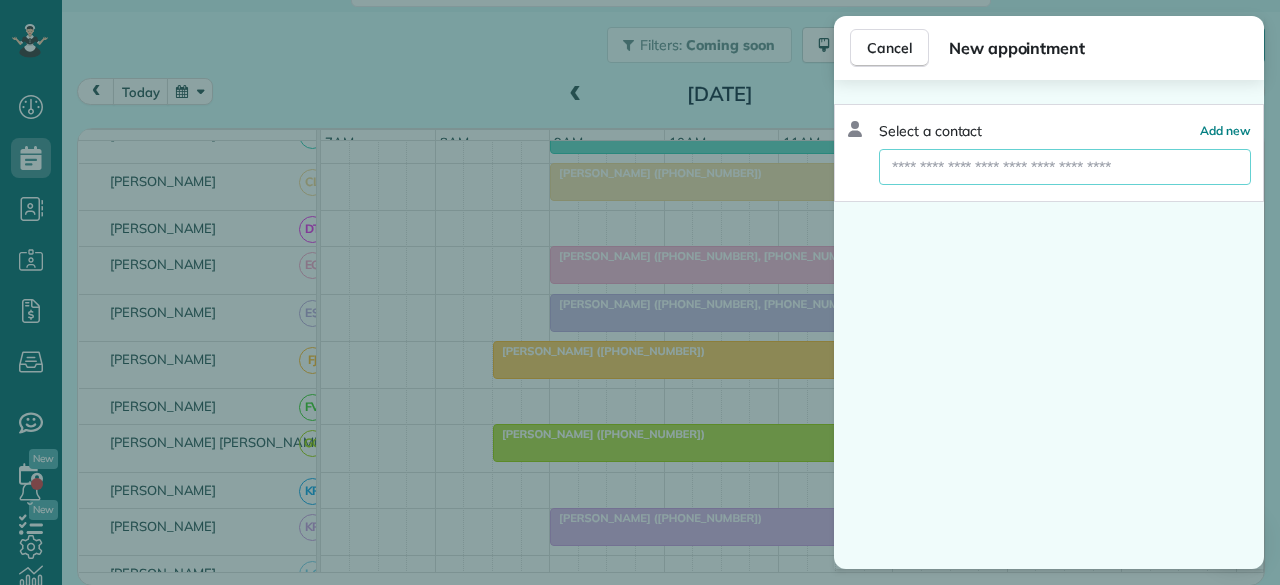 click at bounding box center (1065, 167) 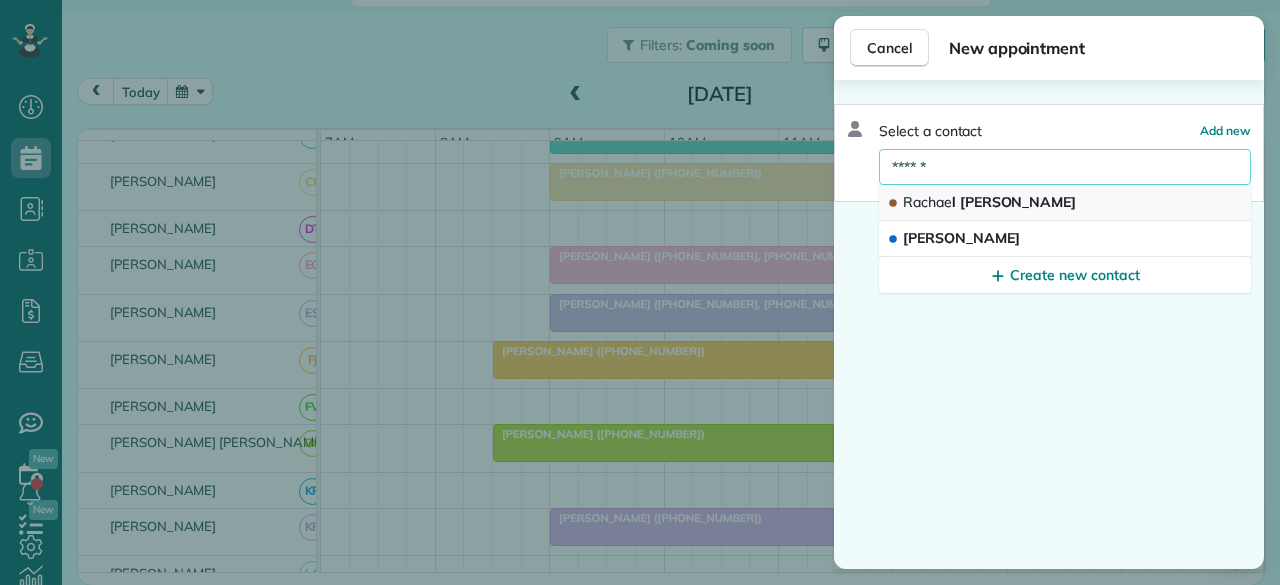 type on "******" 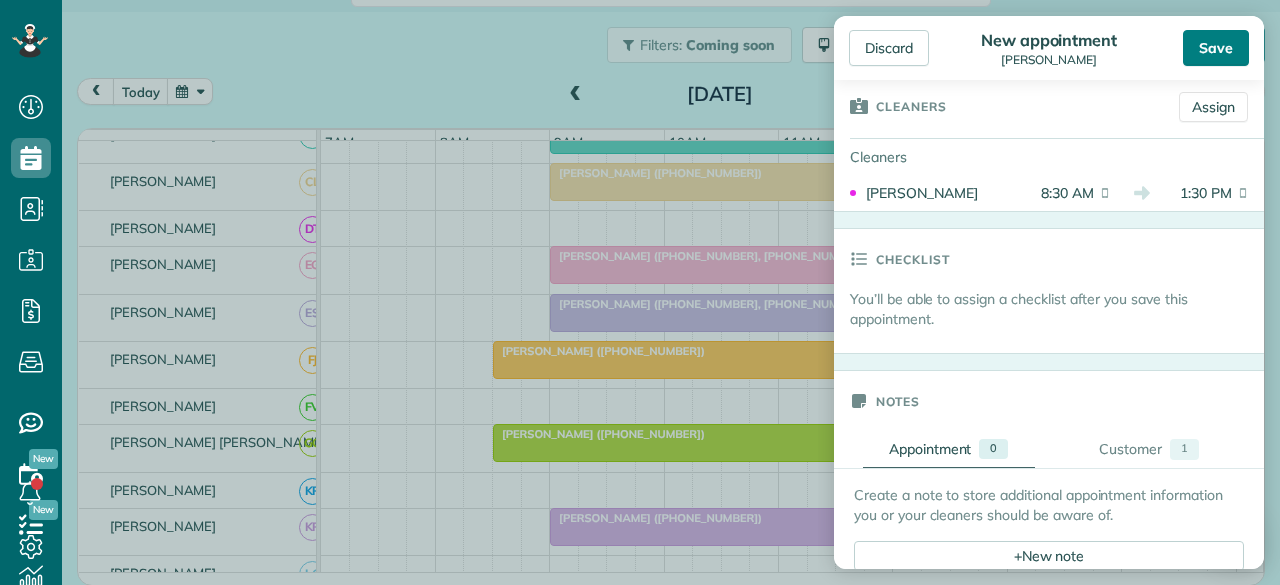 click on "Save" at bounding box center (1216, 48) 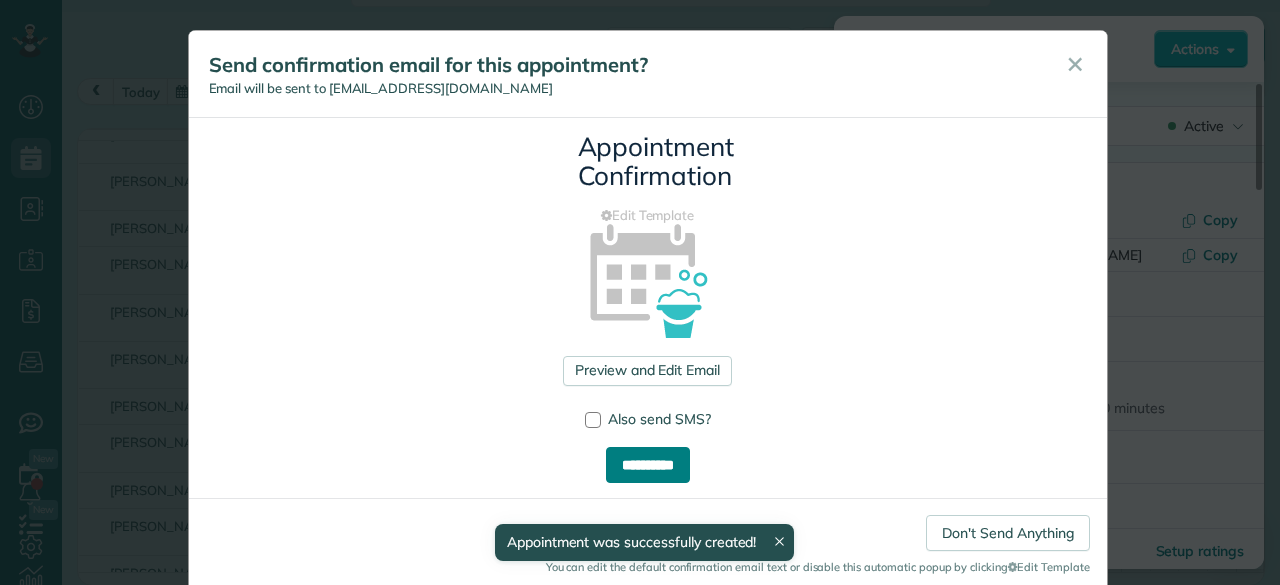 click on "**********" at bounding box center (648, 465) 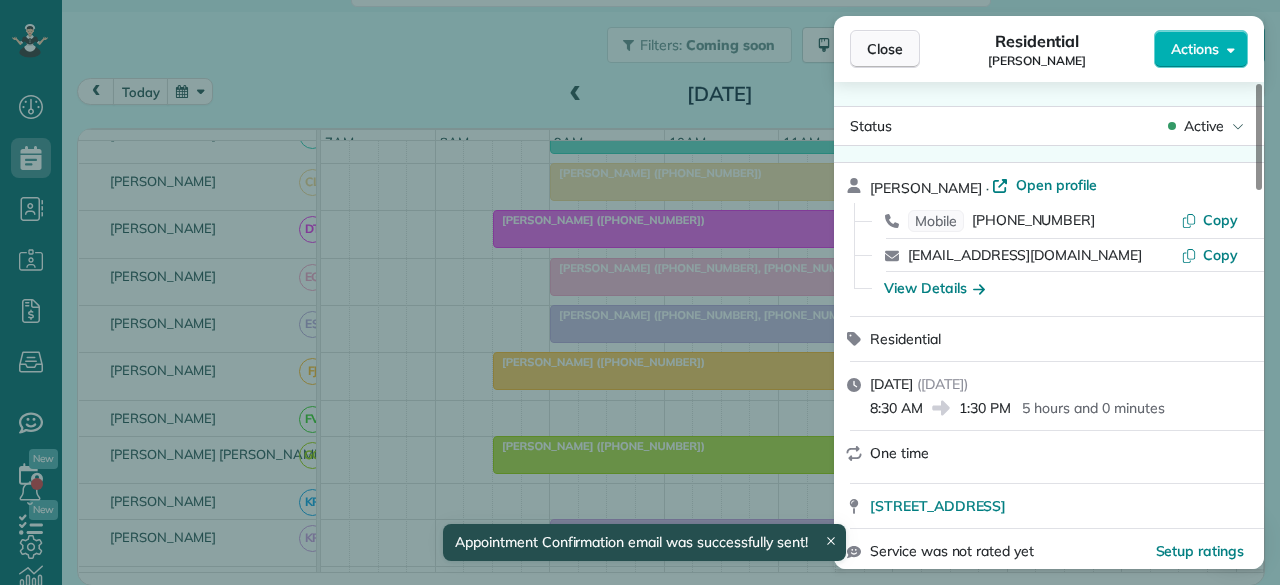 click on "Close" at bounding box center [885, 49] 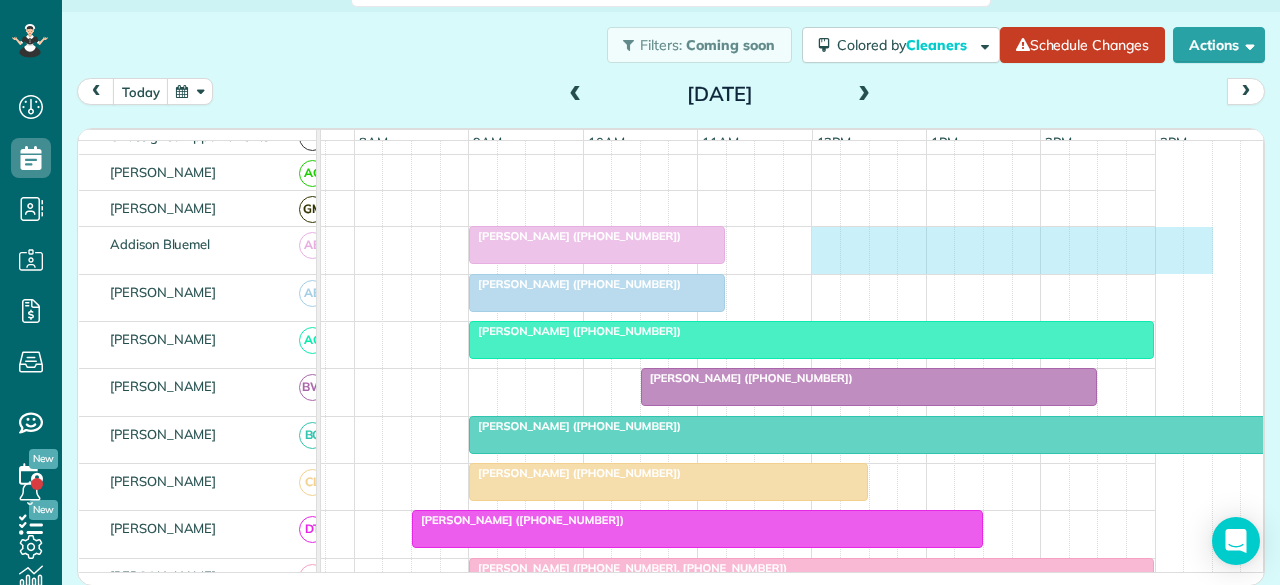 drag, startPoint x: 892, startPoint y: 251, endPoint x: 1206, endPoint y: 261, distance: 314.1592 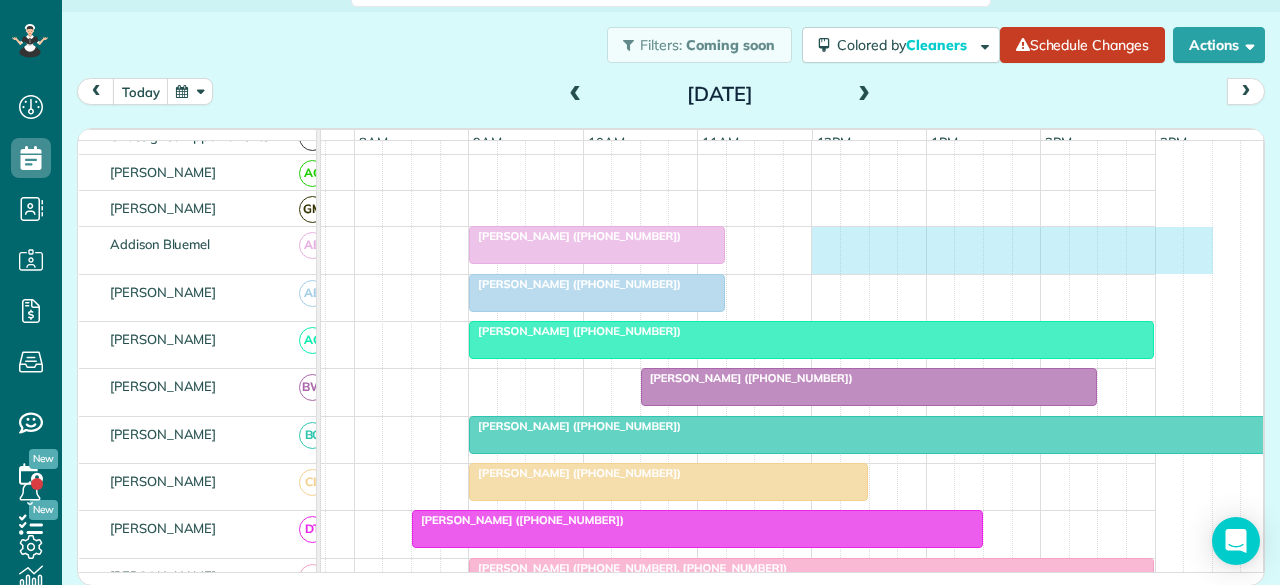 click on "Danielle Sullivan (+16822265416)" at bounding box center (698, 250) 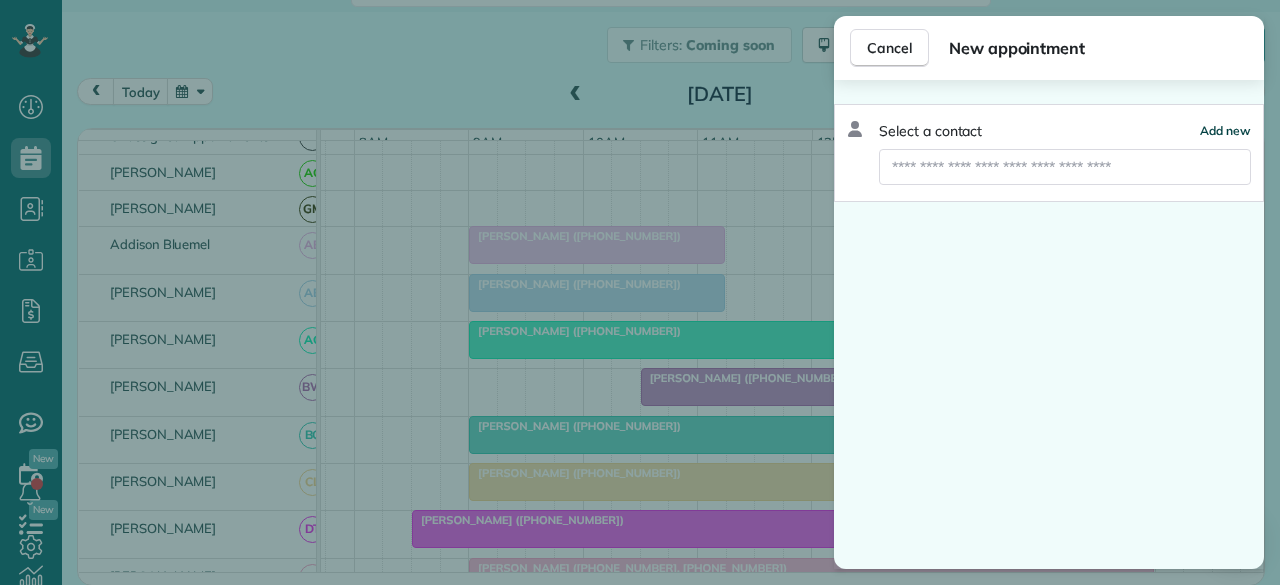 click on "Add new" at bounding box center [1225, 130] 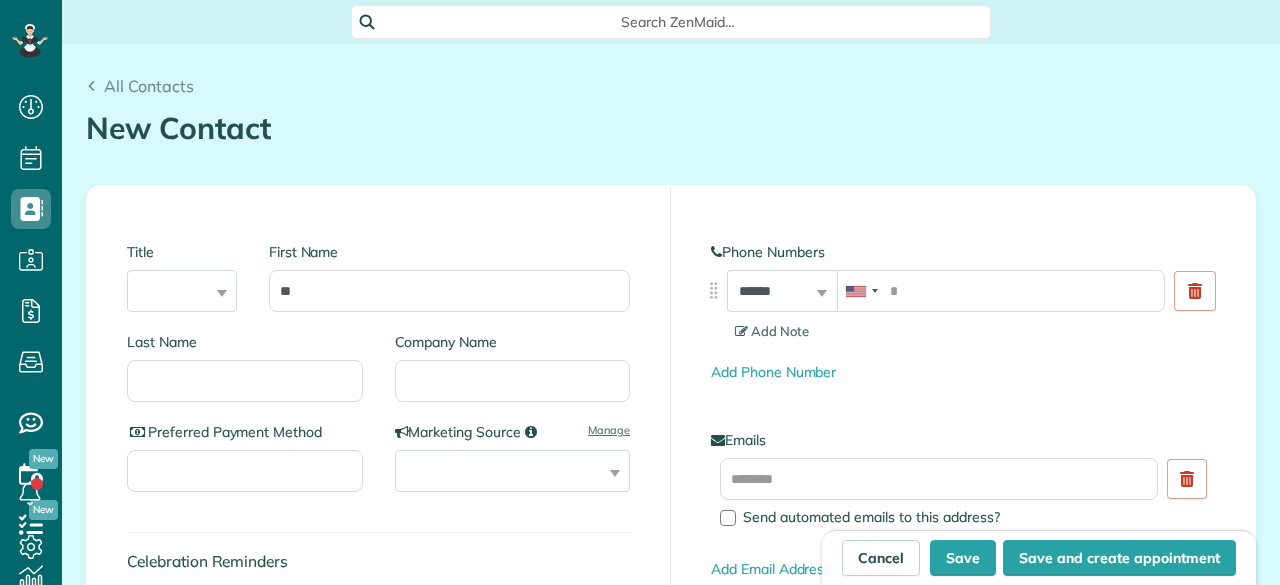 scroll, scrollTop: 0, scrollLeft: 0, axis: both 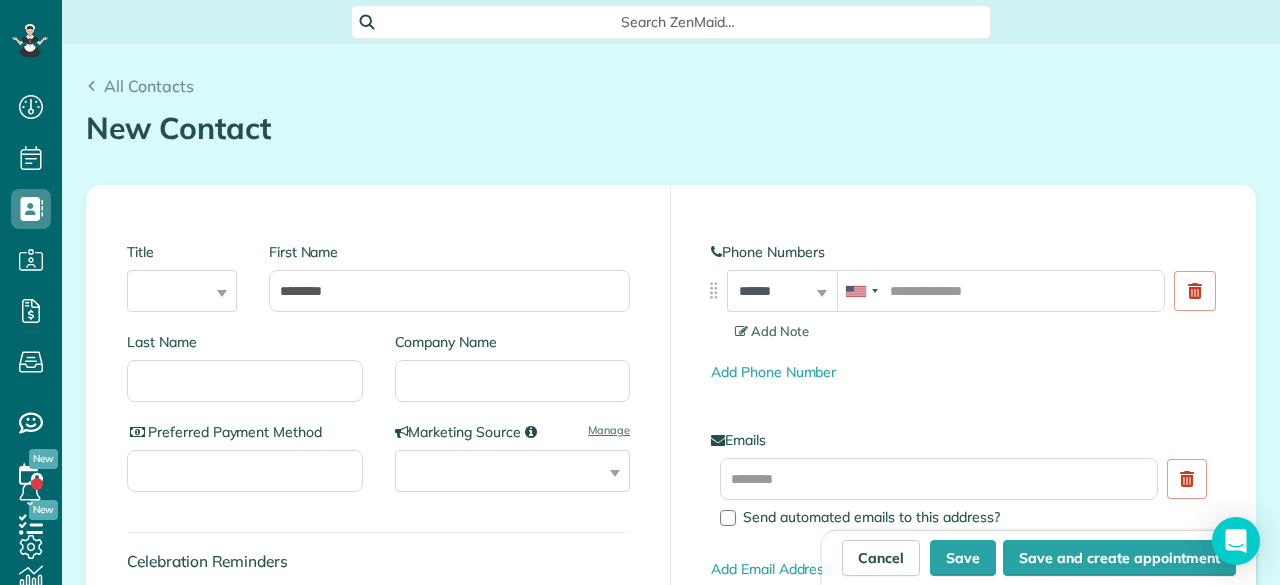 type on "*******" 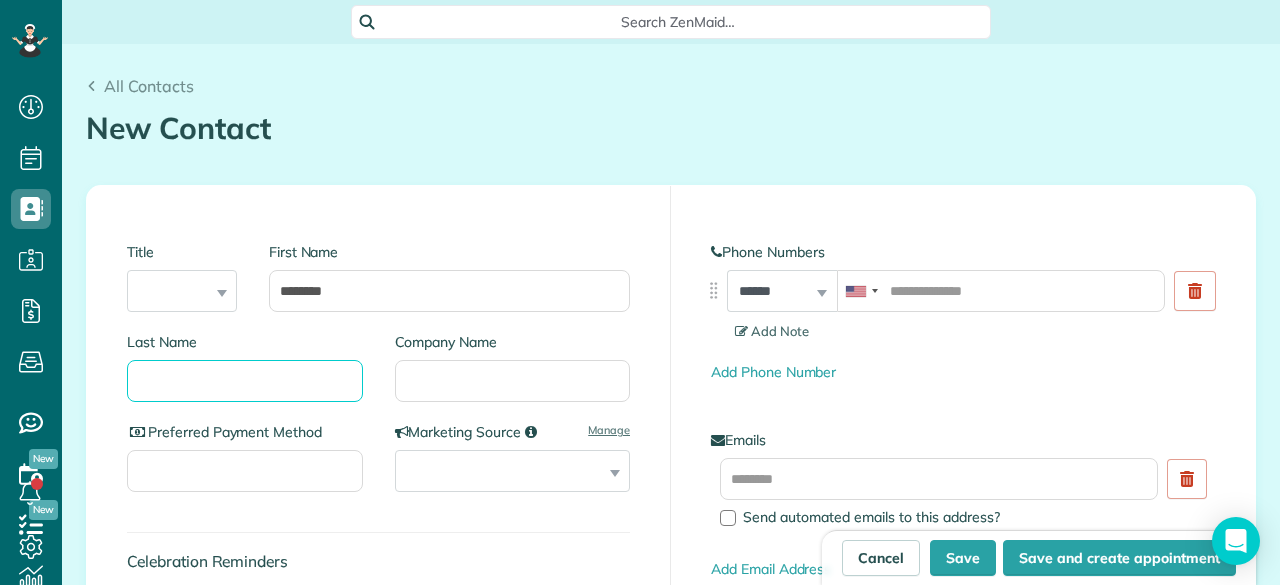 click on "Last Name" at bounding box center (245, 381) 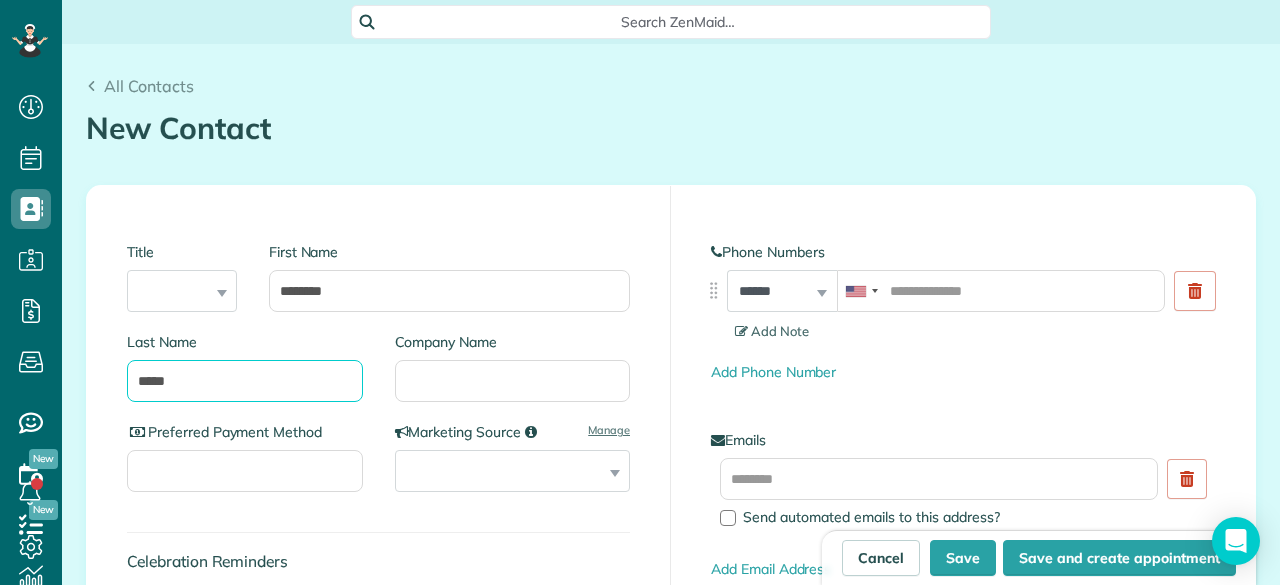 type on "*****" 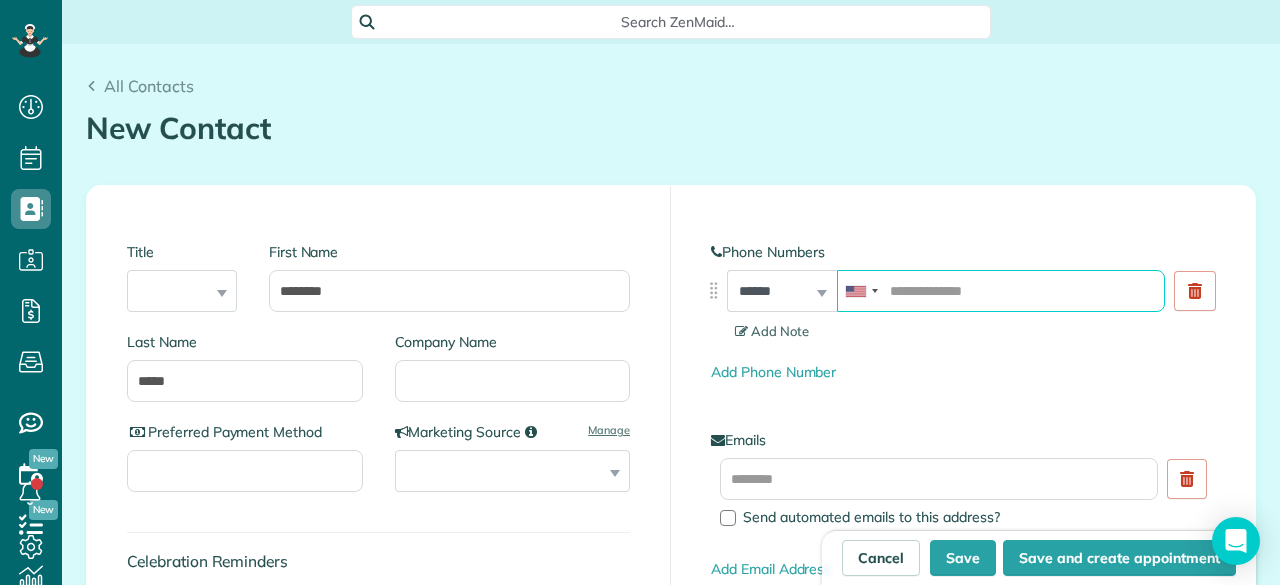 click at bounding box center [1001, 291] 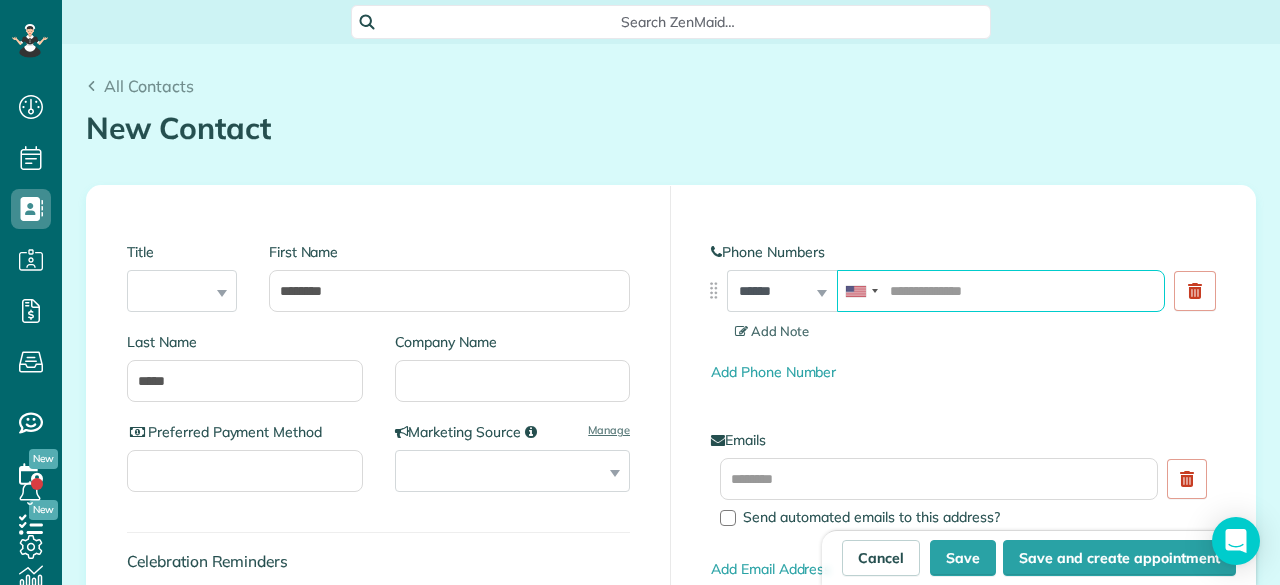 paste on "**********" 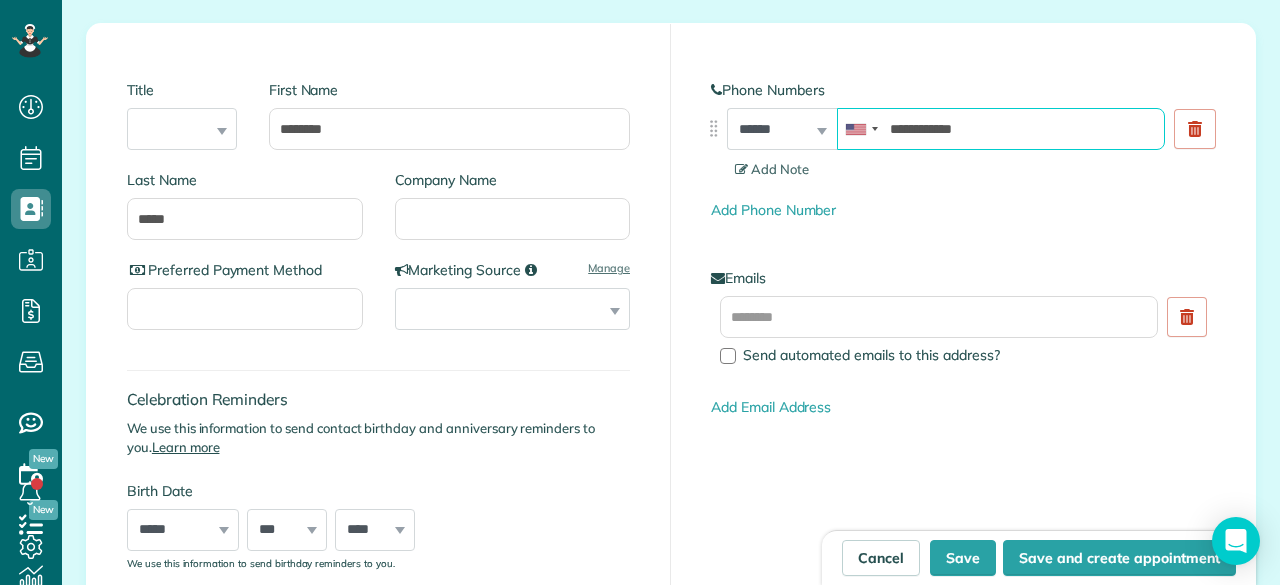 scroll, scrollTop: 200, scrollLeft: 0, axis: vertical 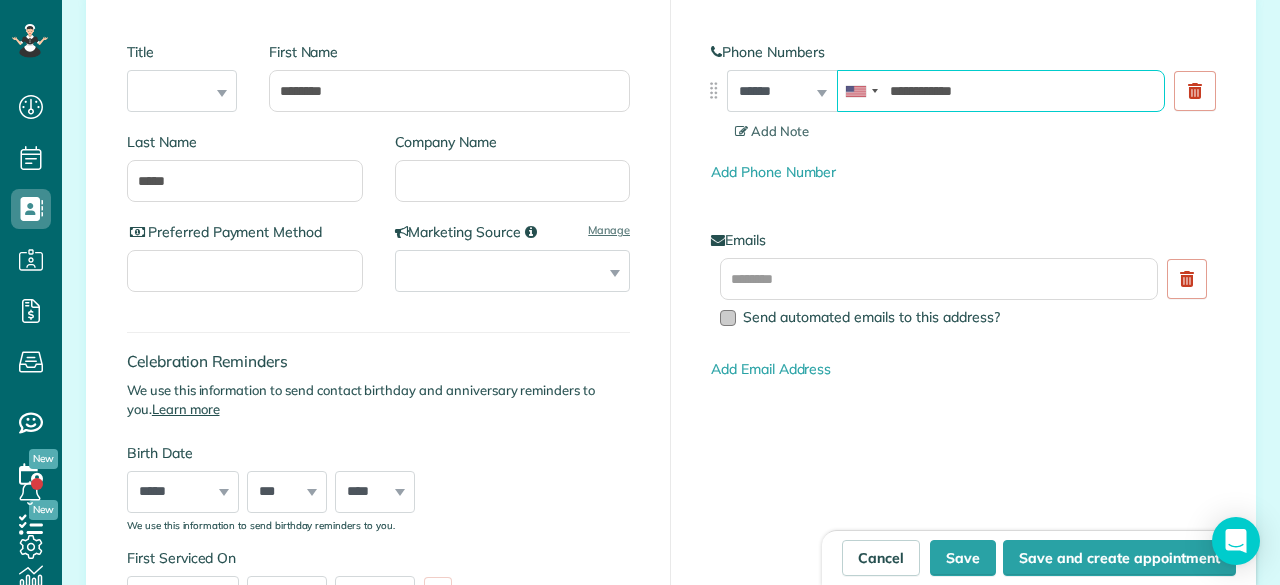 type on "**********" 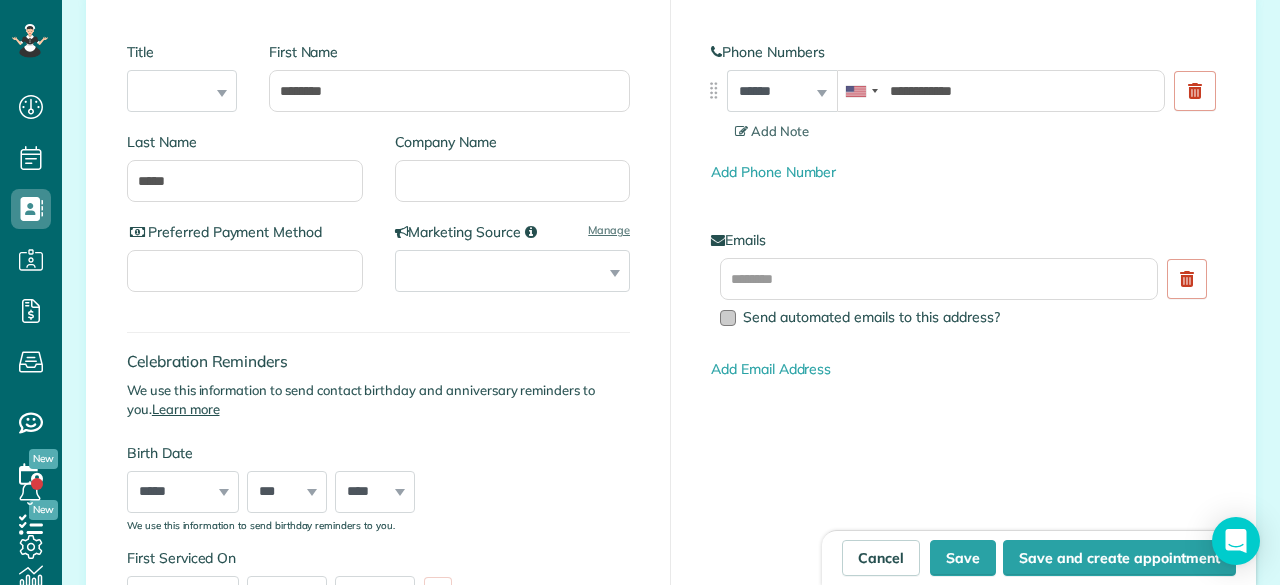 click on "Send automated emails to this address?" at bounding box center [943, 317] 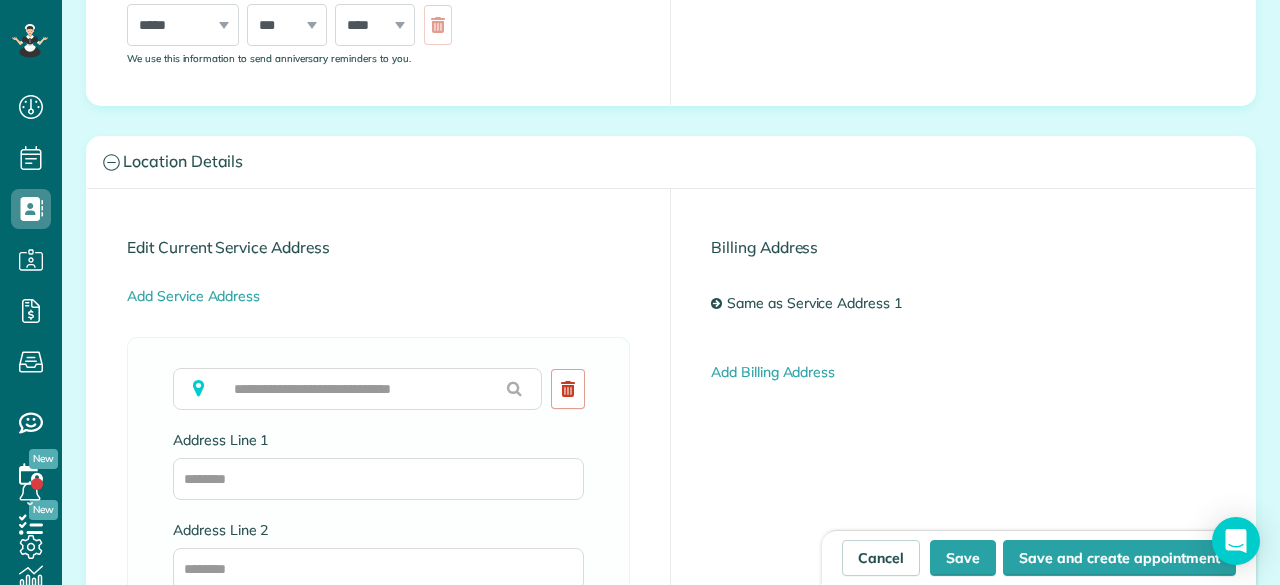 scroll, scrollTop: 800, scrollLeft: 0, axis: vertical 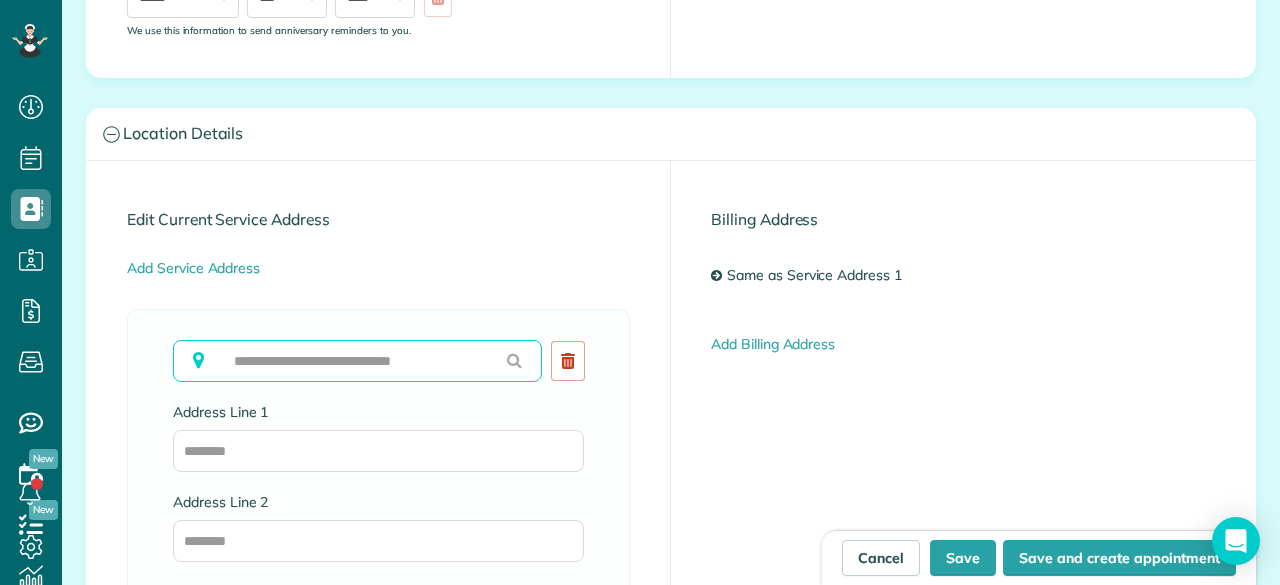 click at bounding box center (357, 361) 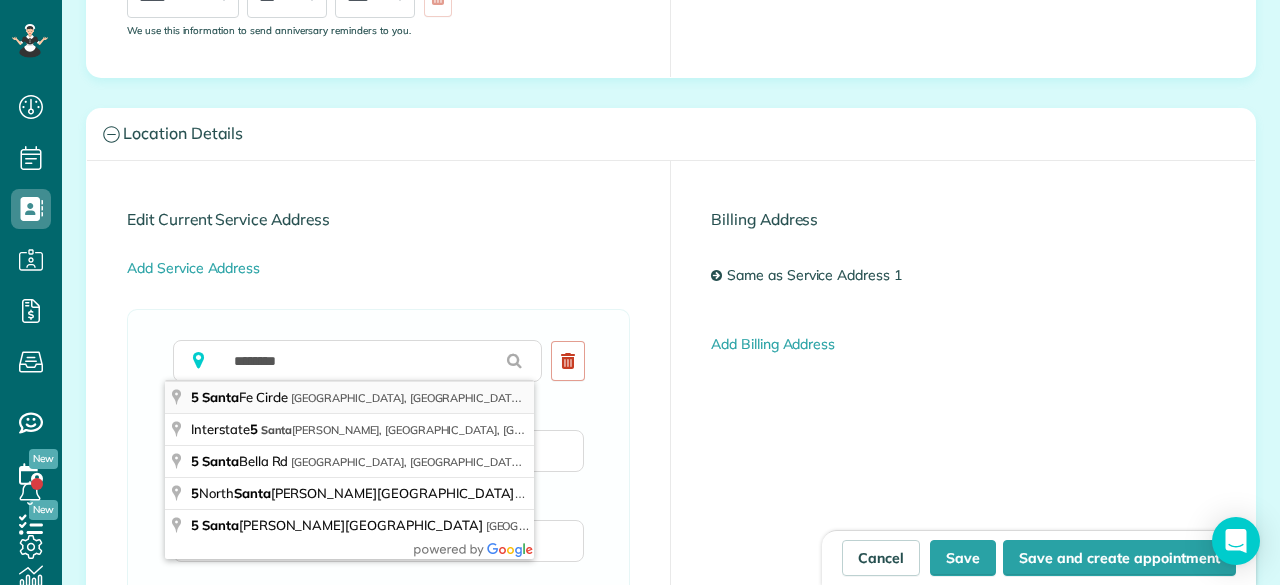 type on "**********" 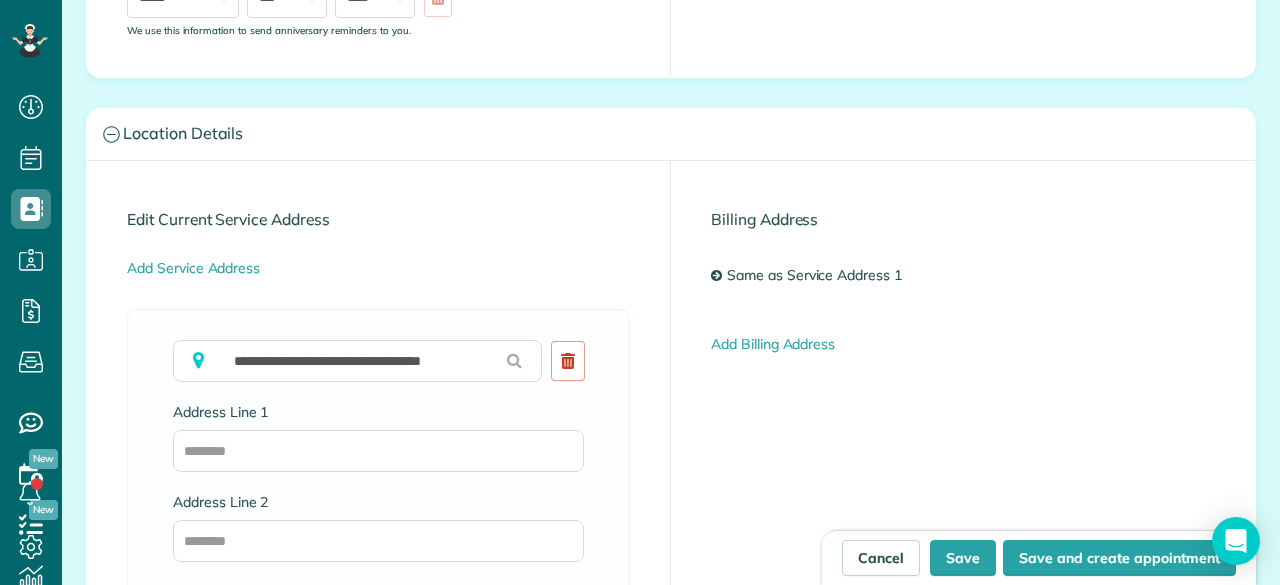 type on "**********" 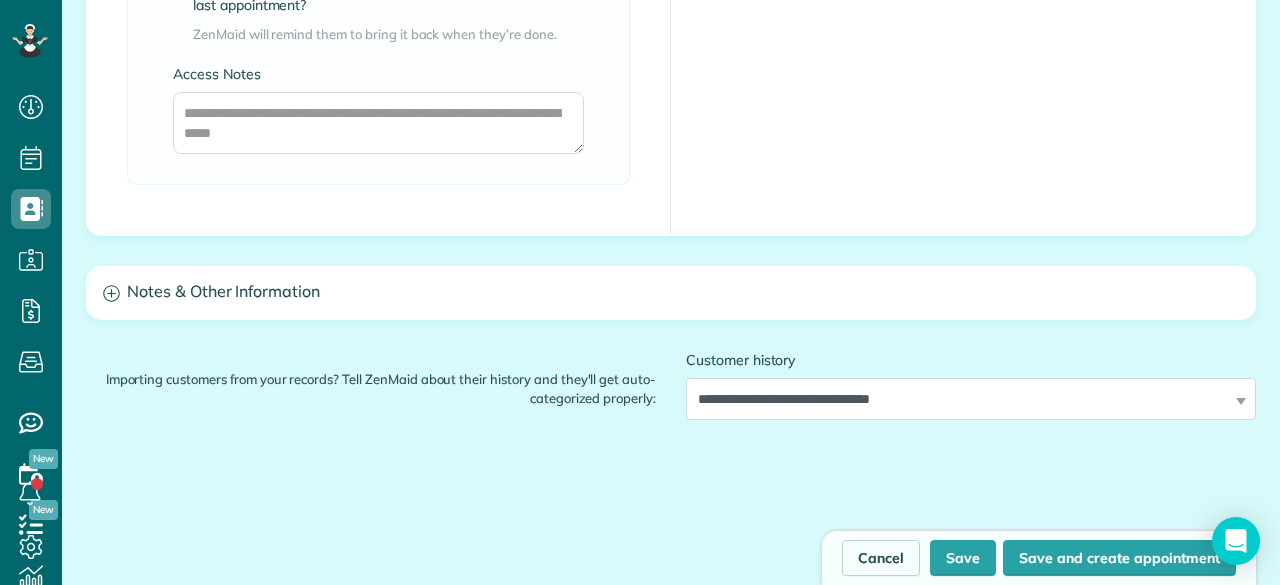 scroll, scrollTop: 1700, scrollLeft: 0, axis: vertical 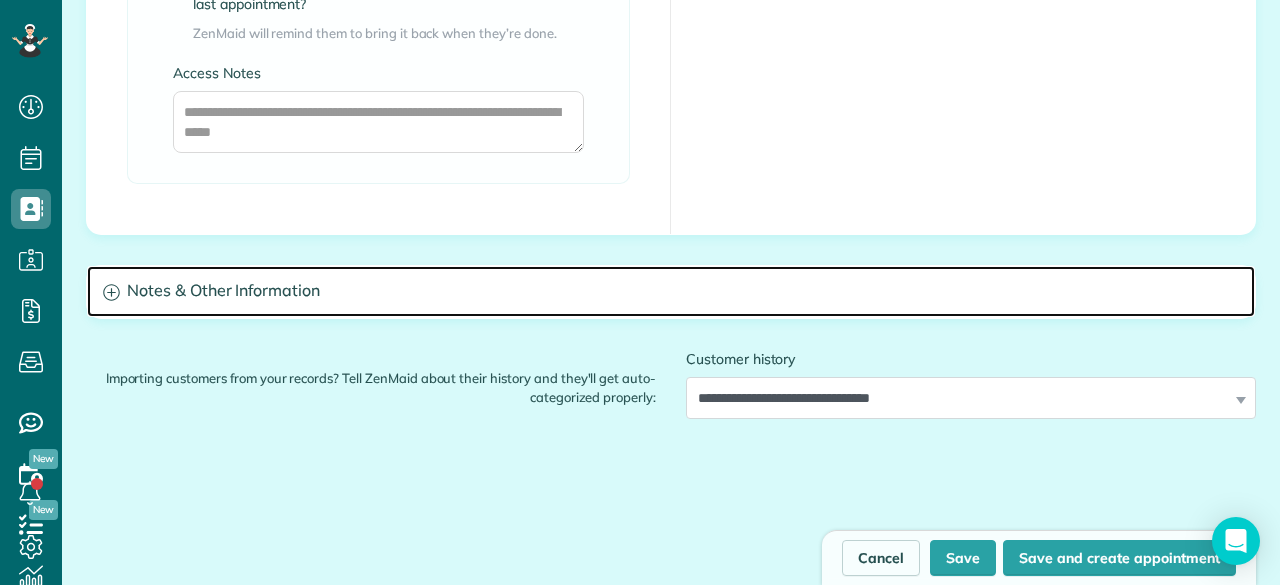 click on "Notes & Other Information" at bounding box center (671, 291) 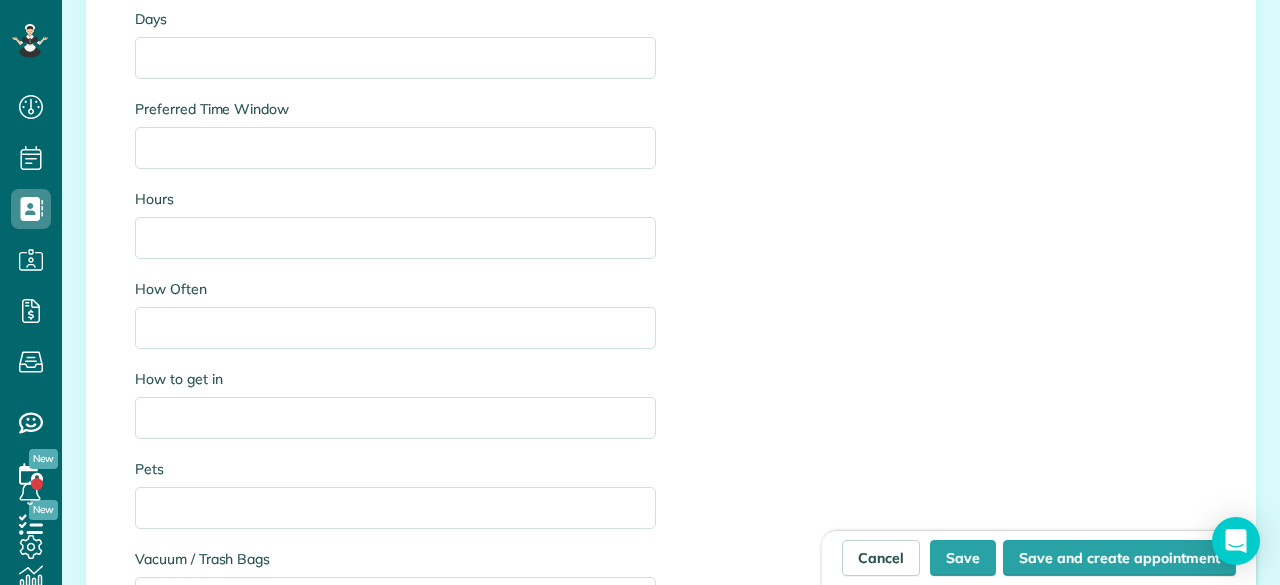 scroll, scrollTop: 2600, scrollLeft: 0, axis: vertical 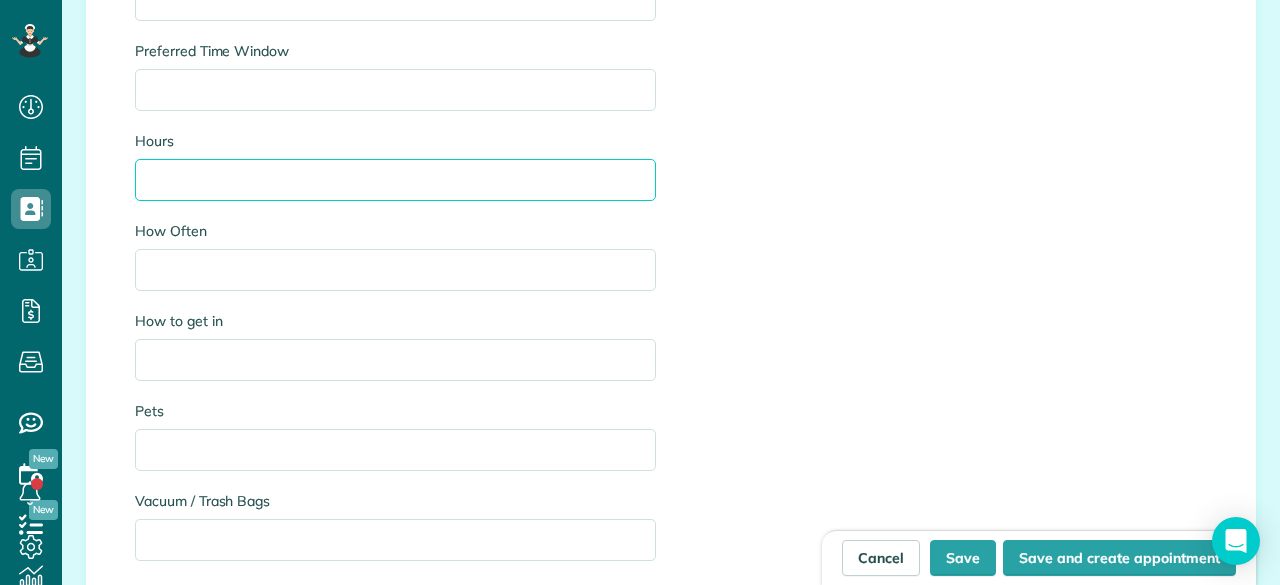 click on "Hours" at bounding box center [395, 180] 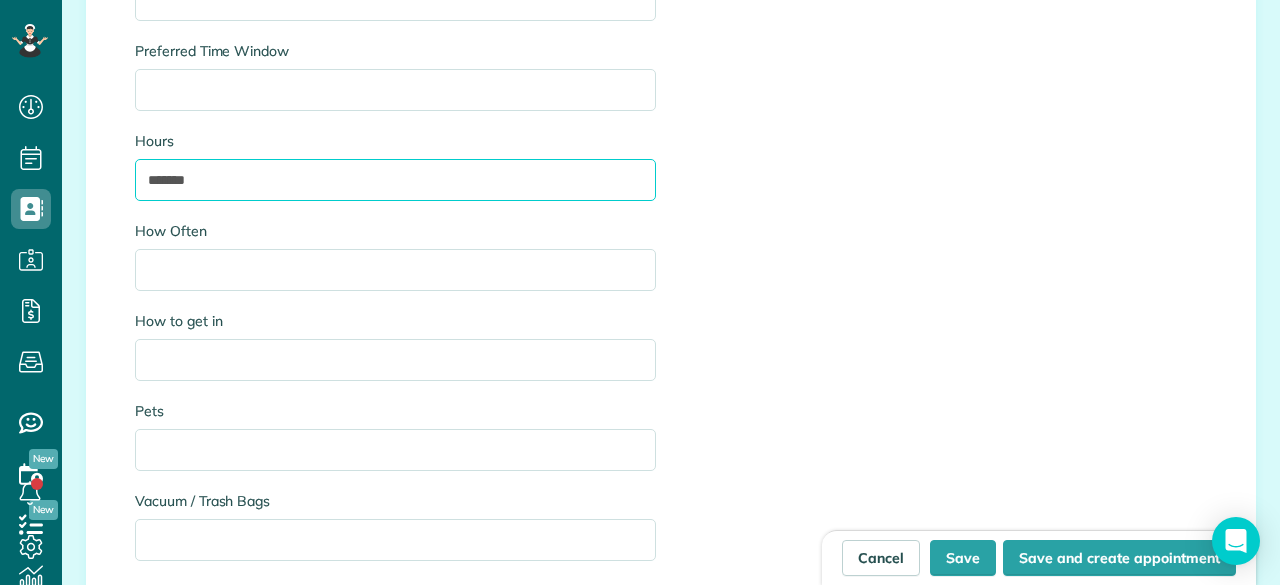 type on "*******" 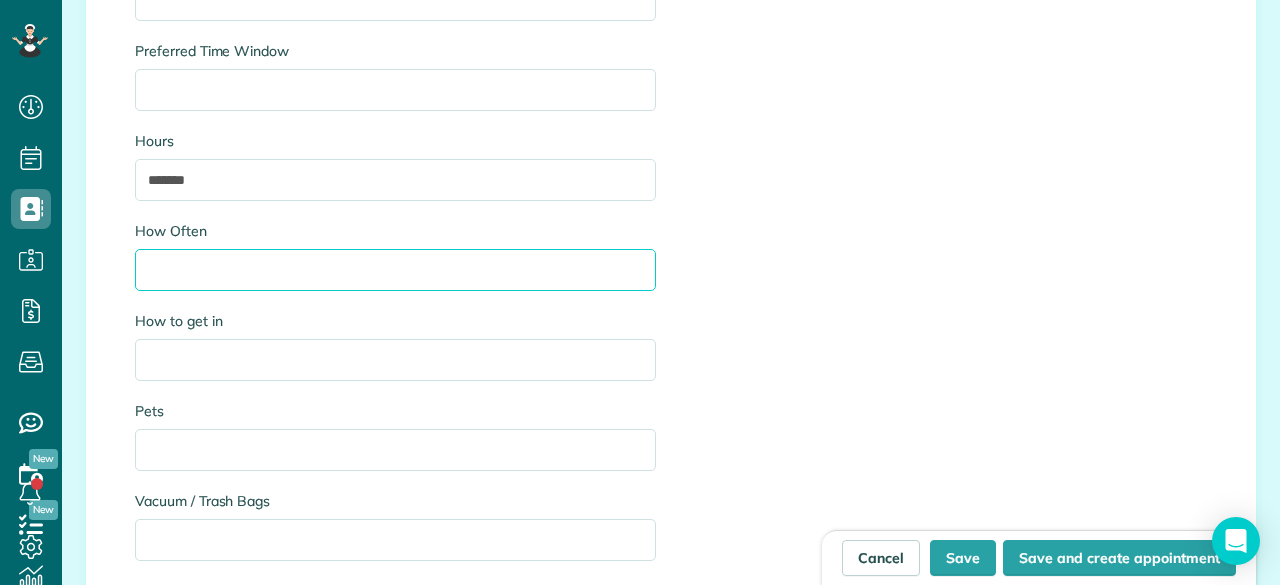 click on "How Often" at bounding box center [395, 270] 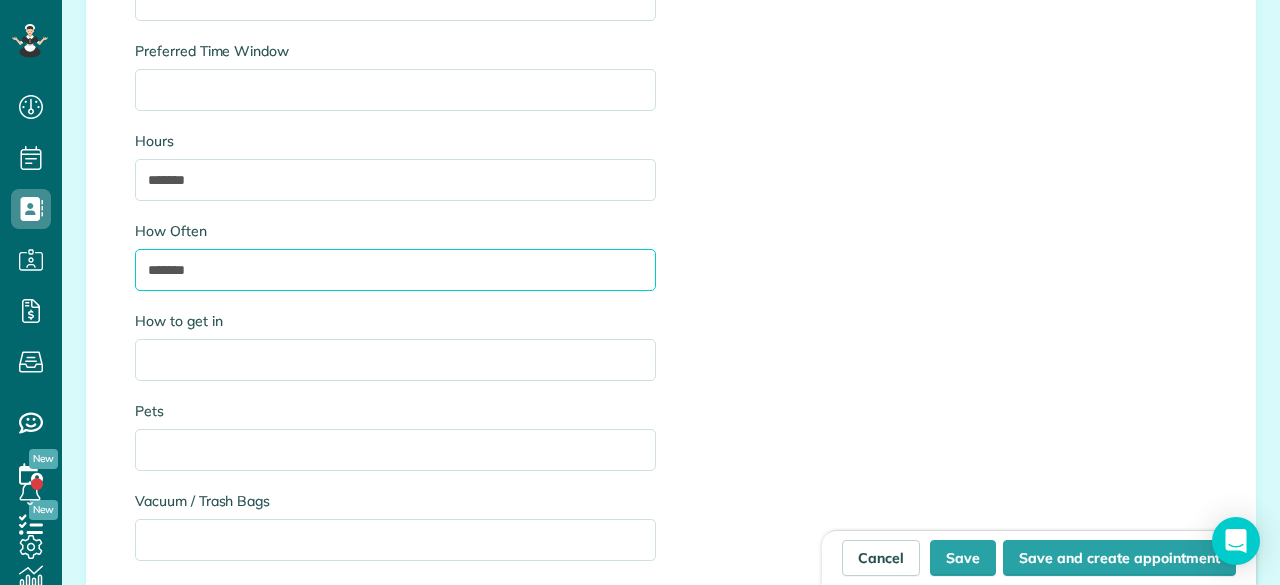 type on "*******" 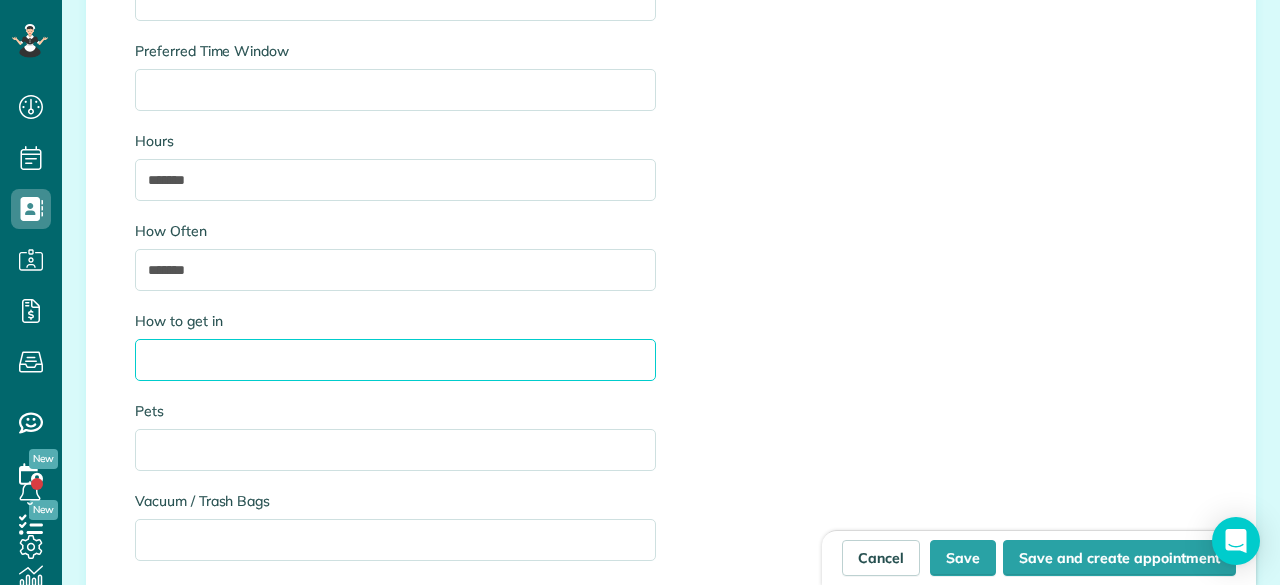 click on "How to get in" at bounding box center (395, 360) 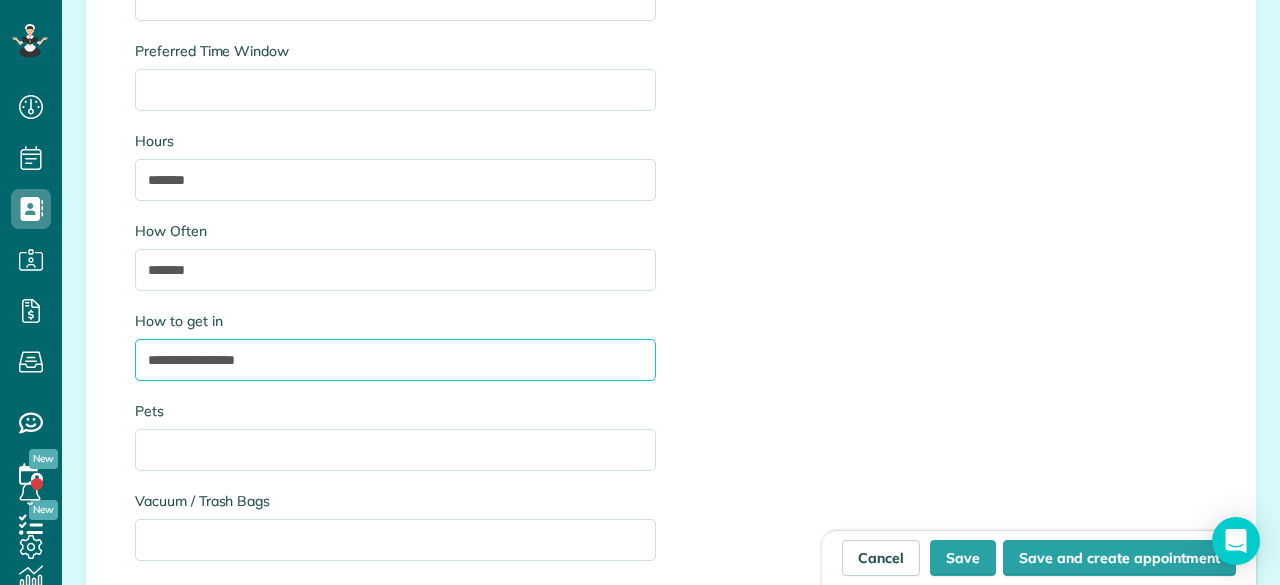 type on "**********" 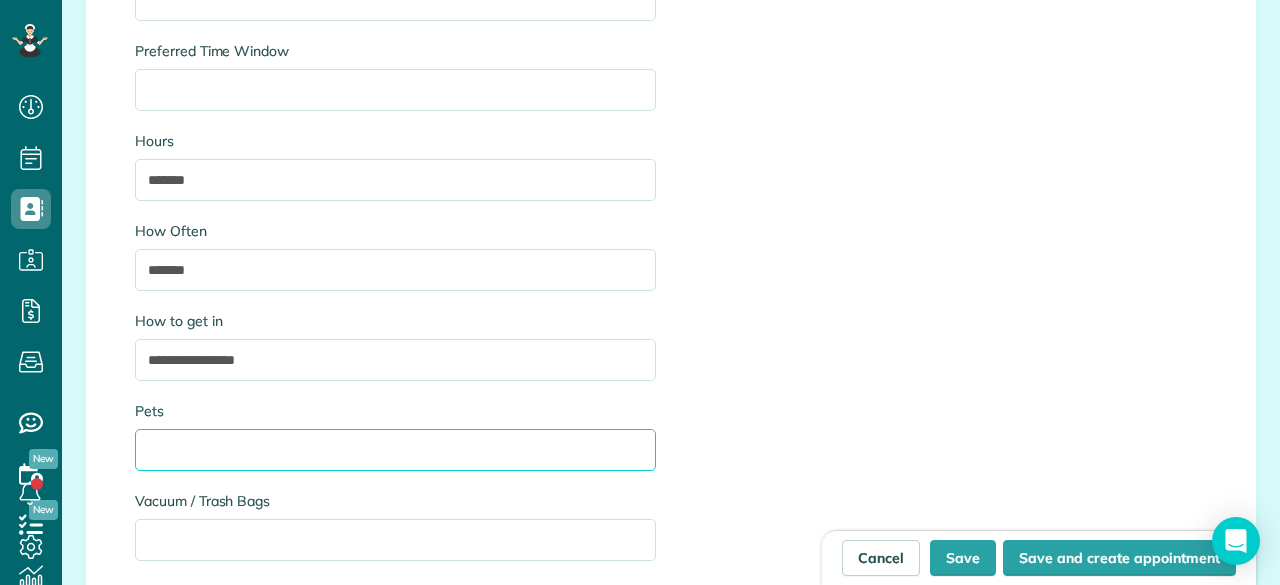 click on "Pets" at bounding box center (395, 450) 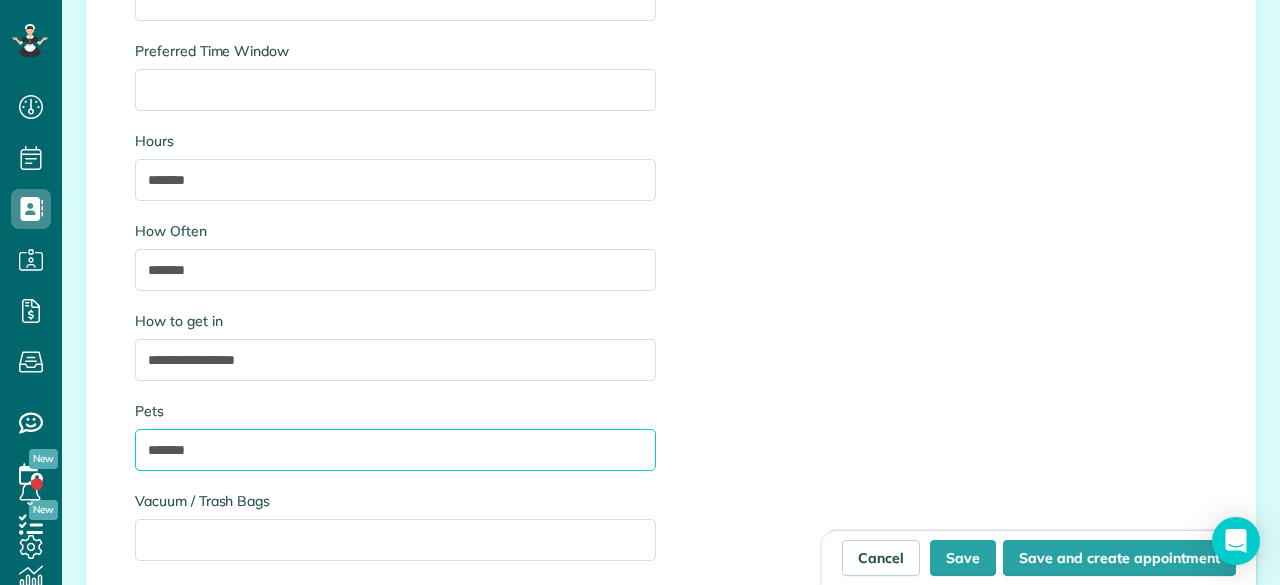 scroll, scrollTop: 2700, scrollLeft: 0, axis: vertical 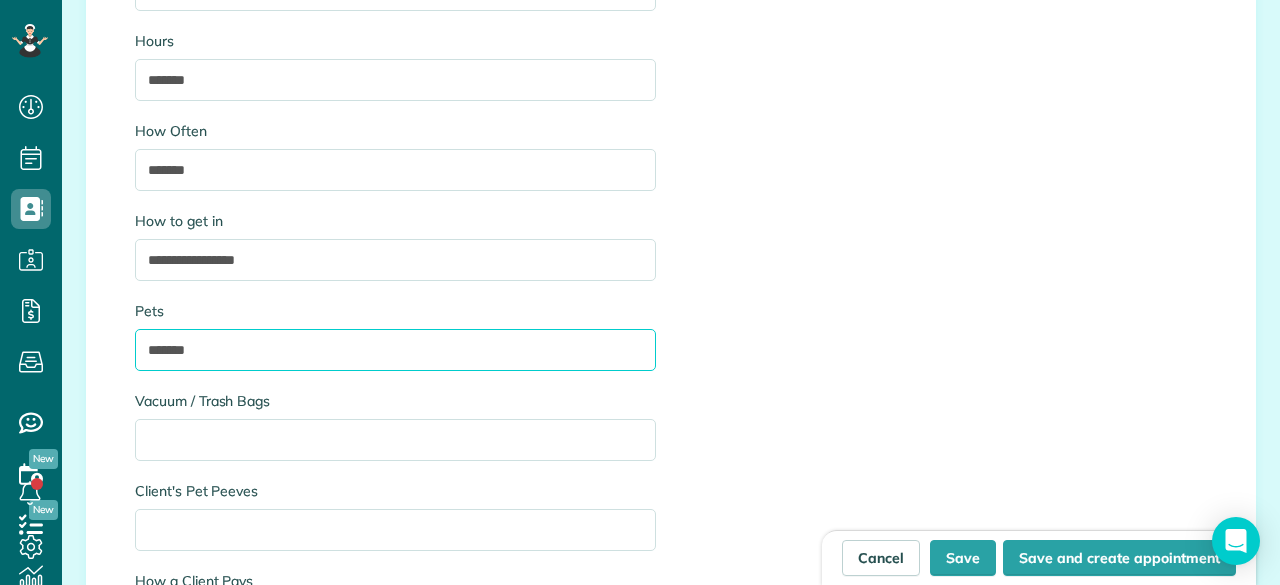 type on "*******" 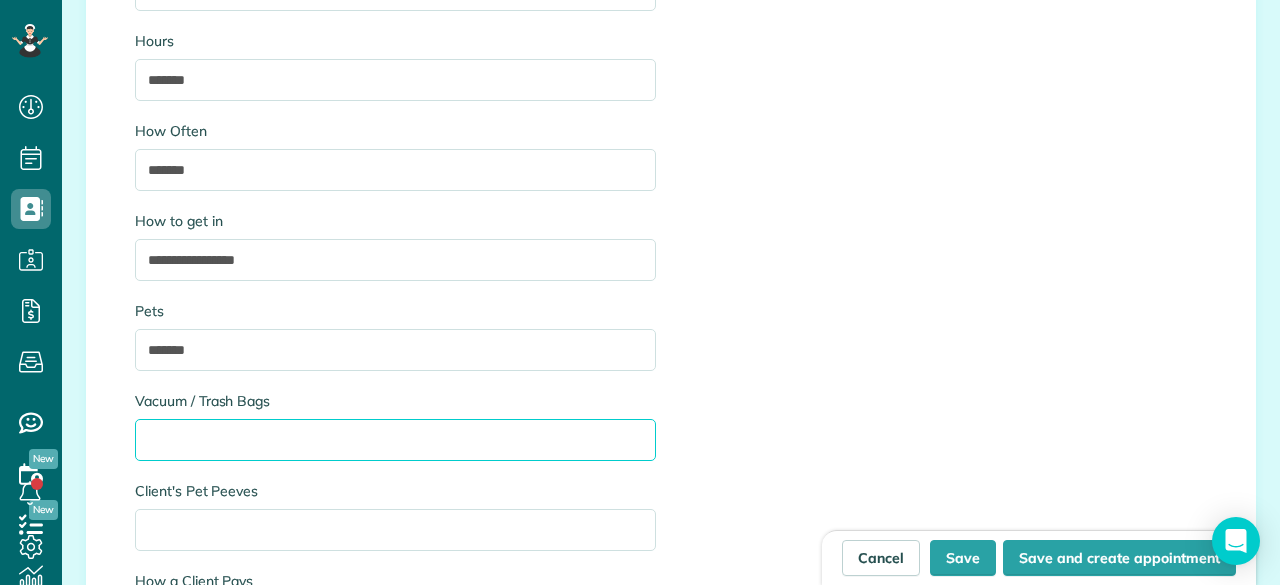 click on "Vacuum / Trash Bags" at bounding box center [395, 440] 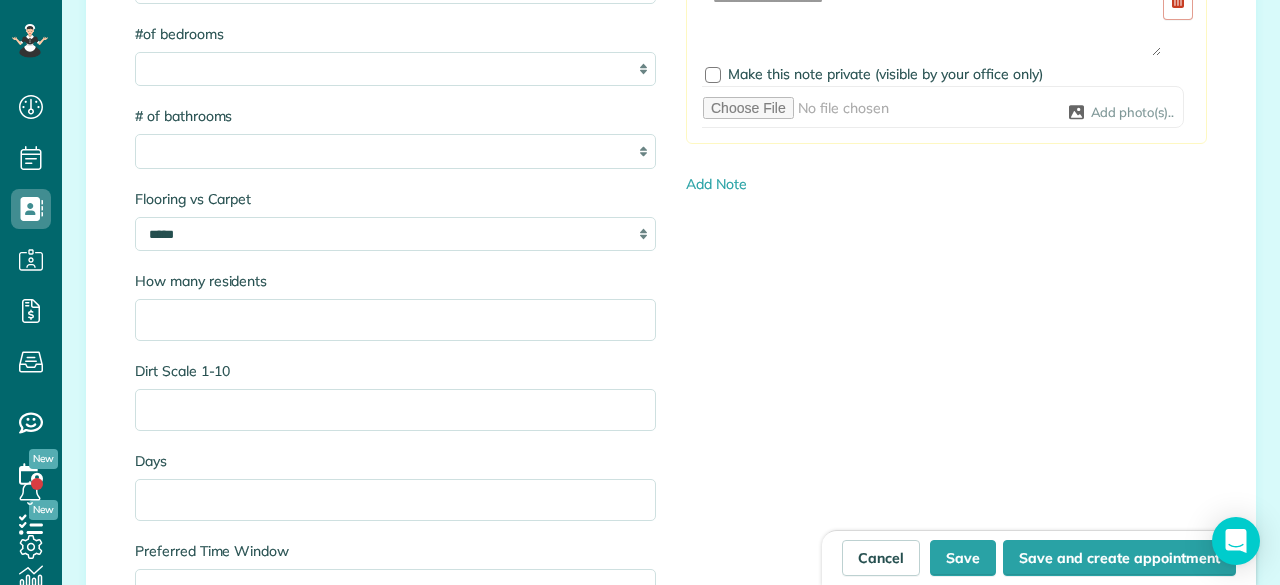 scroll, scrollTop: 2000, scrollLeft: 0, axis: vertical 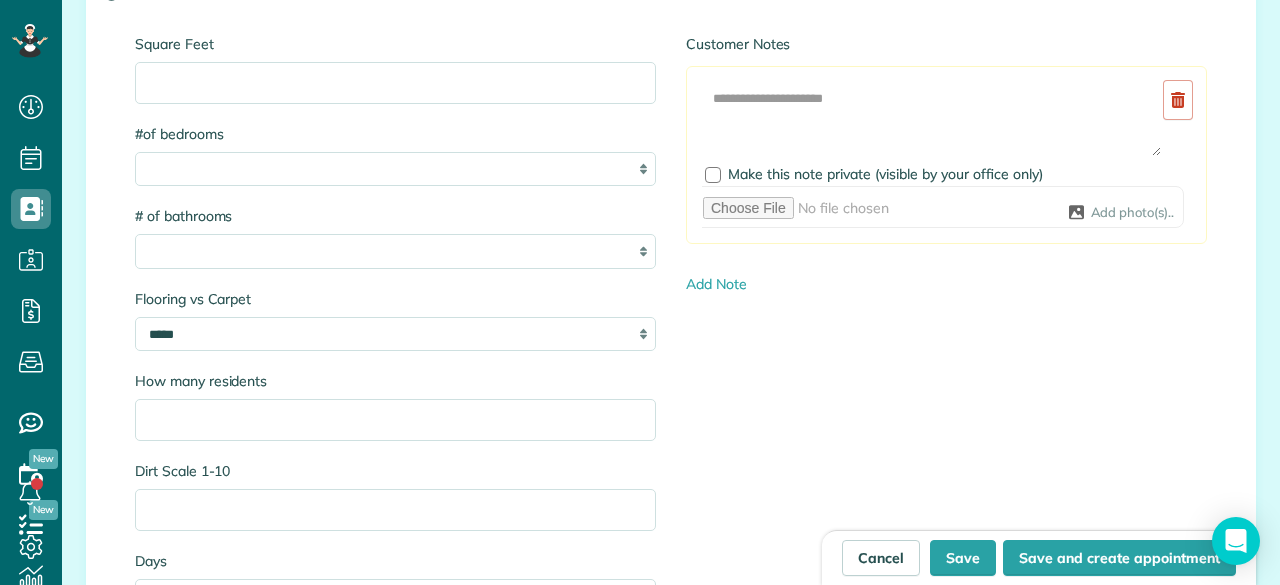 type on "**********" 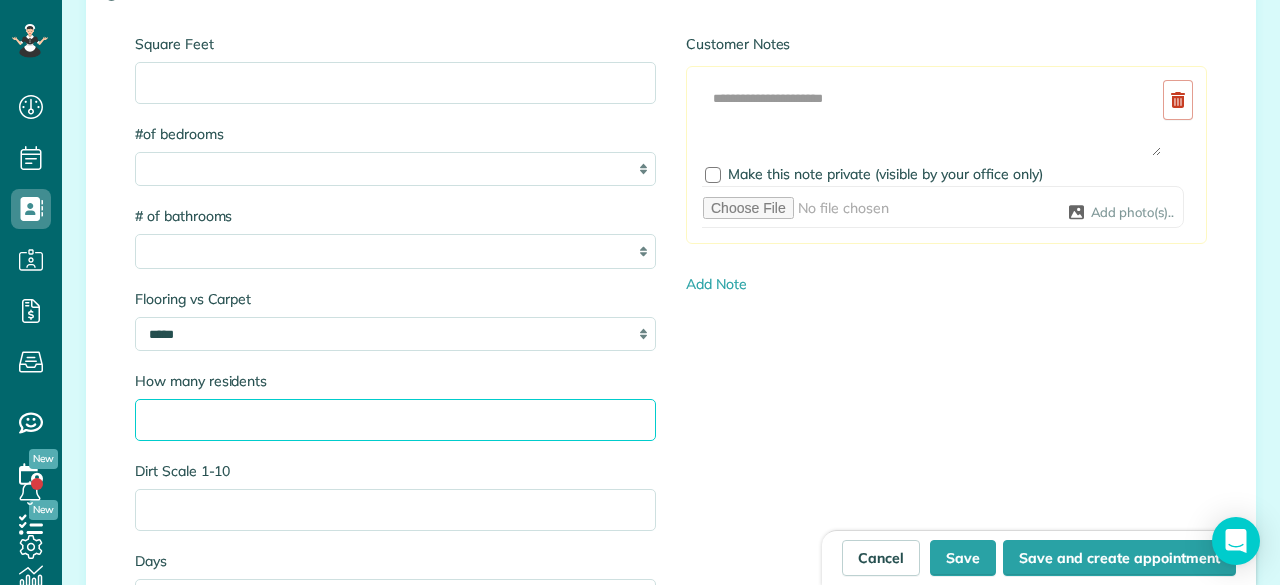 click on "How many residents" at bounding box center (395, 420) 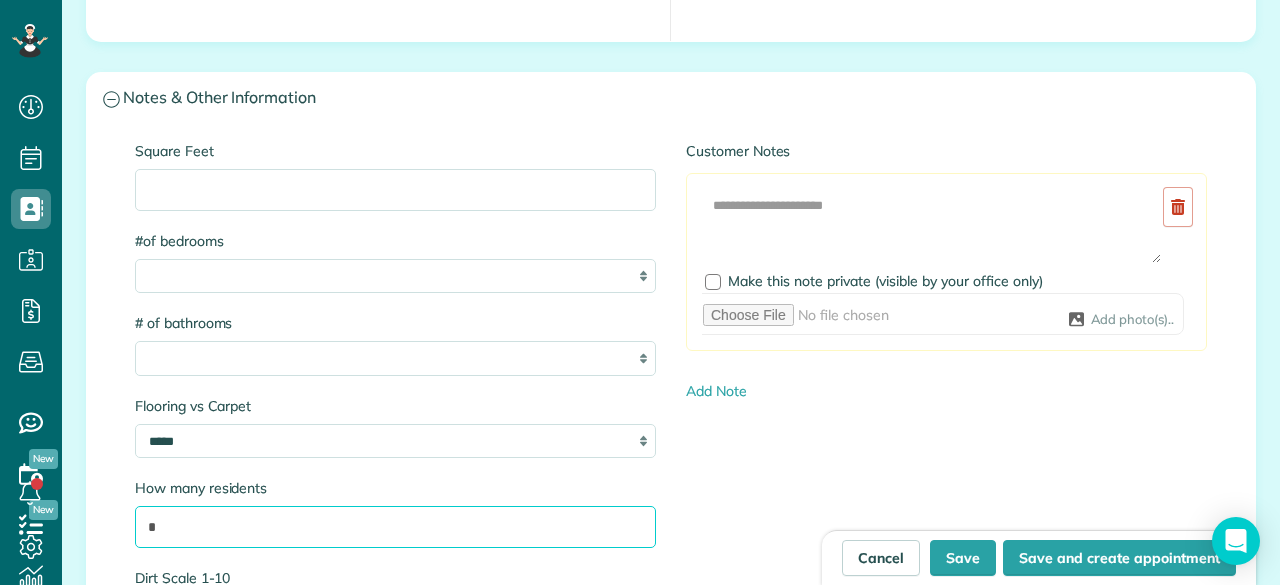 scroll, scrollTop: 1800, scrollLeft: 0, axis: vertical 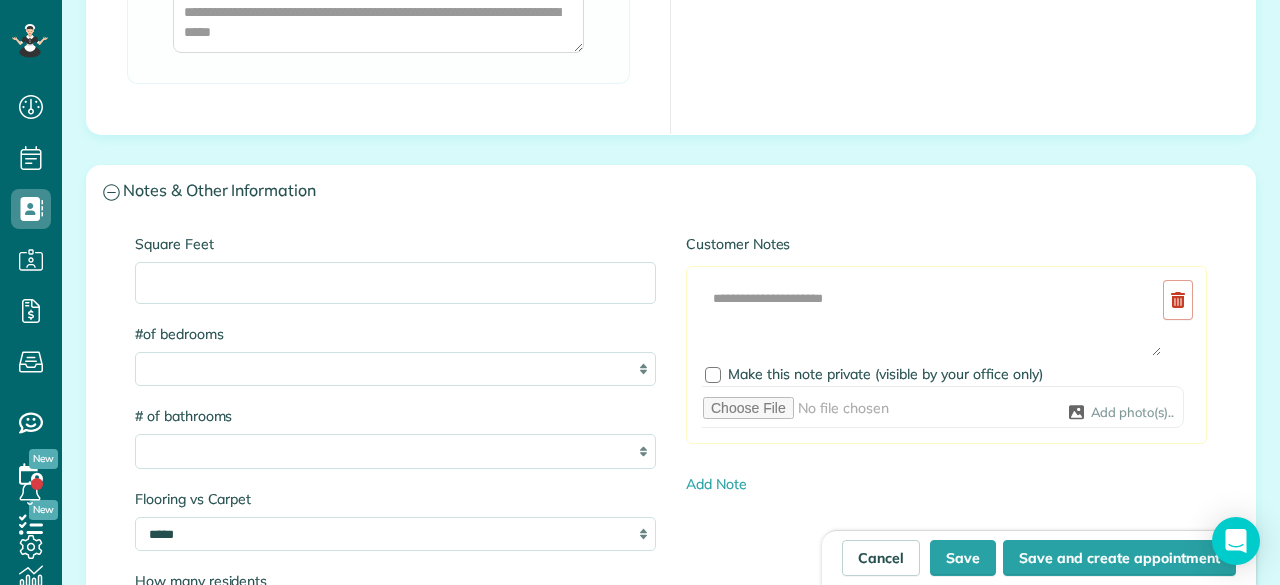 type on "*" 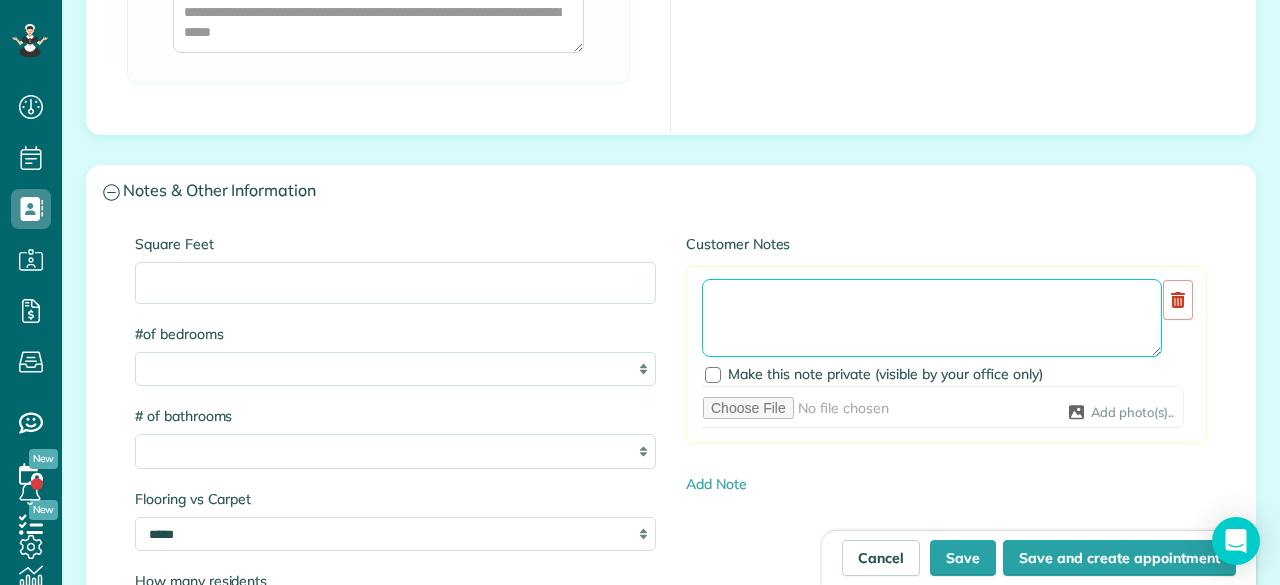 click at bounding box center [932, 318] 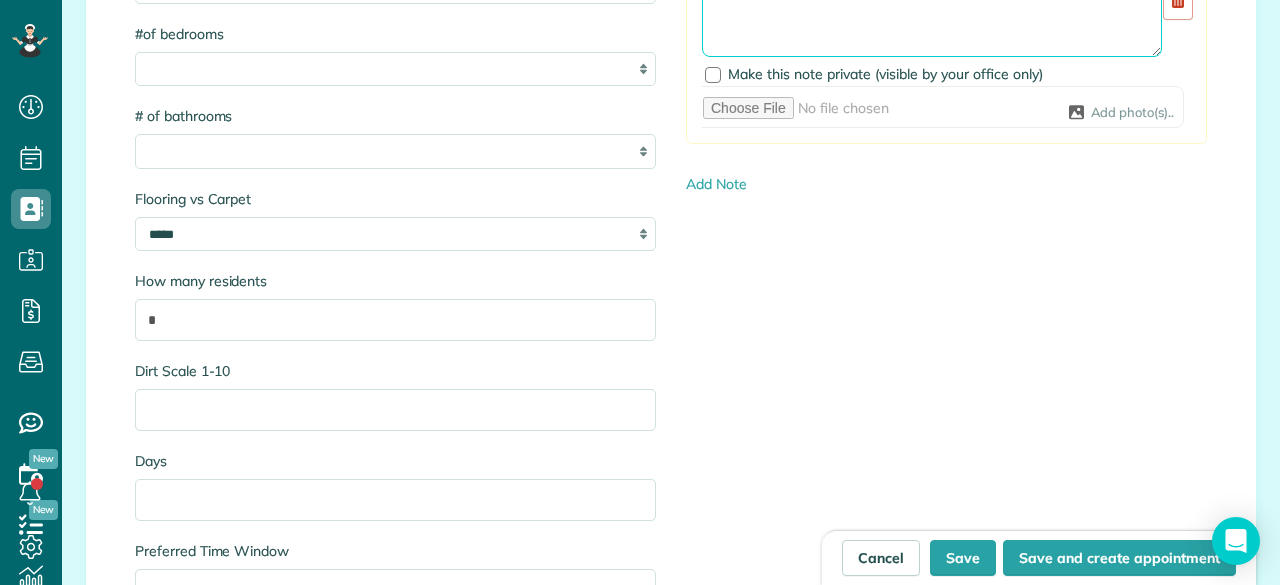scroll, scrollTop: 2000, scrollLeft: 0, axis: vertical 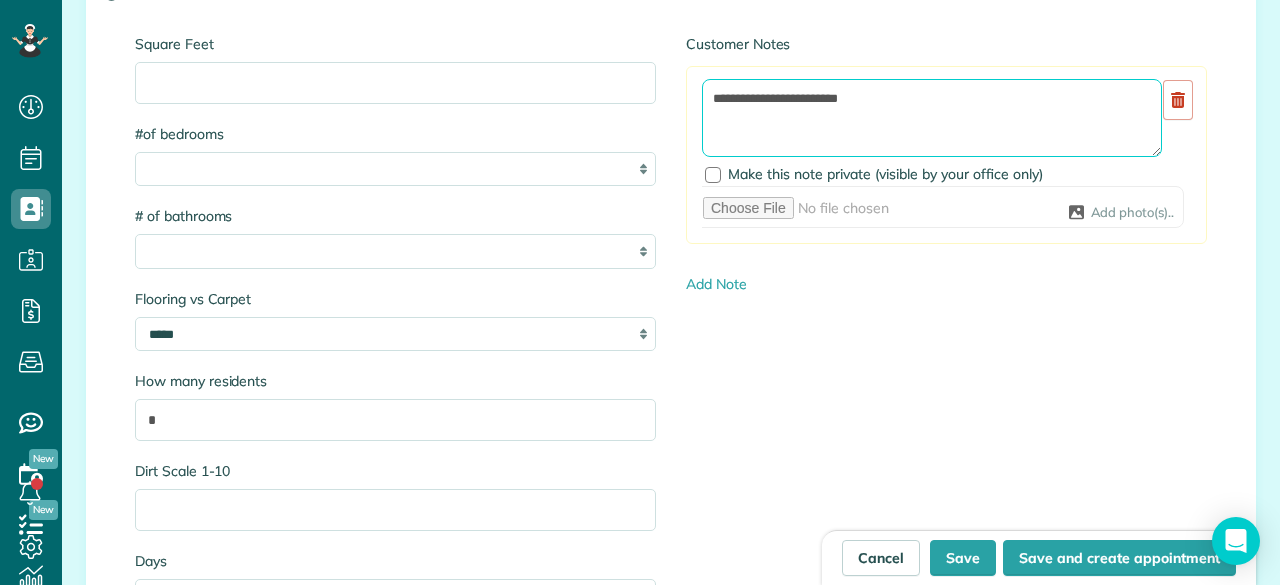 paste on "**********" 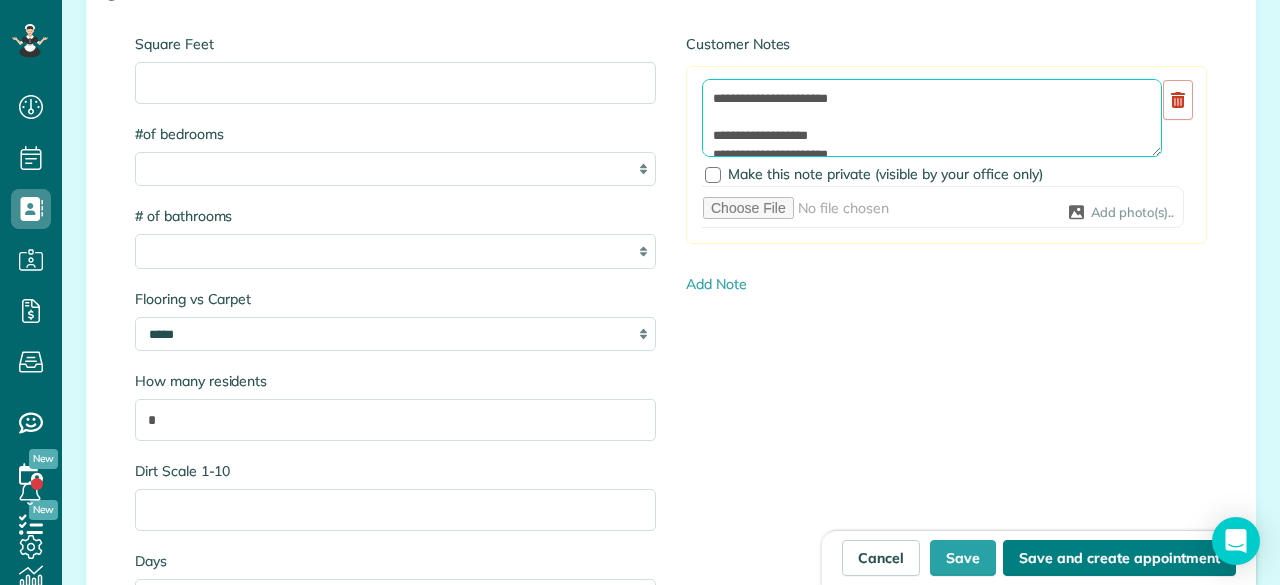 type on "**********" 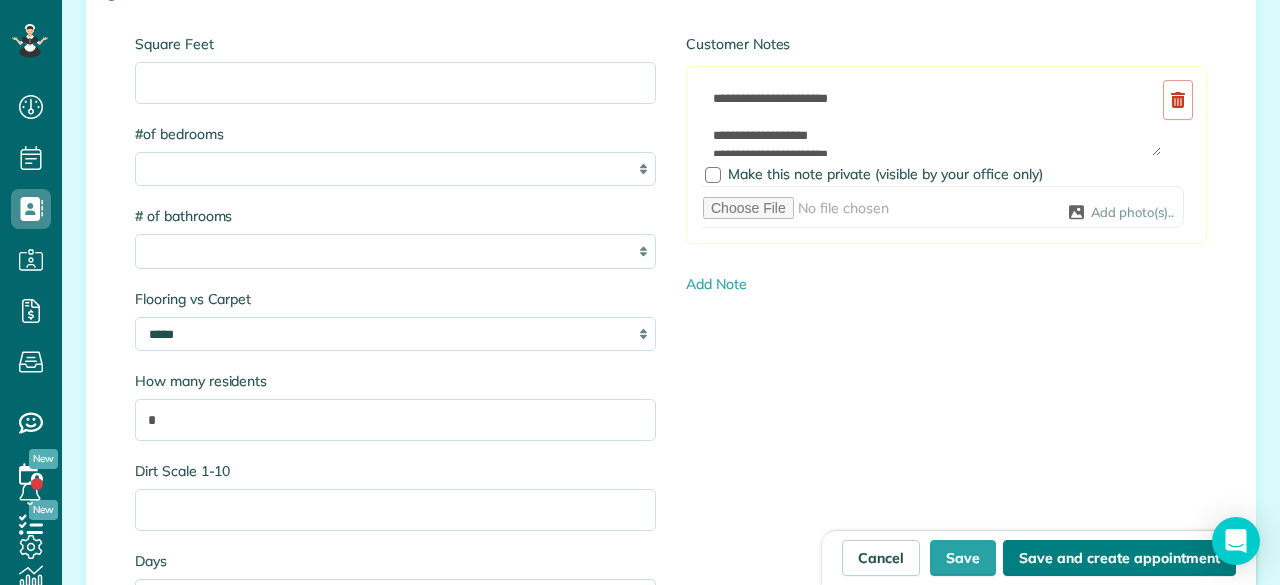 click on "Save and create appointment" at bounding box center [1119, 558] 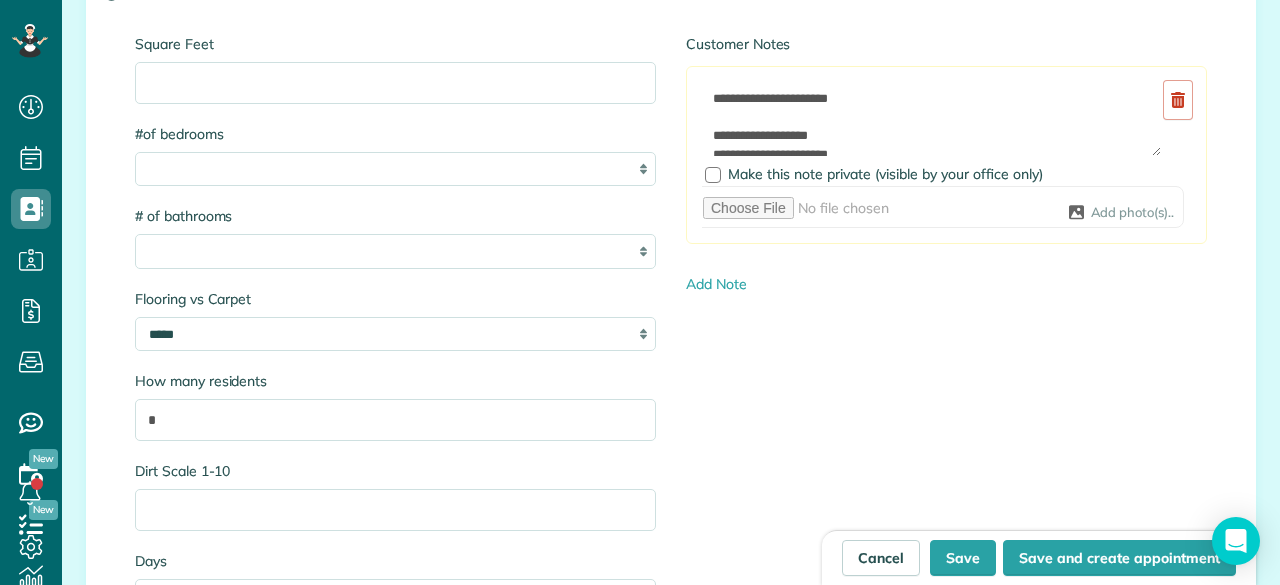 type on "**********" 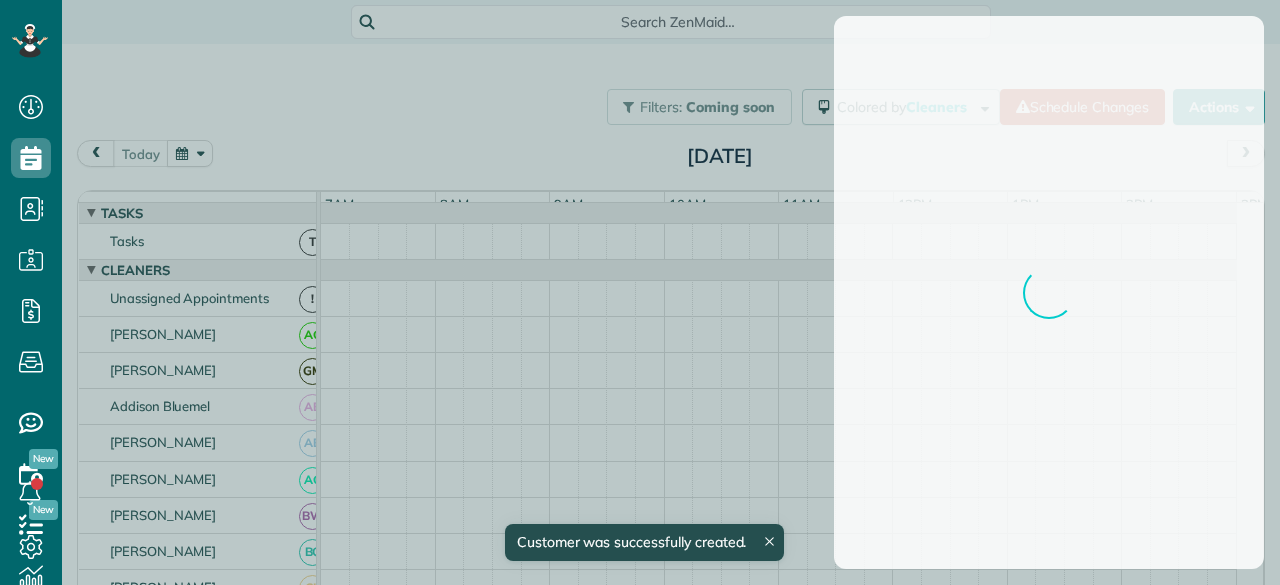 scroll, scrollTop: 0, scrollLeft: 0, axis: both 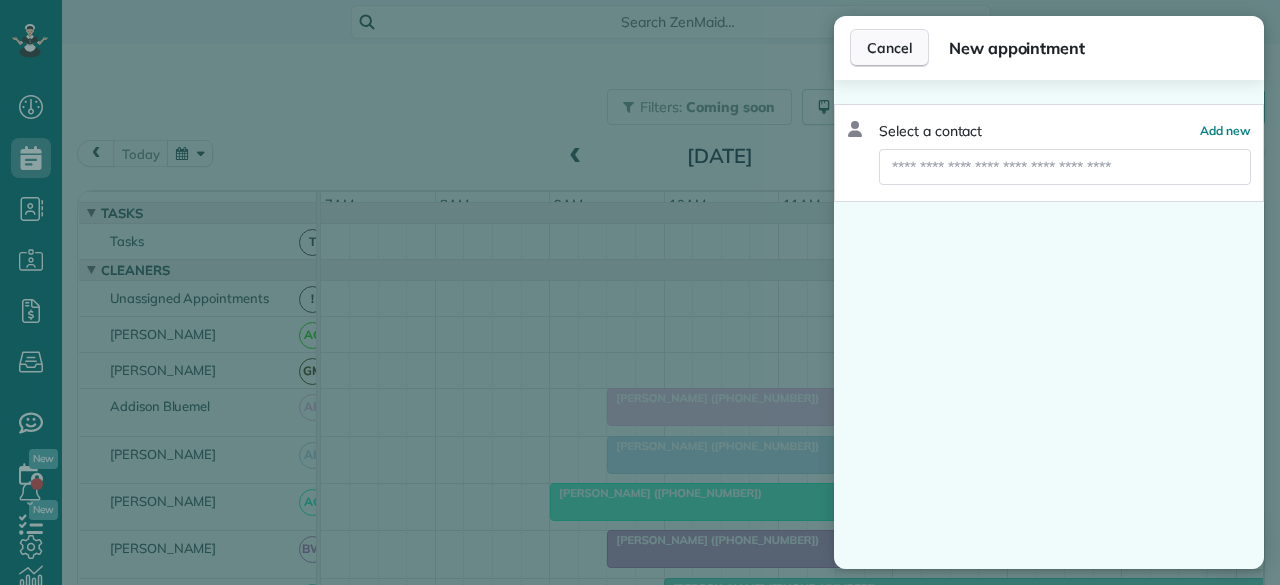 click on "Cancel" at bounding box center (889, 48) 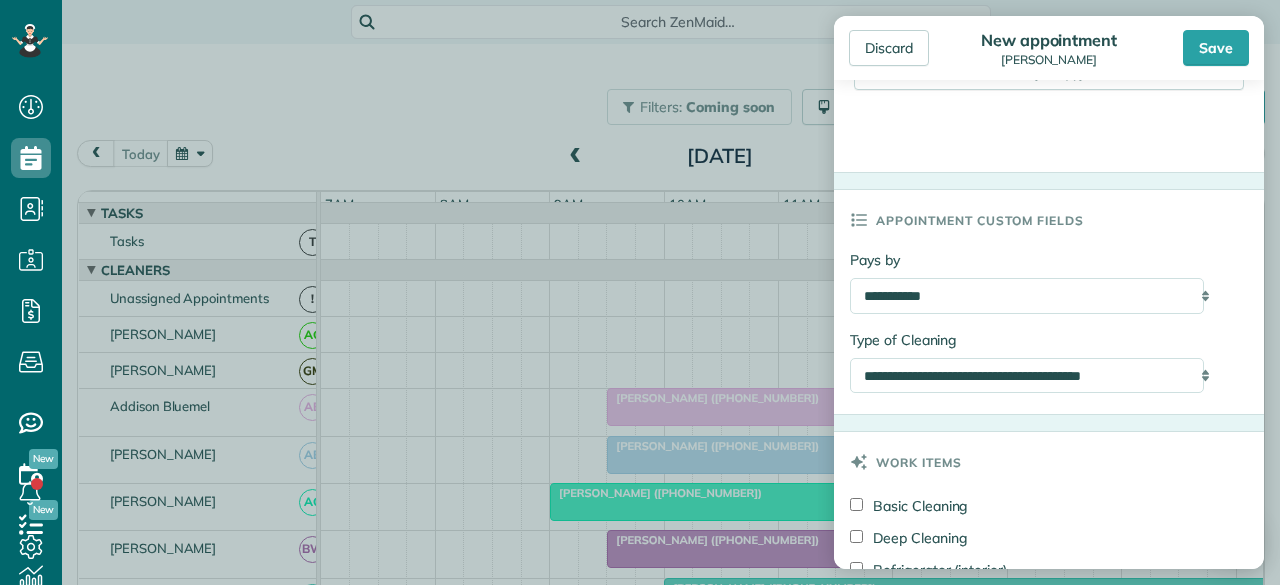 scroll, scrollTop: 900, scrollLeft: 0, axis: vertical 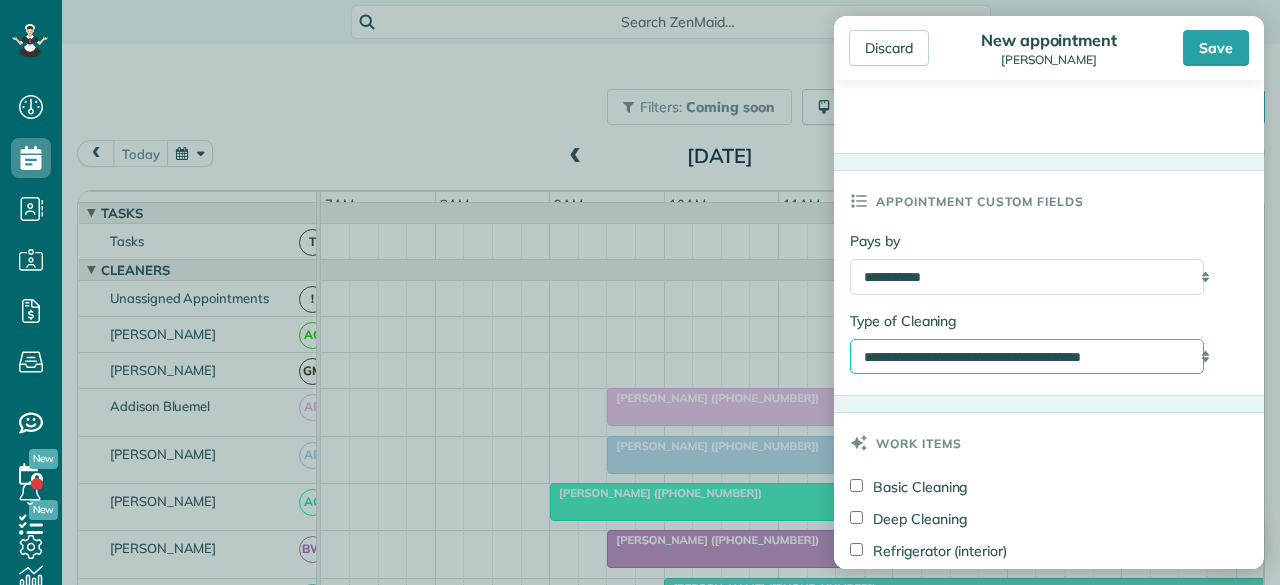 click on "**********" at bounding box center (1027, 356) 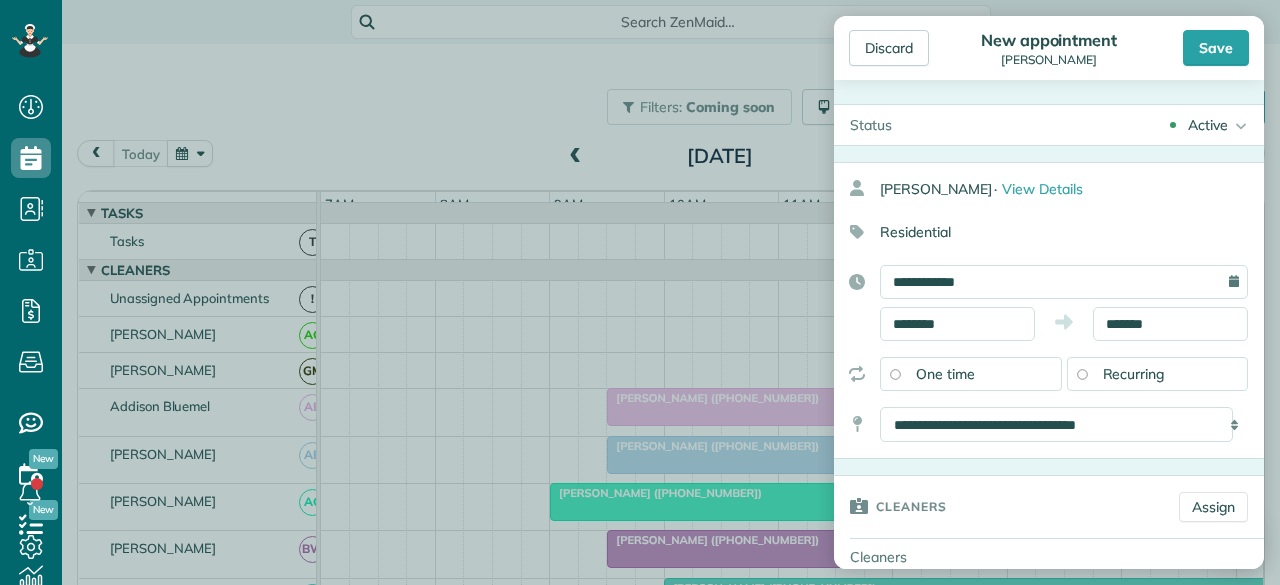 scroll, scrollTop: 200, scrollLeft: 0, axis: vertical 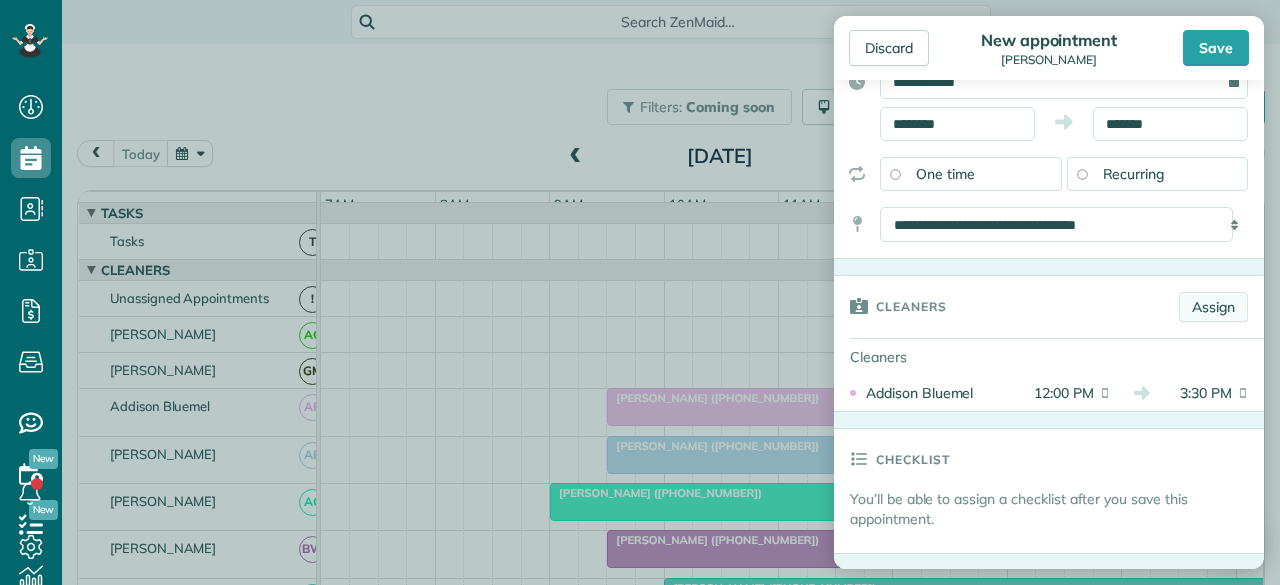 click on "Assign" at bounding box center (1213, 307) 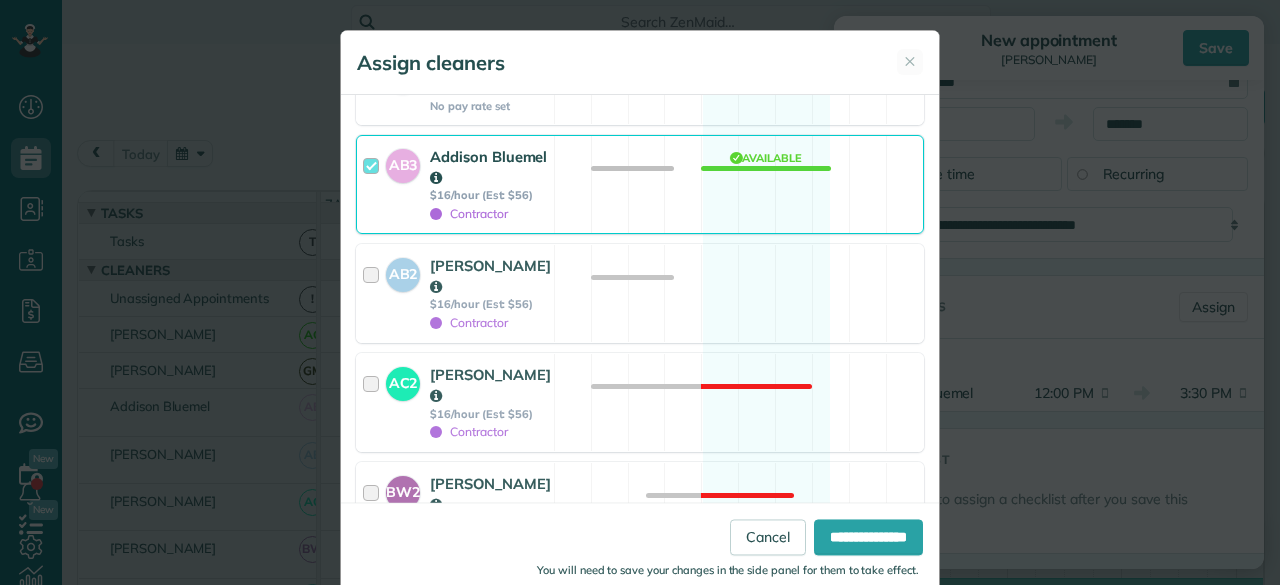 scroll, scrollTop: 700, scrollLeft: 0, axis: vertical 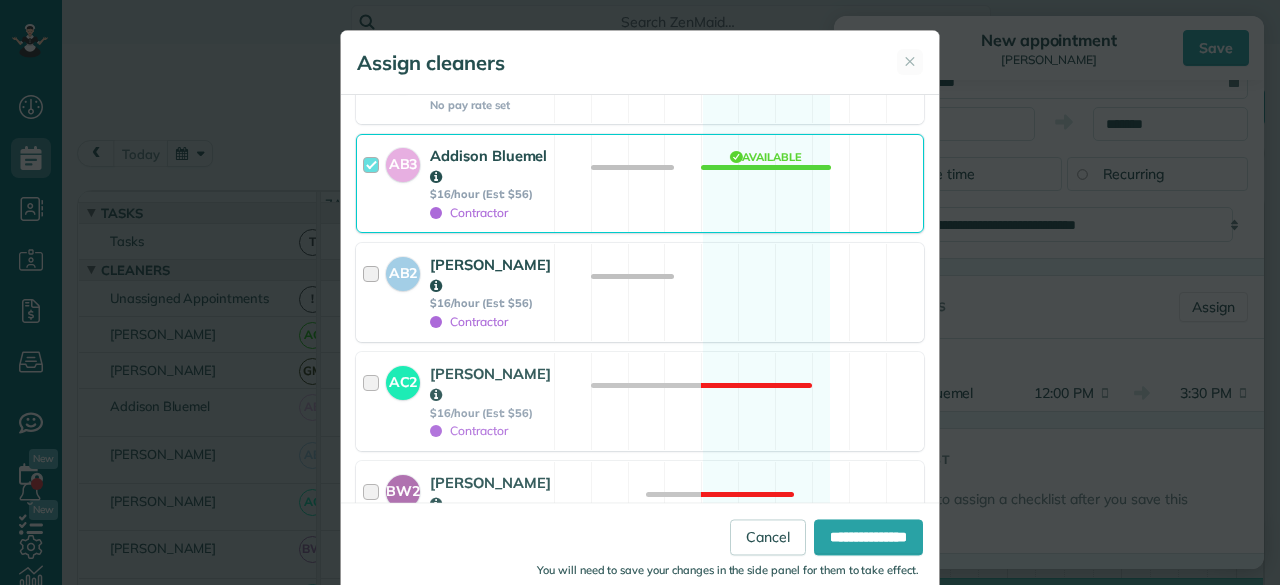 click on "$16/hour (Est: $56)" at bounding box center (490, 303) 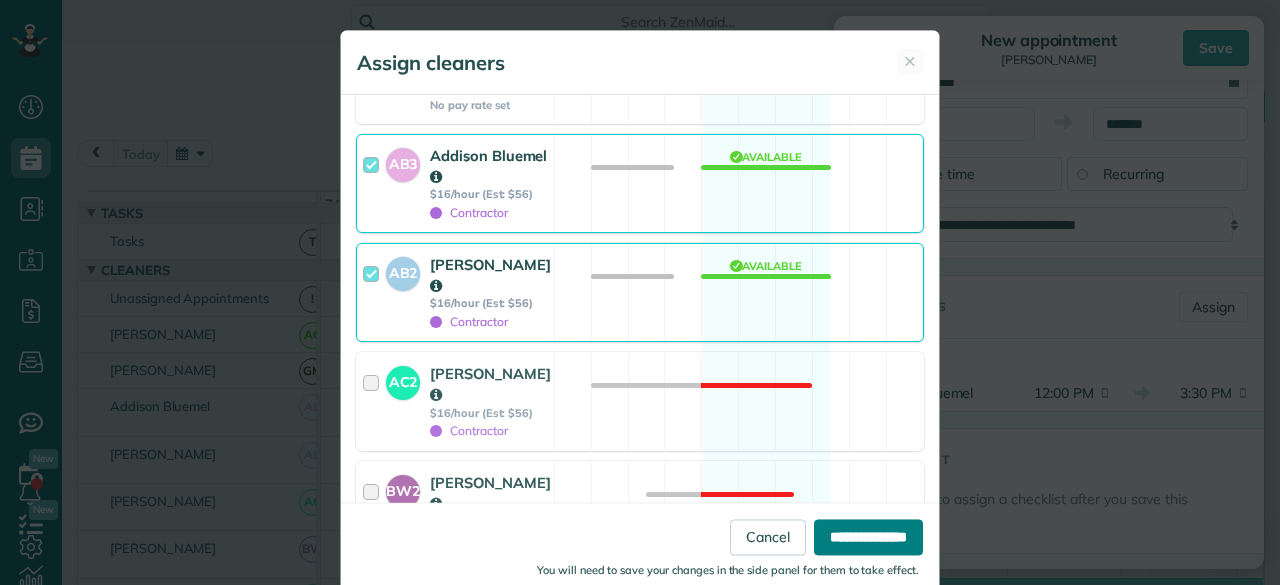 click on "**********" at bounding box center (868, 537) 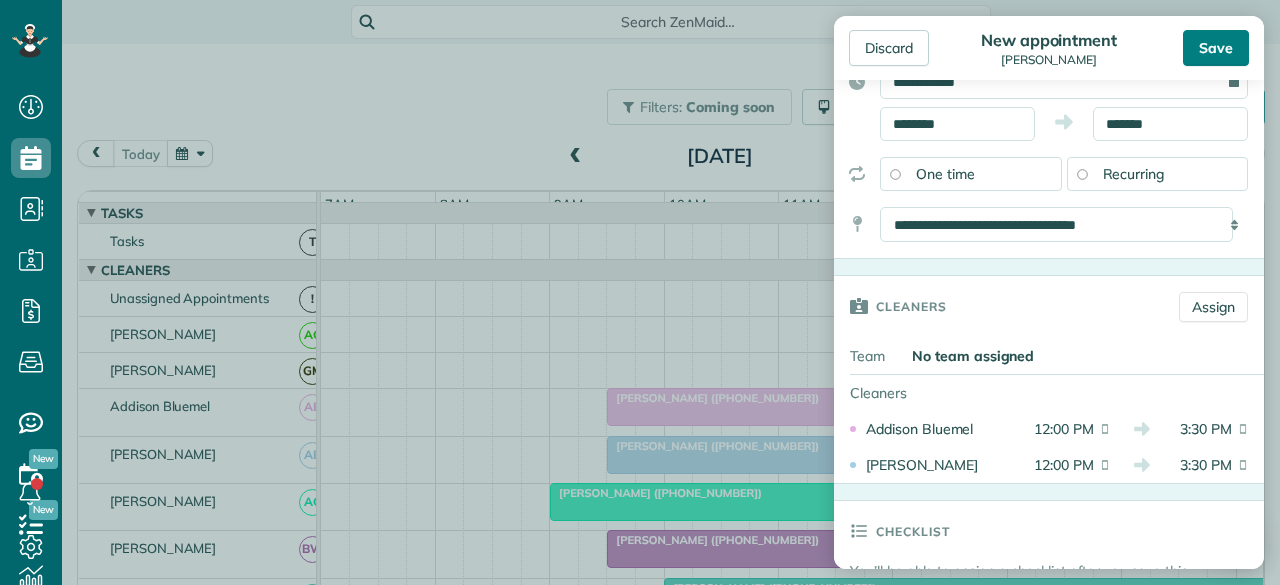 click on "Save" at bounding box center (1216, 48) 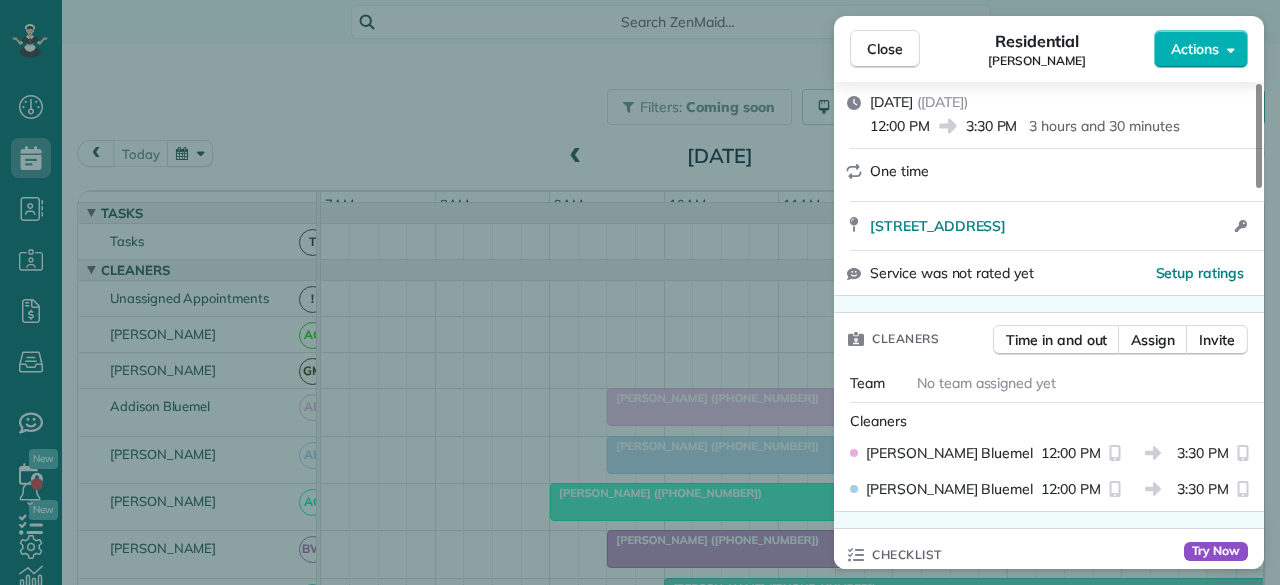 scroll, scrollTop: 0, scrollLeft: 0, axis: both 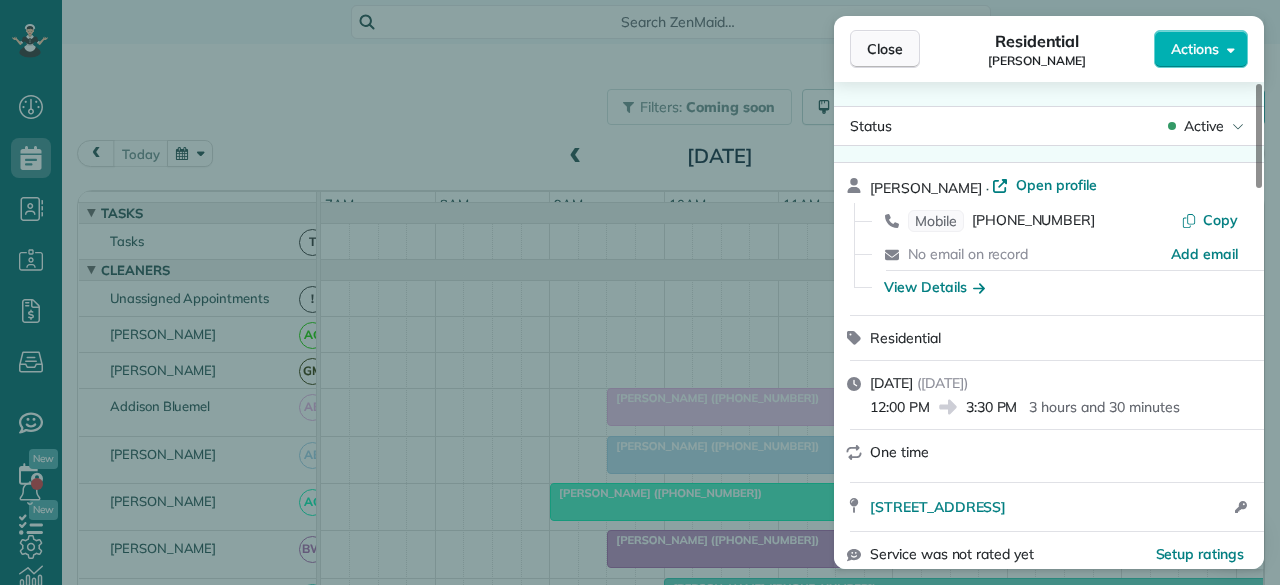 click on "Close" at bounding box center [885, 49] 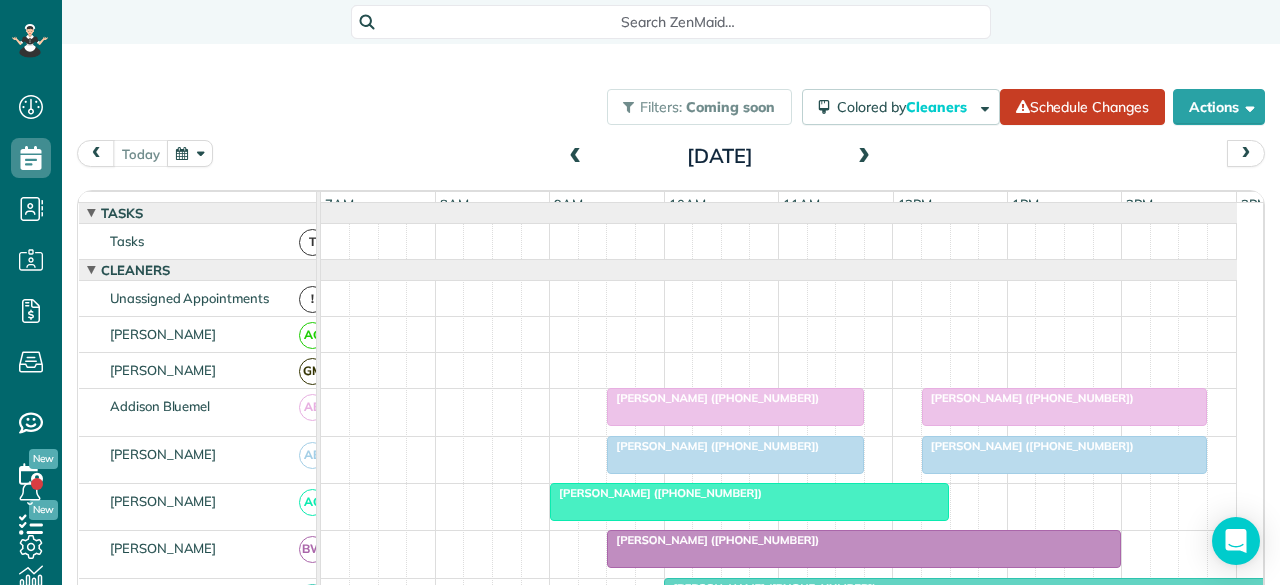 scroll, scrollTop: 80, scrollLeft: 0, axis: vertical 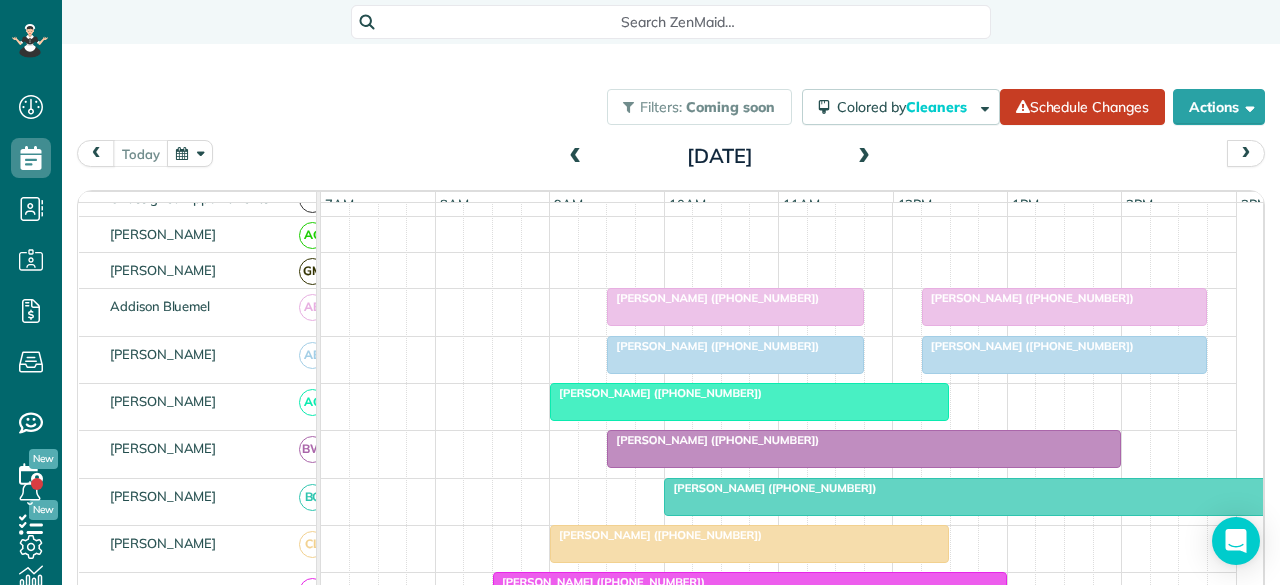 click at bounding box center (864, 157) 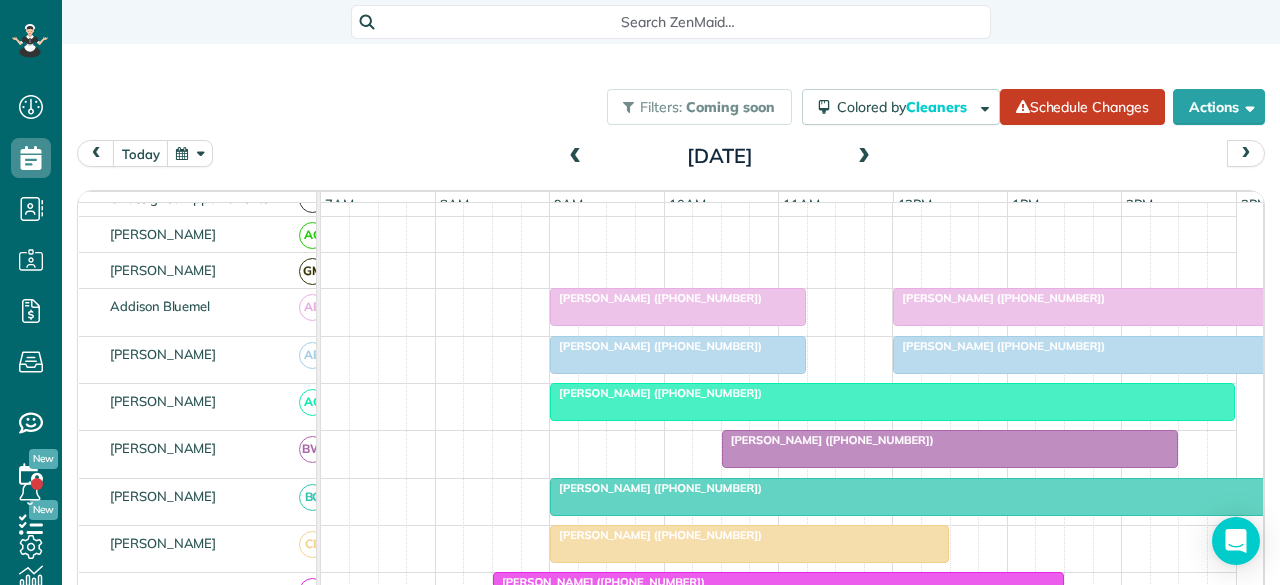 scroll, scrollTop: 200, scrollLeft: 0, axis: vertical 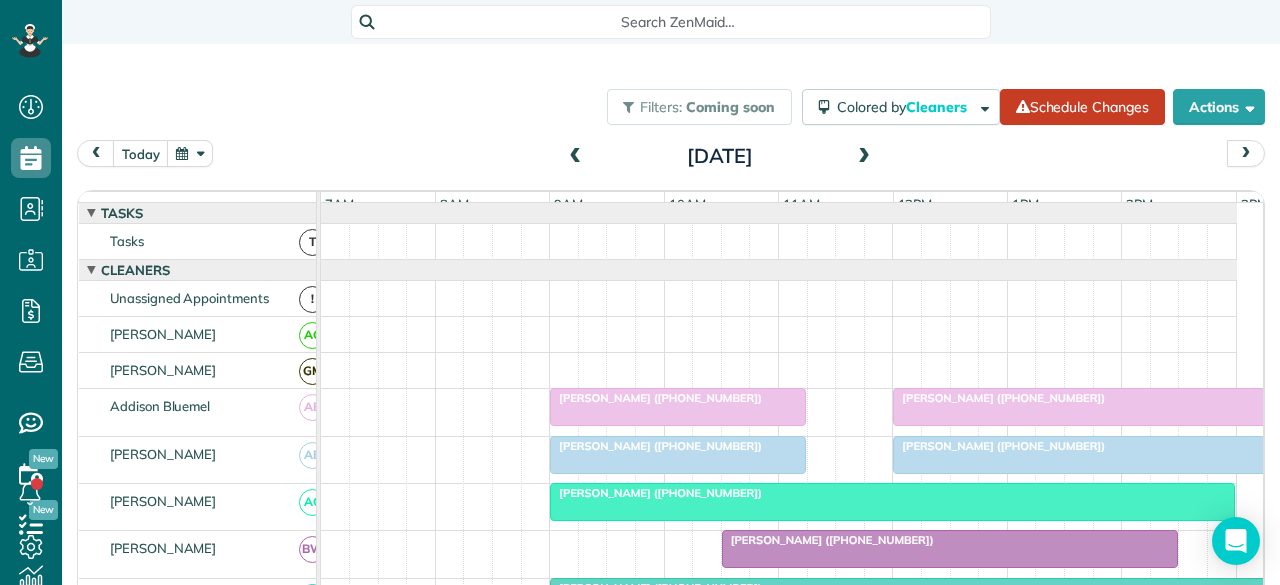 click at bounding box center [576, 157] 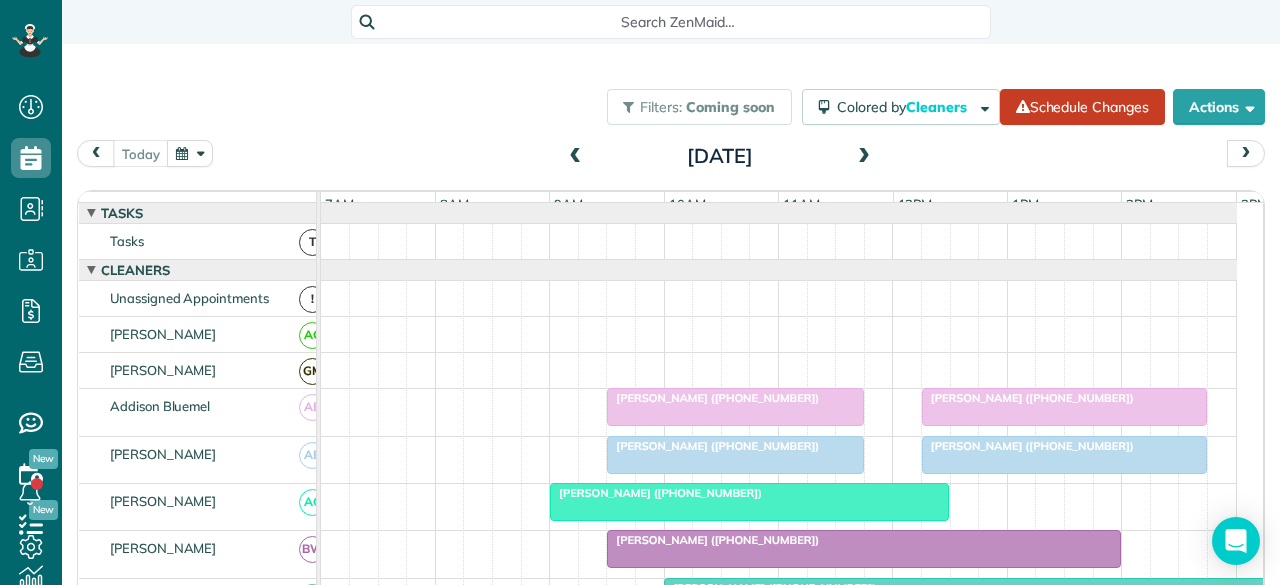 click on "Sonja Ryberg (+12147078013)" at bounding box center [713, 398] 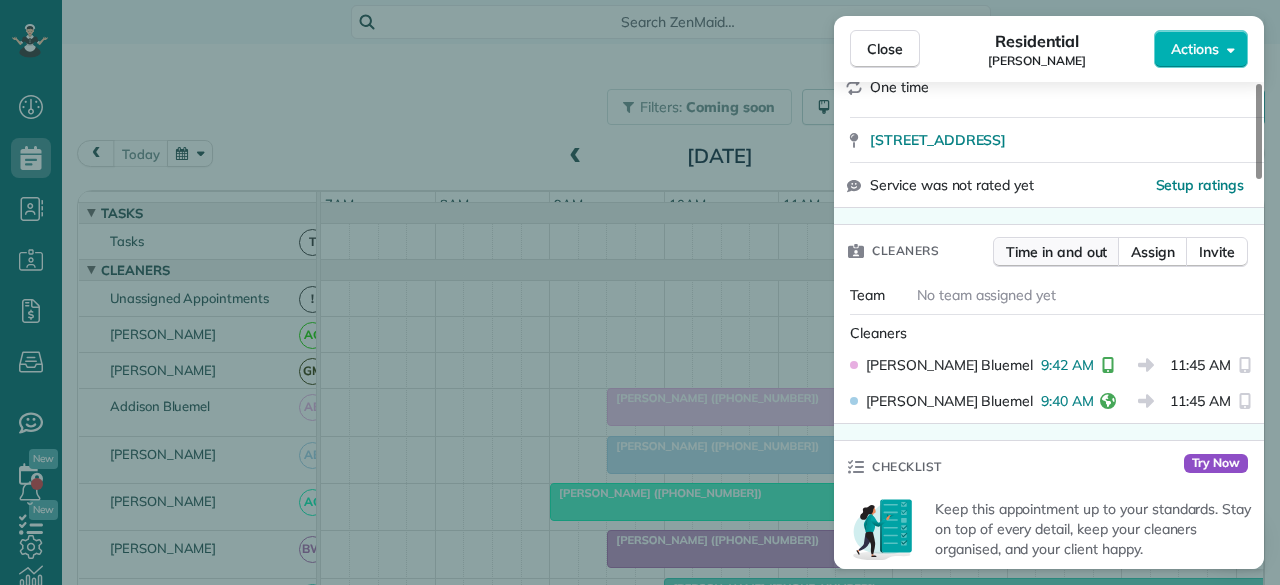 scroll, scrollTop: 400, scrollLeft: 0, axis: vertical 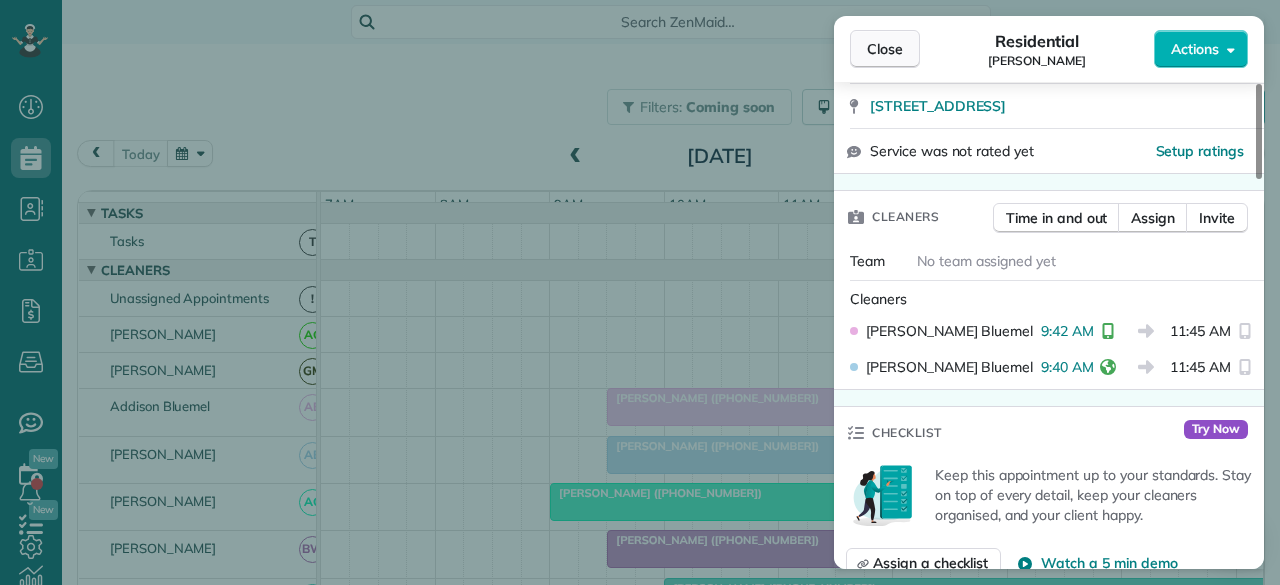 click on "Close" at bounding box center (885, 49) 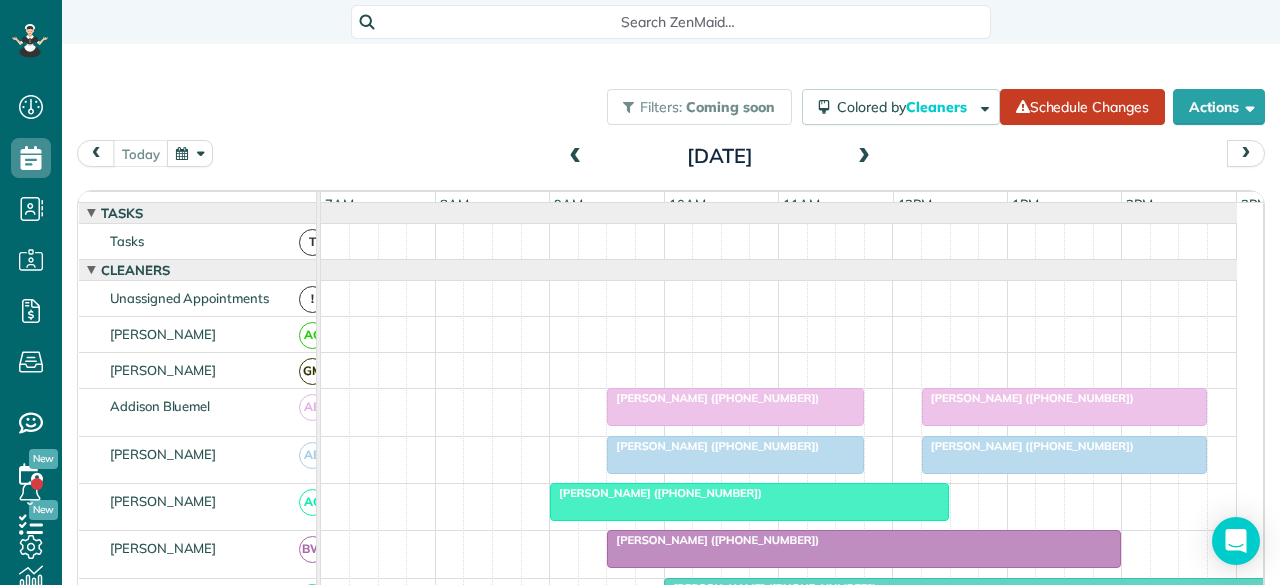 scroll, scrollTop: 79, scrollLeft: 0, axis: vertical 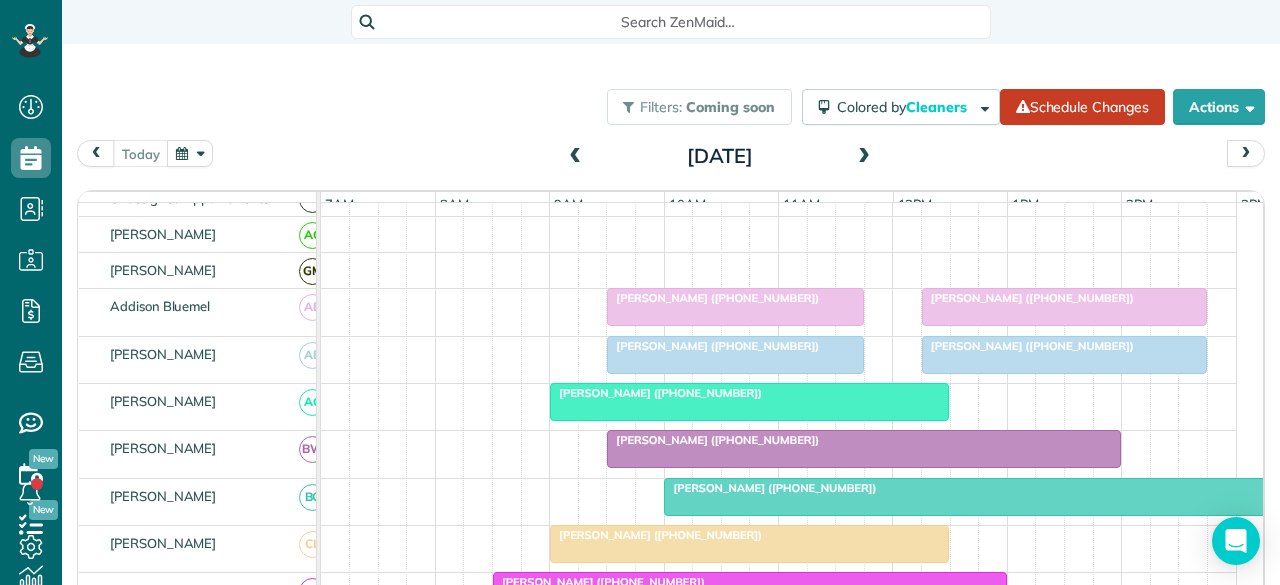 click on "[PERSON_NAME] ([PHONE_NUMBER])" at bounding box center [656, 393] 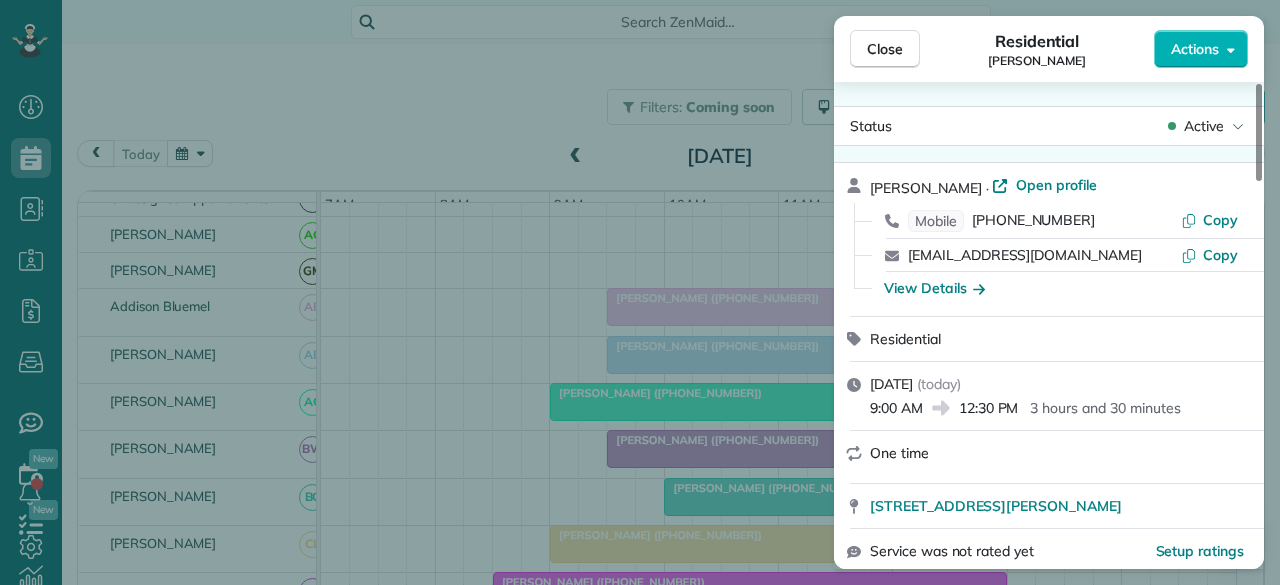 scroll, scrollTop: 0, scrollLeft: 0, axis: both 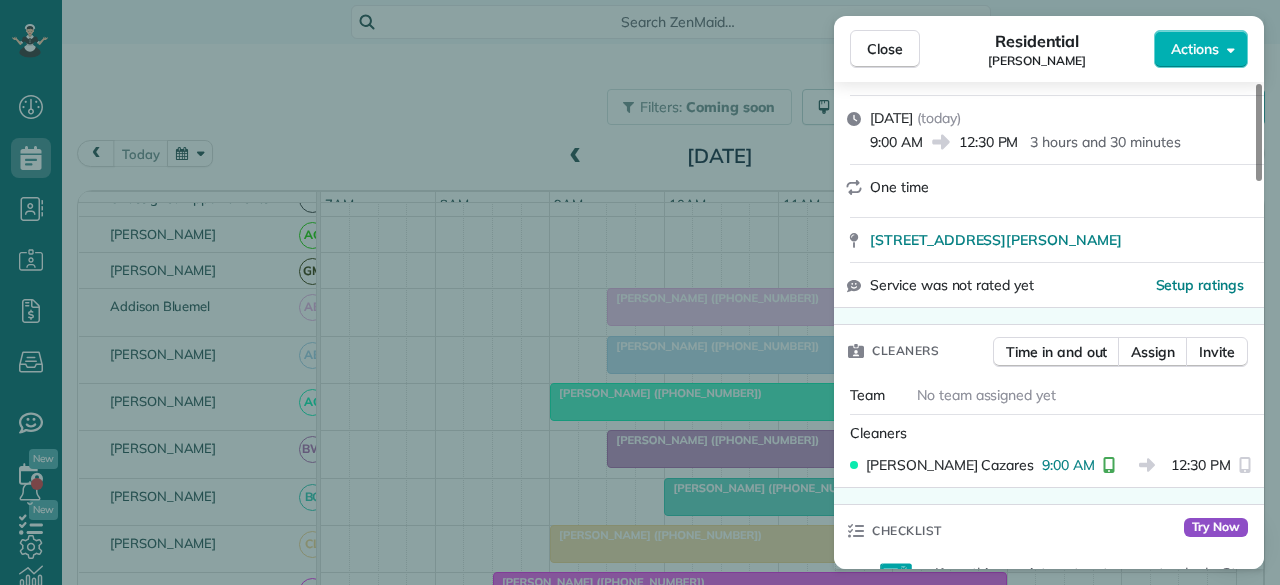 click on "Close" at bounding box center [885, 49] 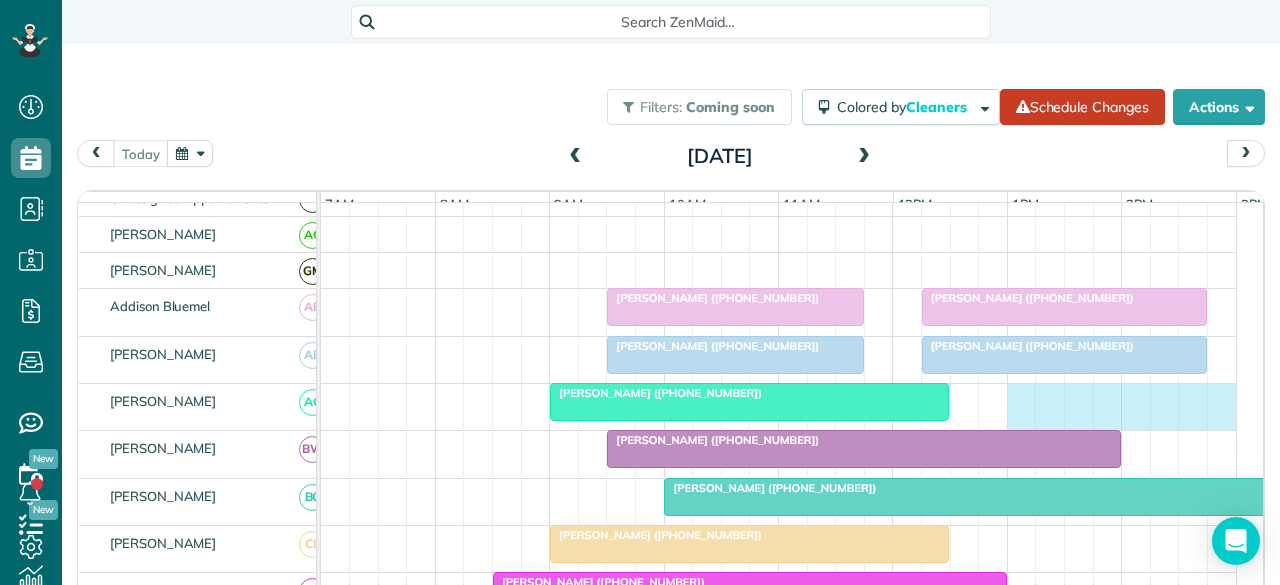 scroll, scrollTop: 100, scrollLeft: 22, axis: both 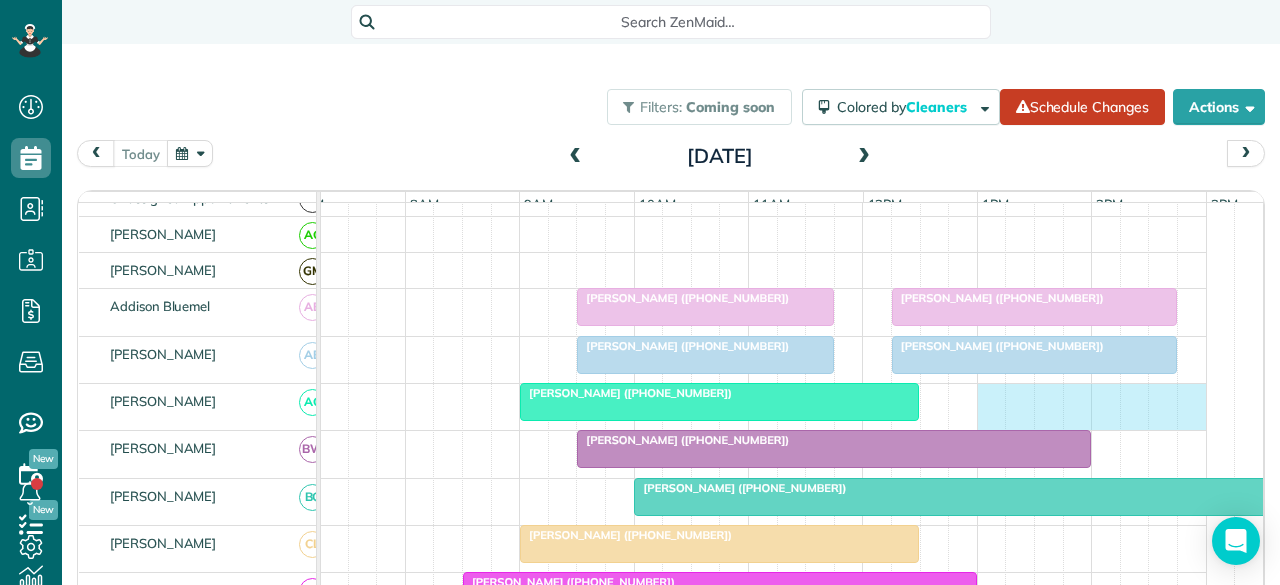 drag, startPoint x: 1008, startPoint y: 410, endPoint x: 1222, endPoint y: 406, distance: 214.03738 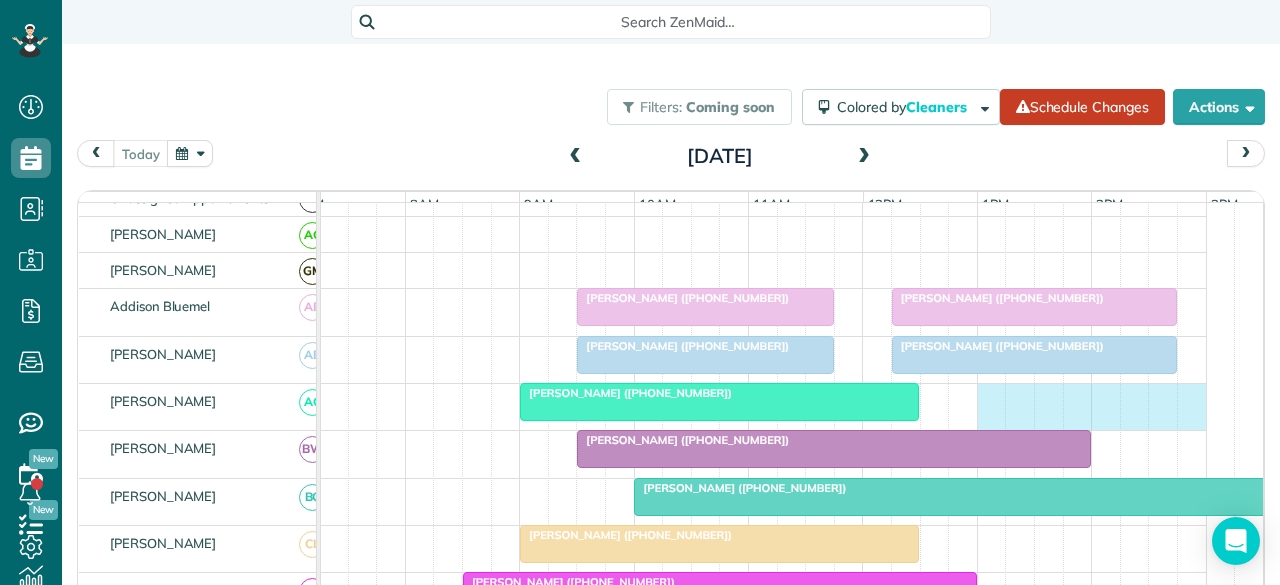 click on "Mark Chutchian (+12146750041) Sonja Ryberg (+12147078013)         Mark Chutchian (+12146750041) Sonja Ryberg (+12147078013)         Sarah Brill (+15129034930)         Jennifer Nelson (+12145493637)         William Butler (+18179075585)         Brian Benton (+18177815360)         Lisa Bell (+18175574205)         Debbie Claydon (+16825591426)         Jenny Kocher (+18172536682)         Kim Sakovich (+18173605352) Lex Sheddan (+19728982760)         Jonna Noble (+18178223477)         William Butler (+18179075585)                 Claire Edgar (+18176372102)                 Brian Benton (+18177815360)         Diesslin Family (+18179172543, +18177149846)                         Alessandra Abraham (+12542141981)                 Claire Edgar (+18176372102)         Kelly Caviness (+18178816838) Raquel Chavez (+14699920783)         Kelly Caviness (+18178816838) Raquel Chavez (+14699920783)                                                 Andrew Young (+13253701928)" at bounding box center [749, 995] 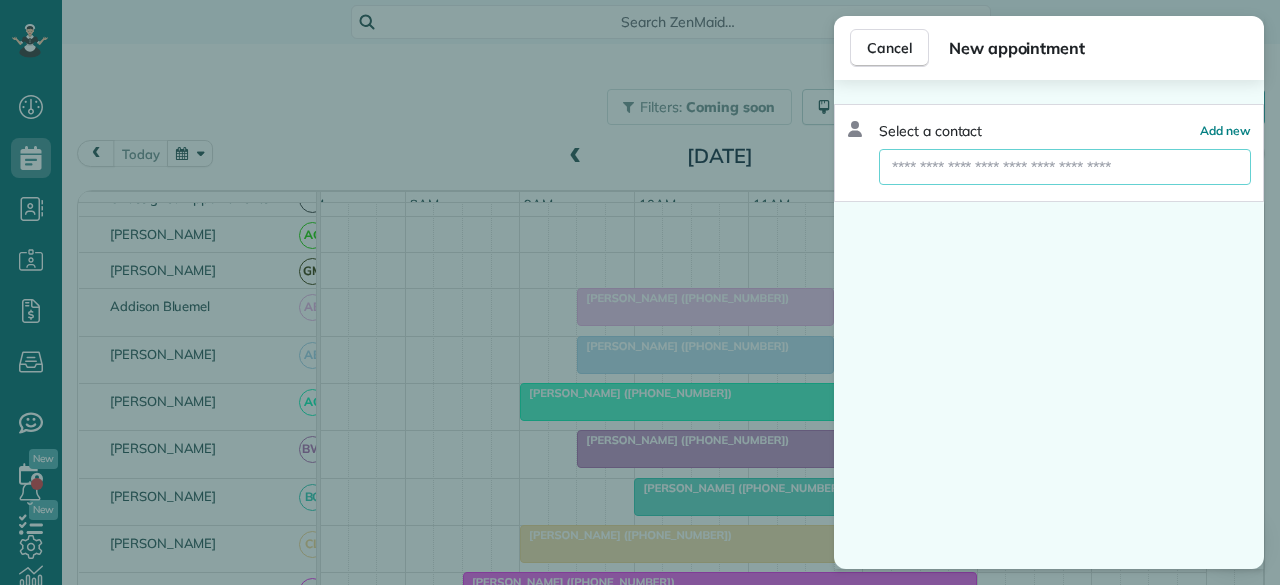 click at bounding box center (1065, 167) 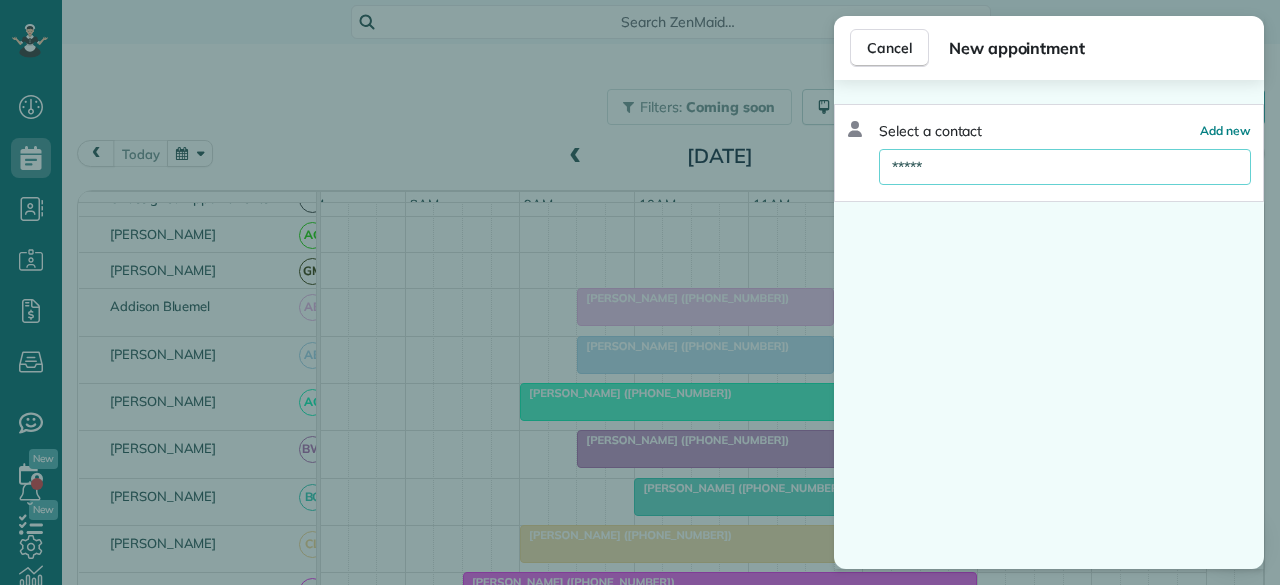 click on "*****" at bounding box center (1065, 167) 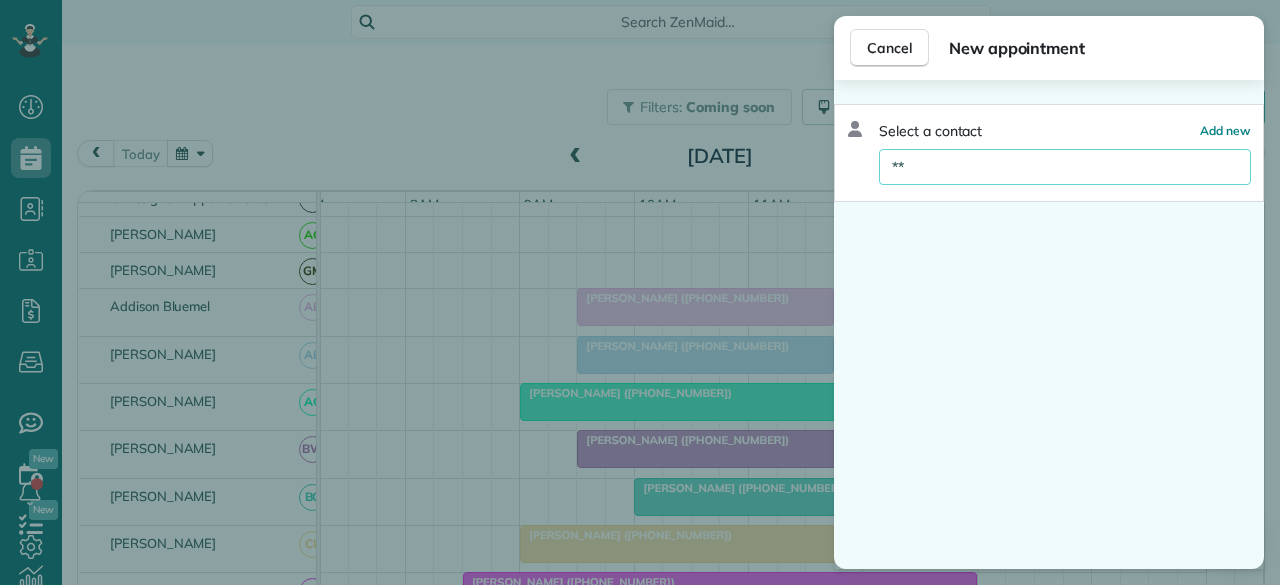 type on "*" 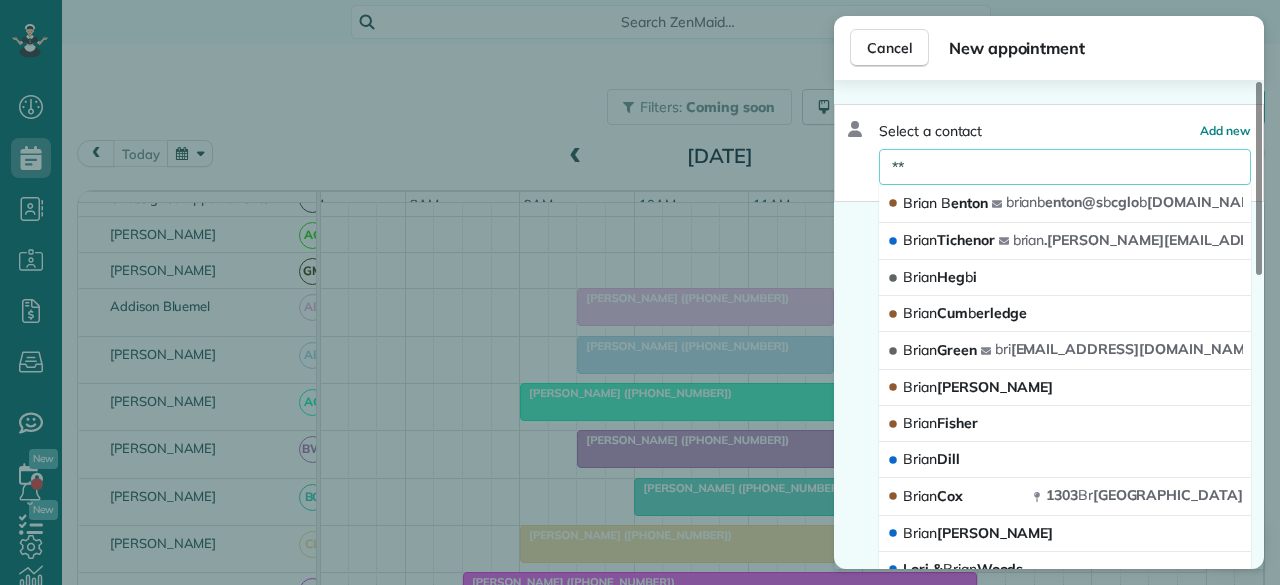 type on "*" 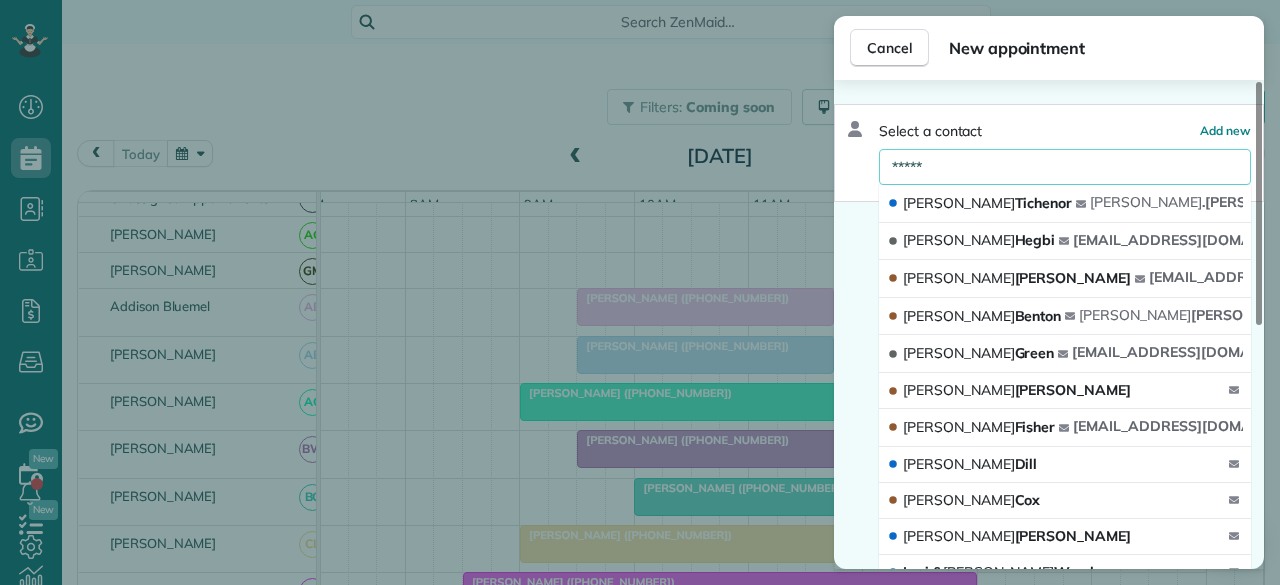click on "*****" at bounding box center (1065, 167) 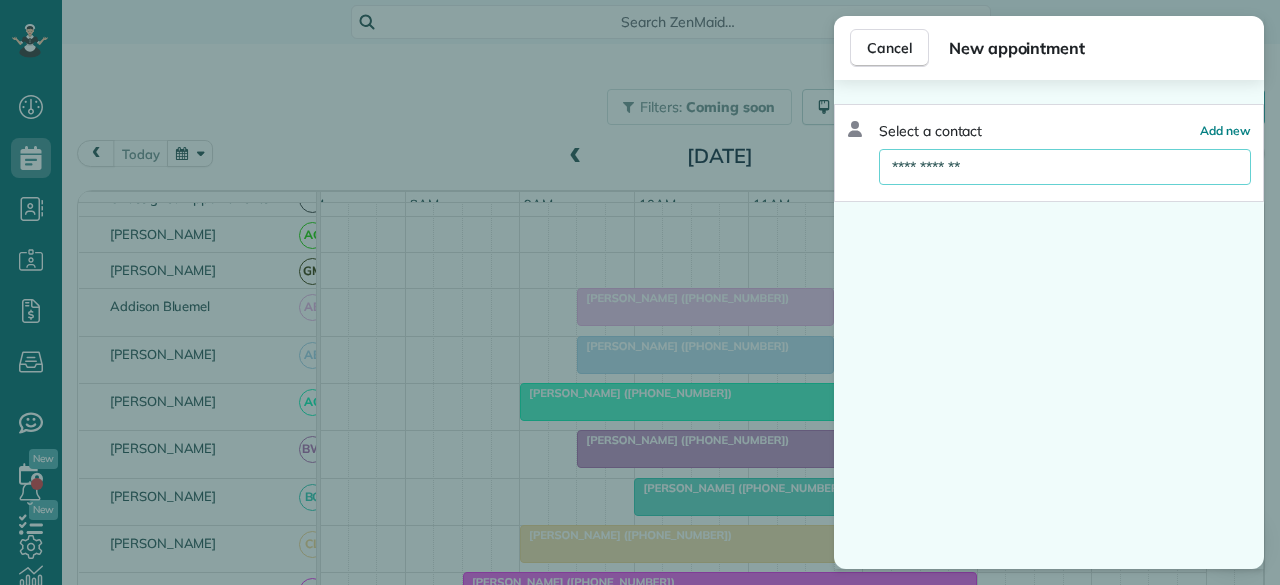 click on "**********" at bounding box center [1065, 167] 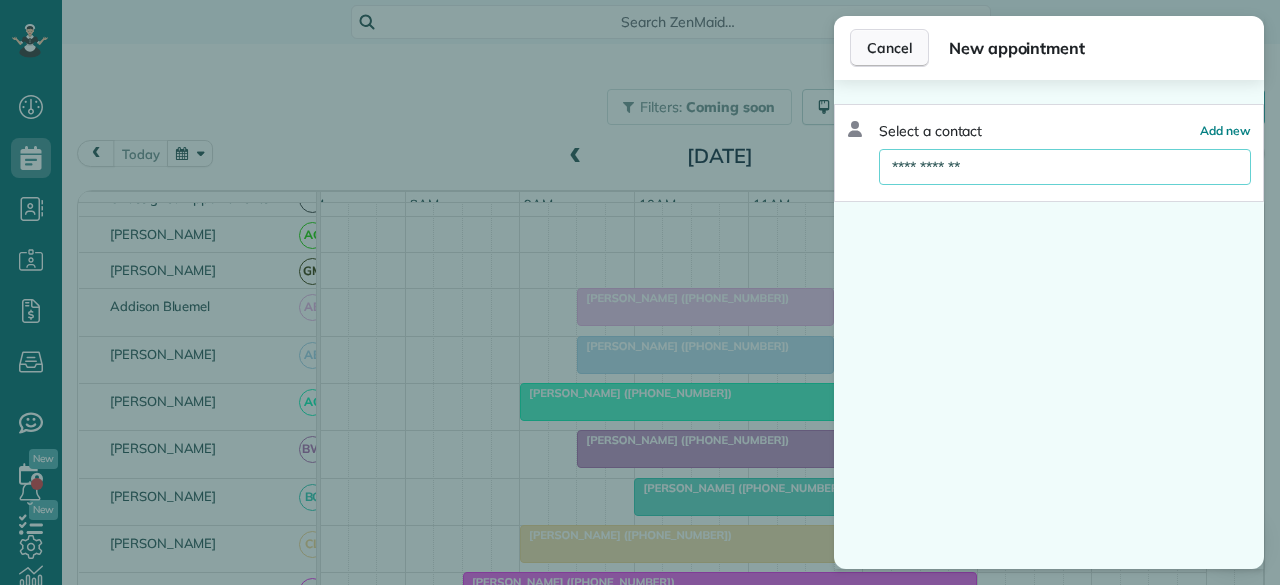 type on "**********" 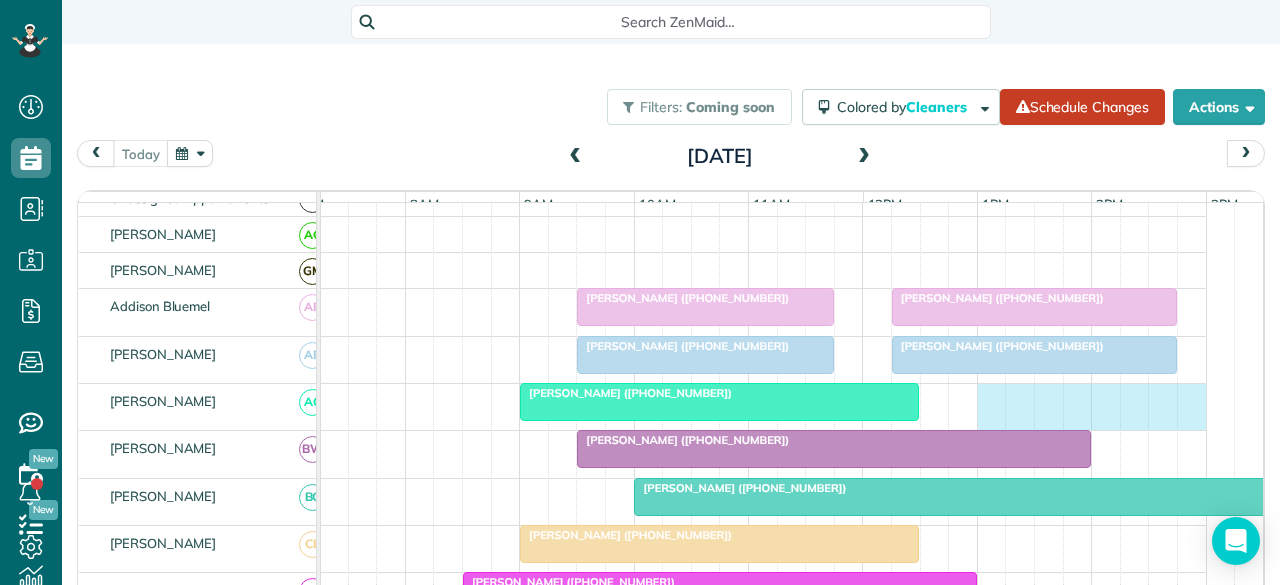drag, startPoint x: 976, startPoint y: 407, endPoint x: 1194, endPoint y: 406, distance: 218.00229 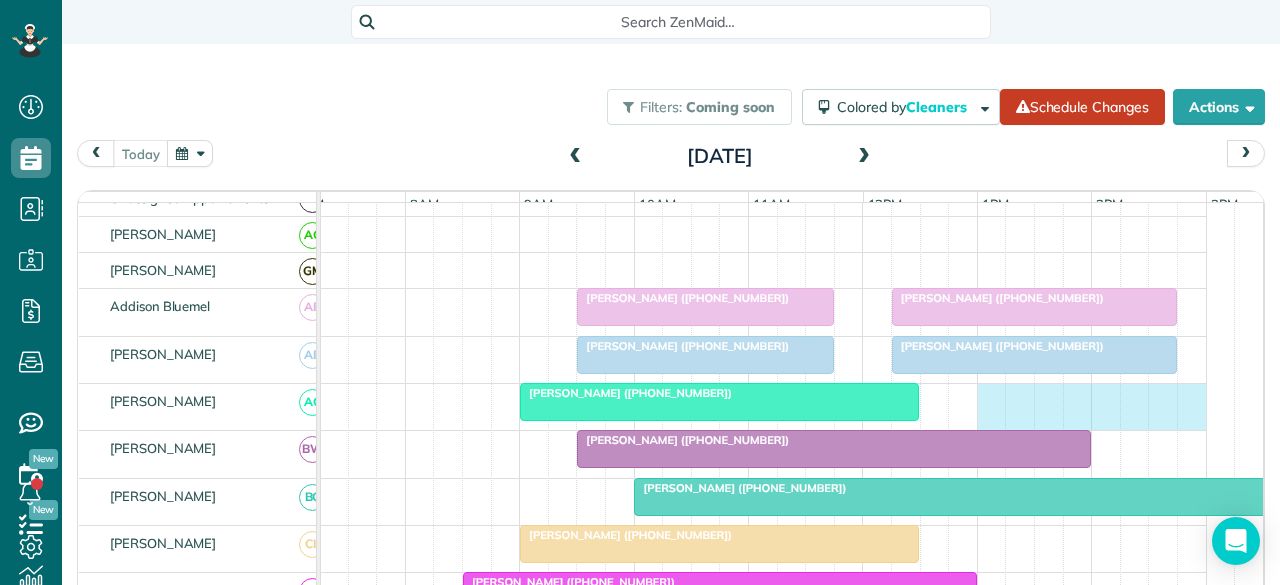 click on "Sarah Brill (+15129034930)" at bounding box center (749, 407) 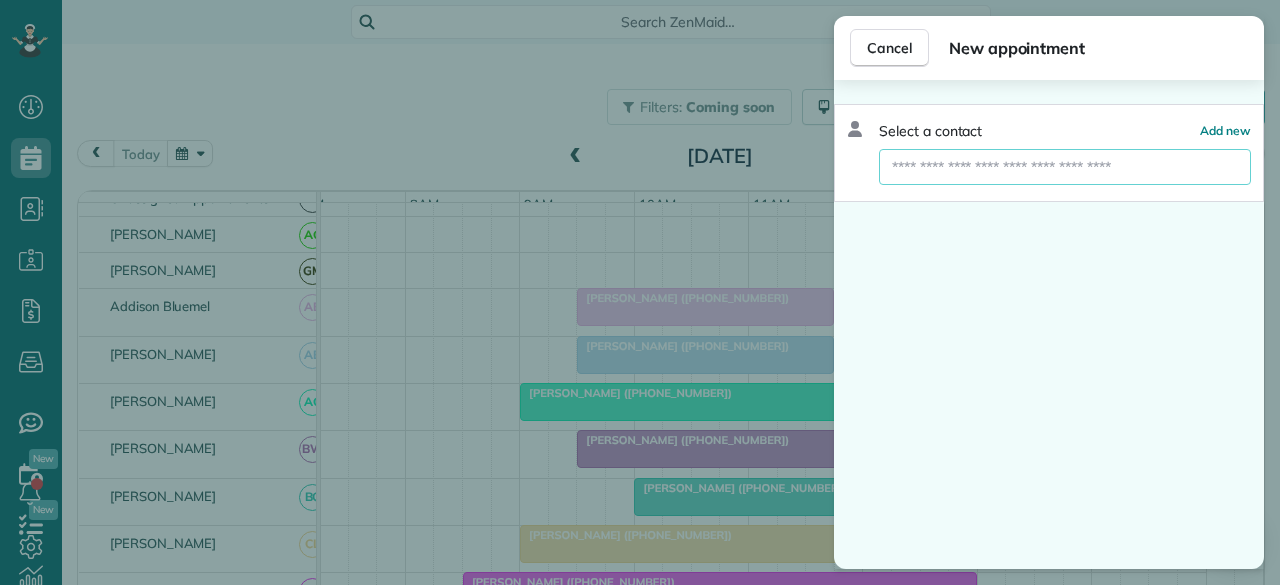 click at bounding box center [1065, 167] 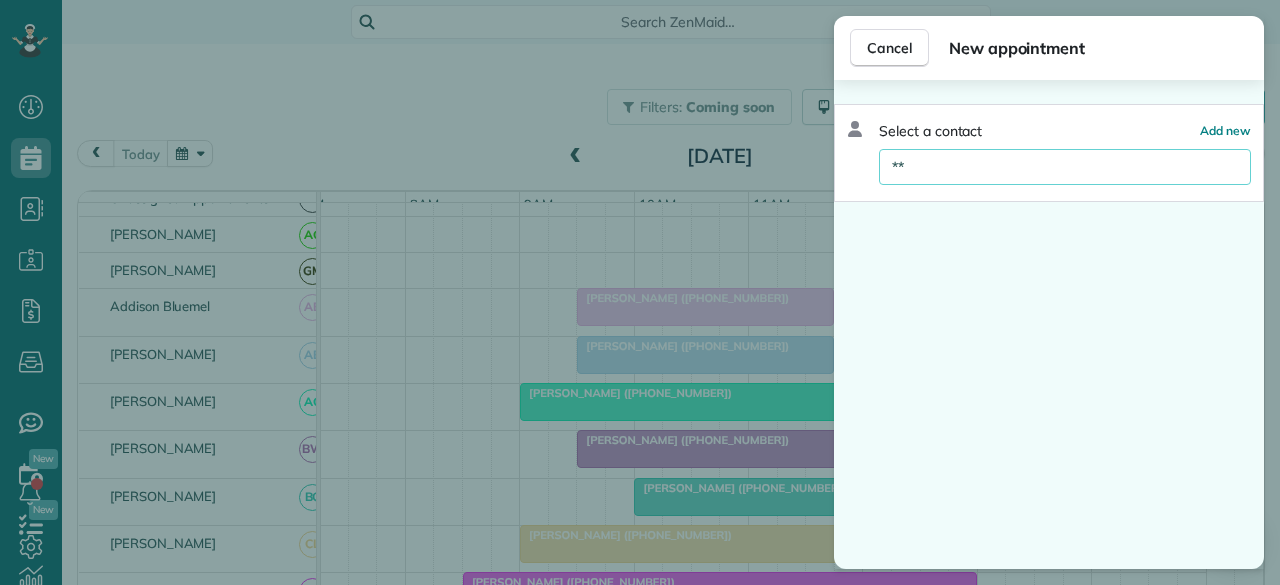 type on "*" 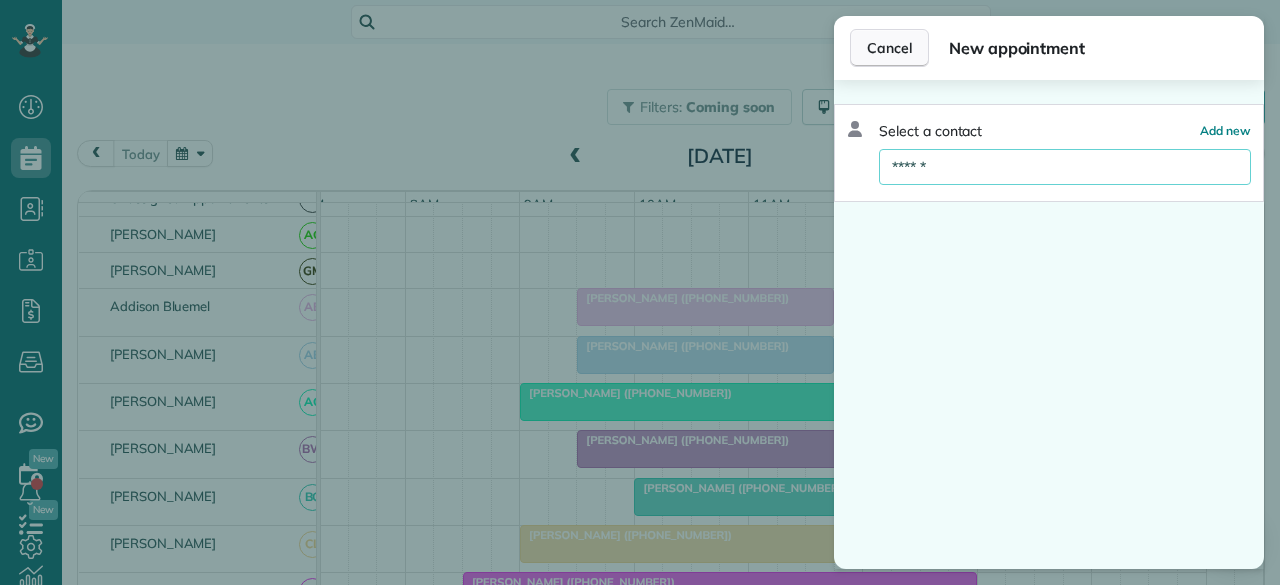 type on "******" 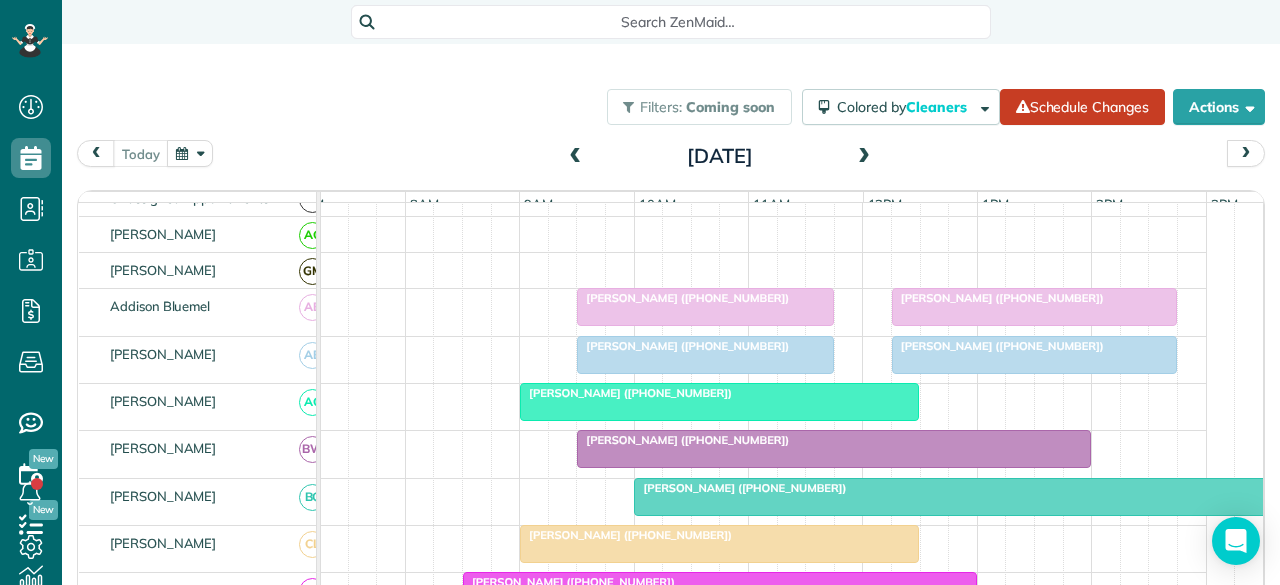 scroll, scrollTop: 200, scrollLeft: 30, axis: both 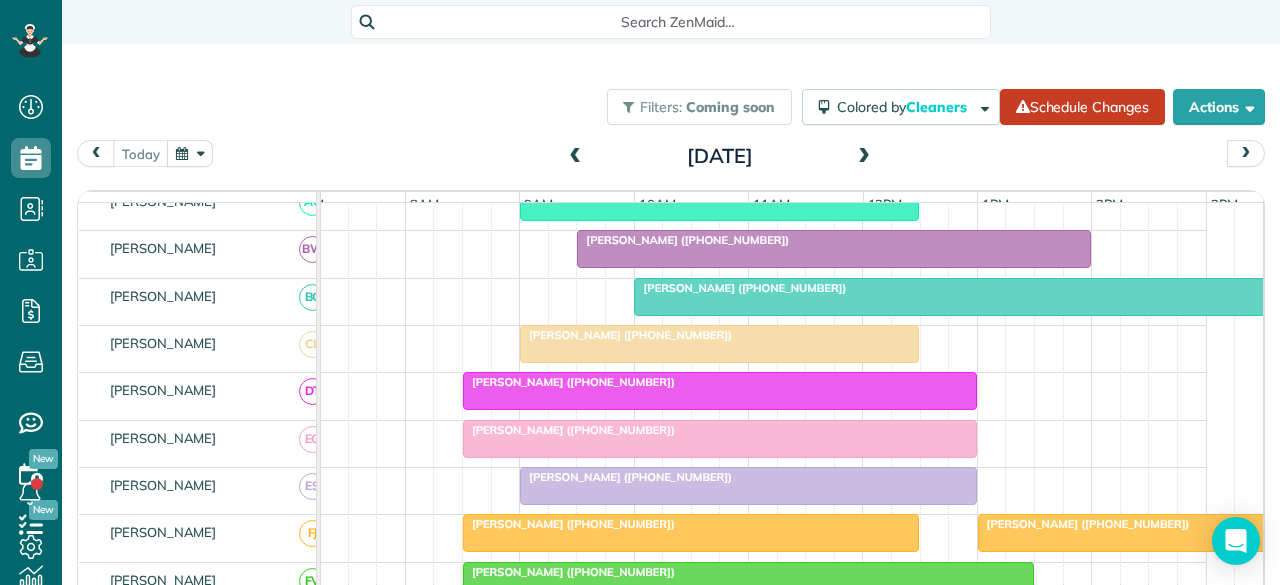click on "Brian Benton (+18177815360)" at bounding box center (719, 335) 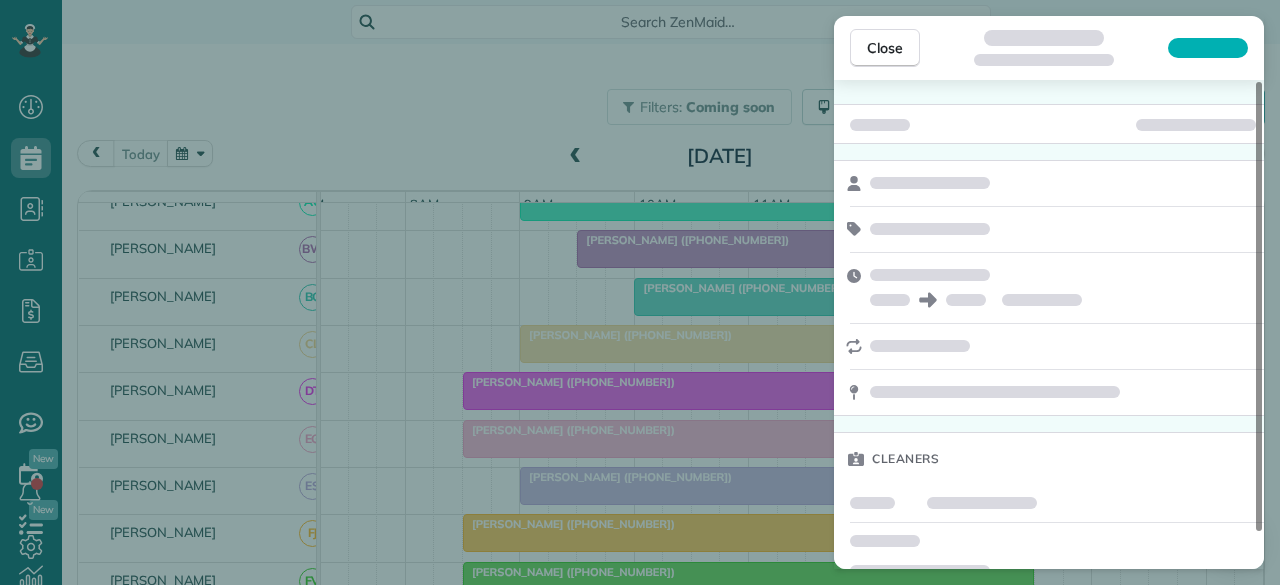 drag, startPoint x: 888, startPoint y: 47, endPoint x: 847, endPoint y: 119, distance: 82.85529 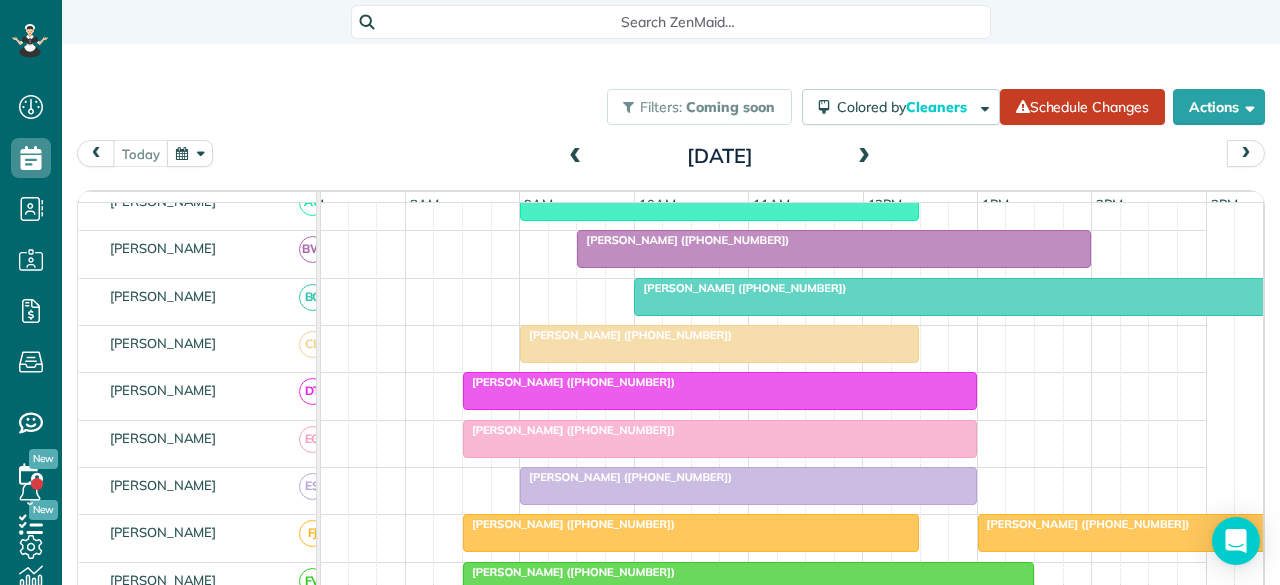drag, startPoint x: 401, startPoint y: 115, endPoint x: 435, endPoint y: 136, distance: 39.962482 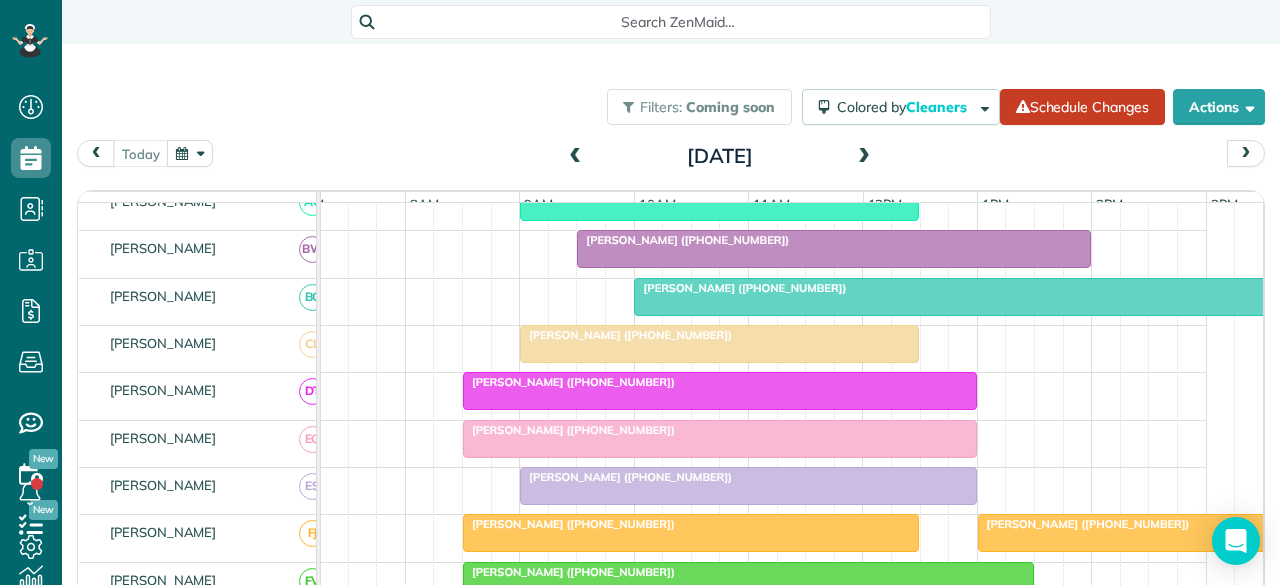 scroll, scrollTop: 112, scrollLeft: 30, axis: both 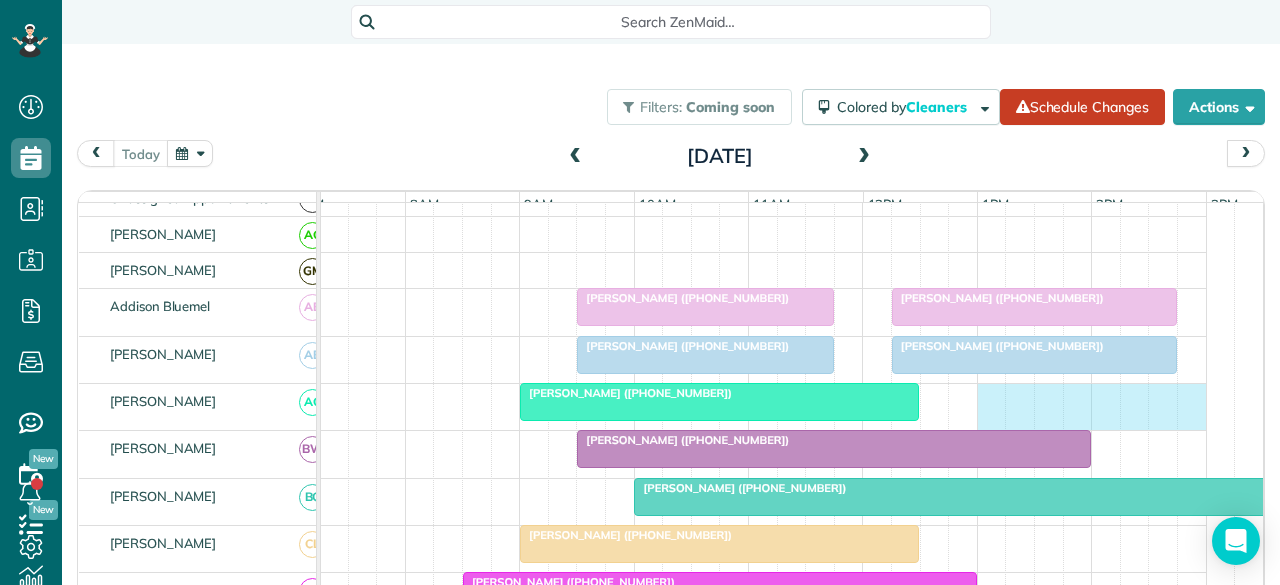 drag, startPoint x: 978, startPoint y: 413, endPoint x: 1185, endPoint y: 409, distance: 207.03865 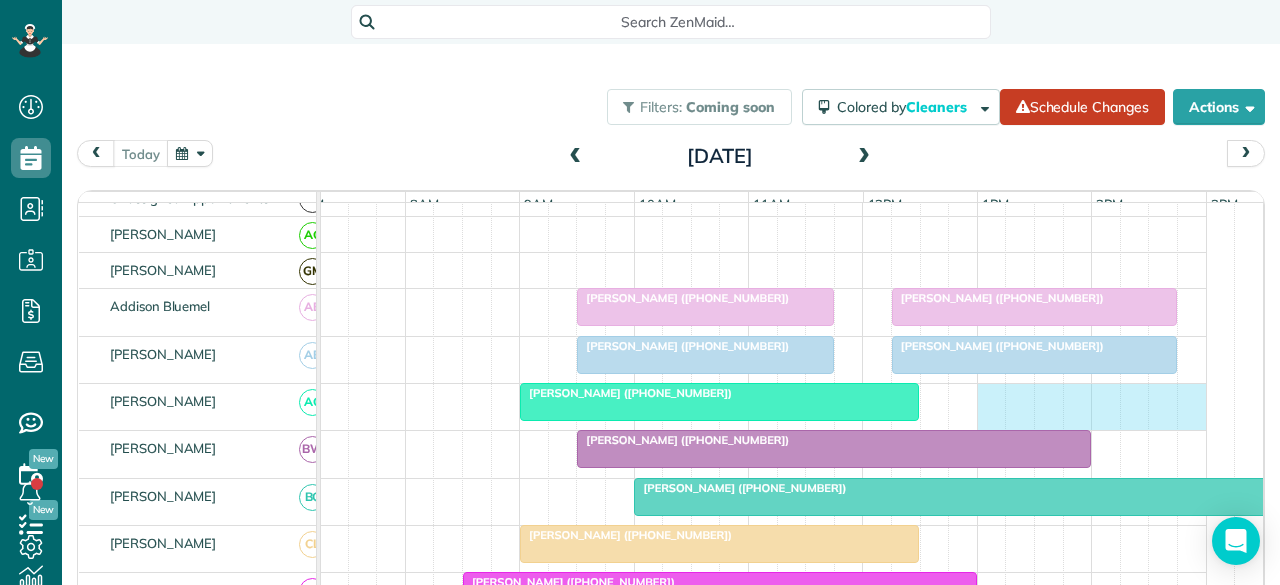 click on "Sarah Brill (+15129034930)" at bounding box center (749, 407) 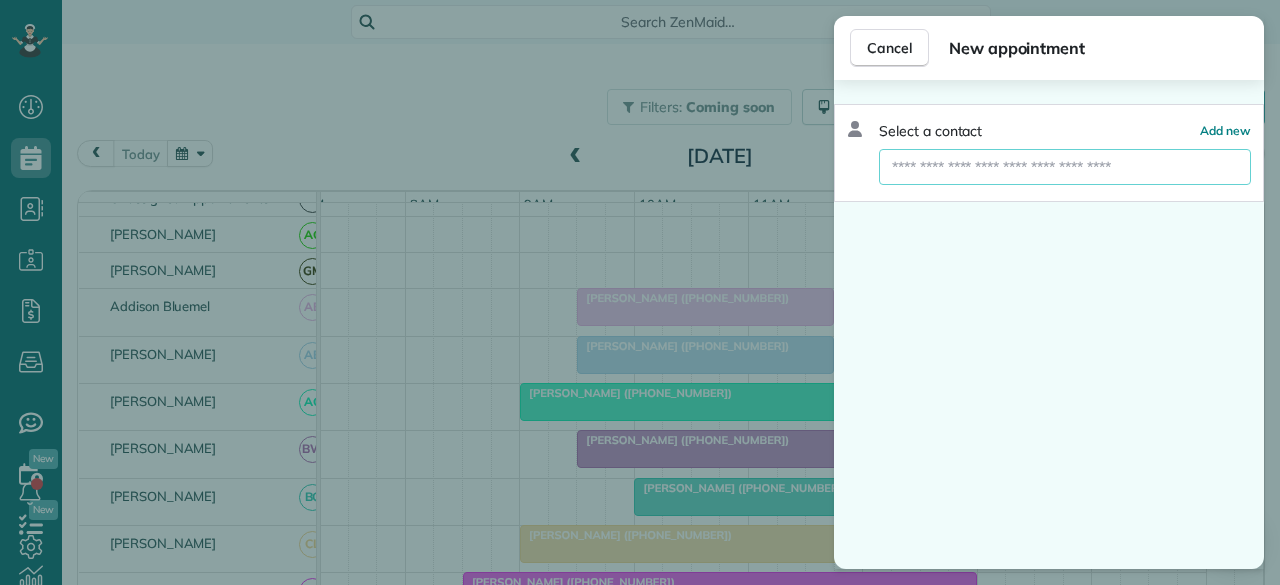 click at bounding box center (1065, 167) 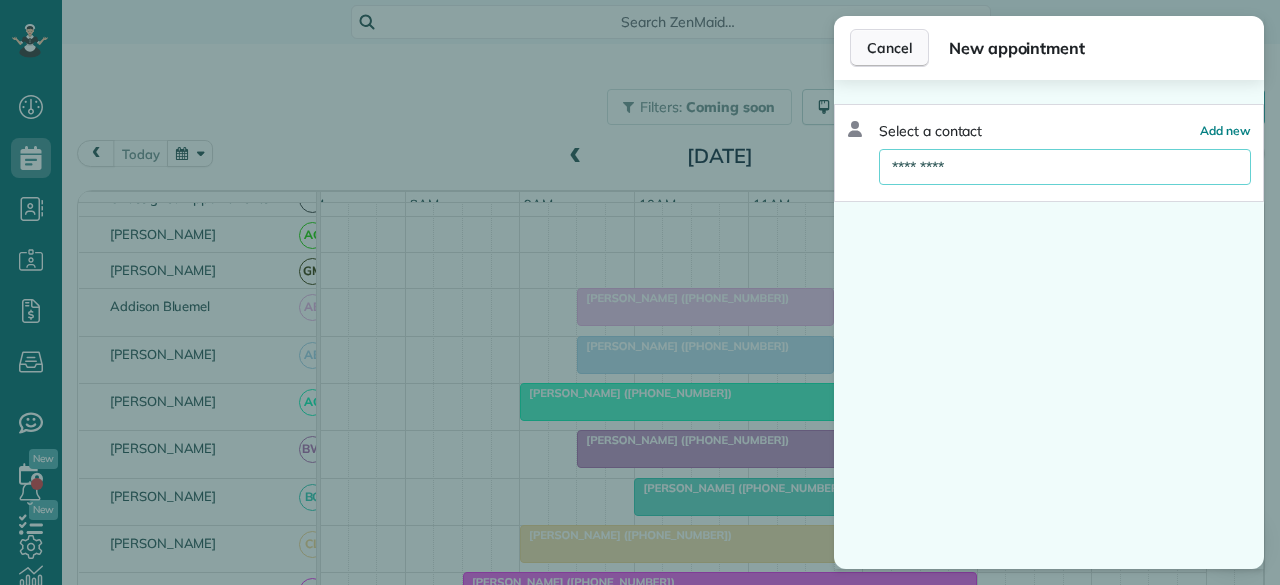 type on "*********" 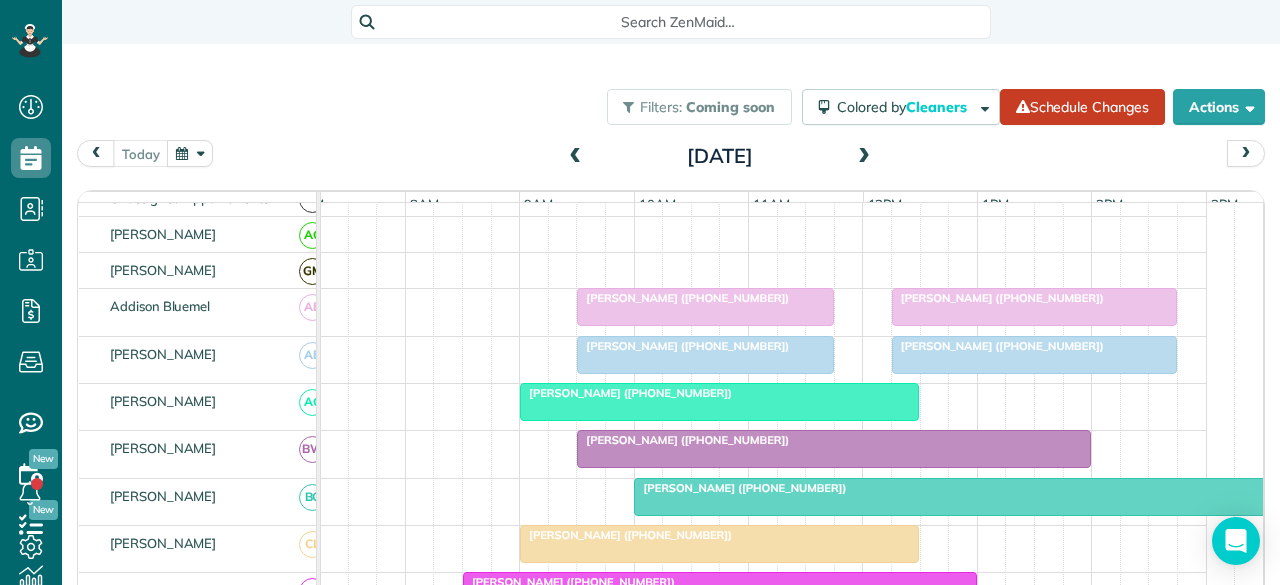 click on "Filters:   Coming soon
Colored by  Cleaners
Color by Cleaner
Color by Team
Color by Status
Color by Recurrence
Color by Paid/Unpaid
Filters  Default
Schedule Changes
Actions
Create Appointment
Create Task
Clock In/Out
Send Work Orders
Print Route Sheets
Today's Emails/Texts
Export data.." at bounding box center [671, 107] 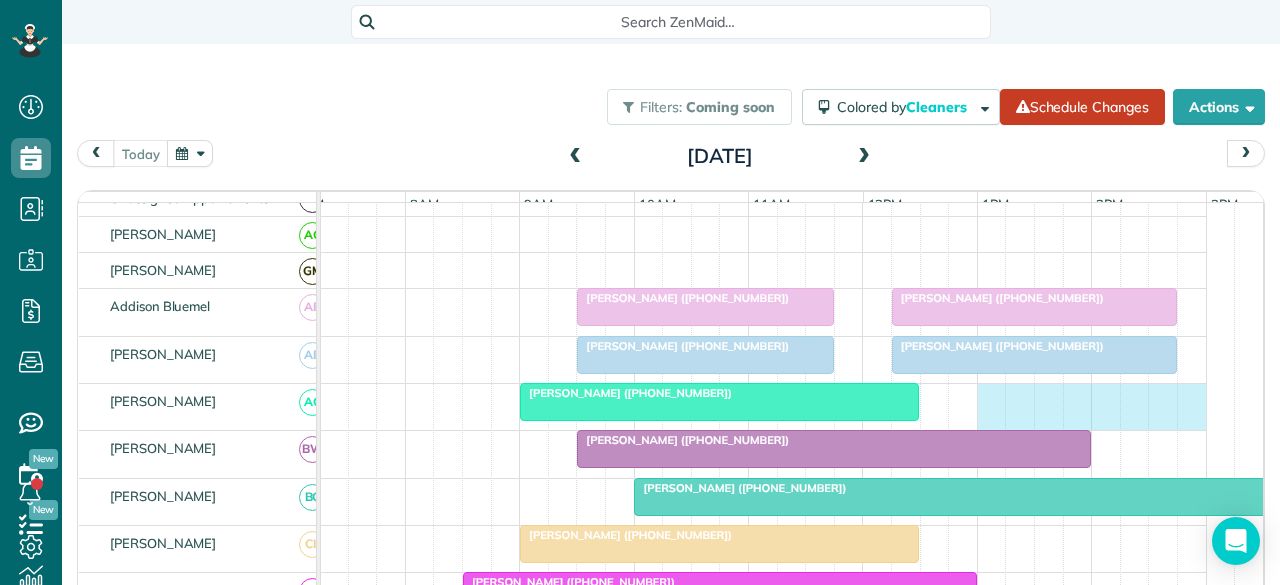 drag, startPoint x: 984, startPoint y: 414, endPoint x: 1200, endPoint y: 408, distance: 216.08331 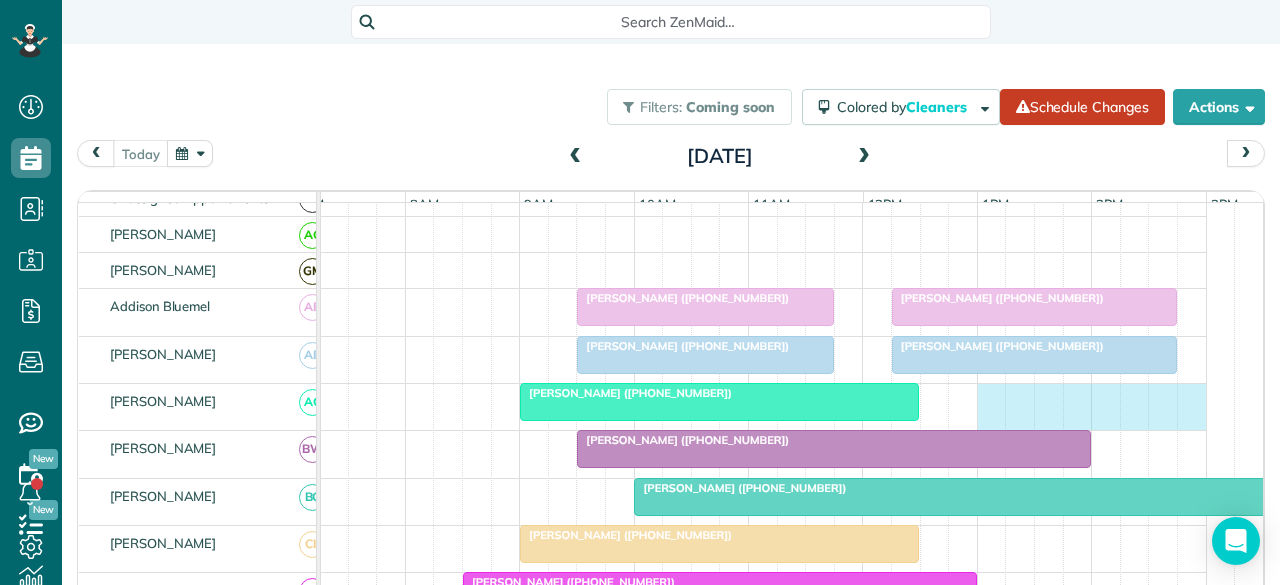 click on "Sarah Brill (+15129034930)" at bounding box center [749, 407] 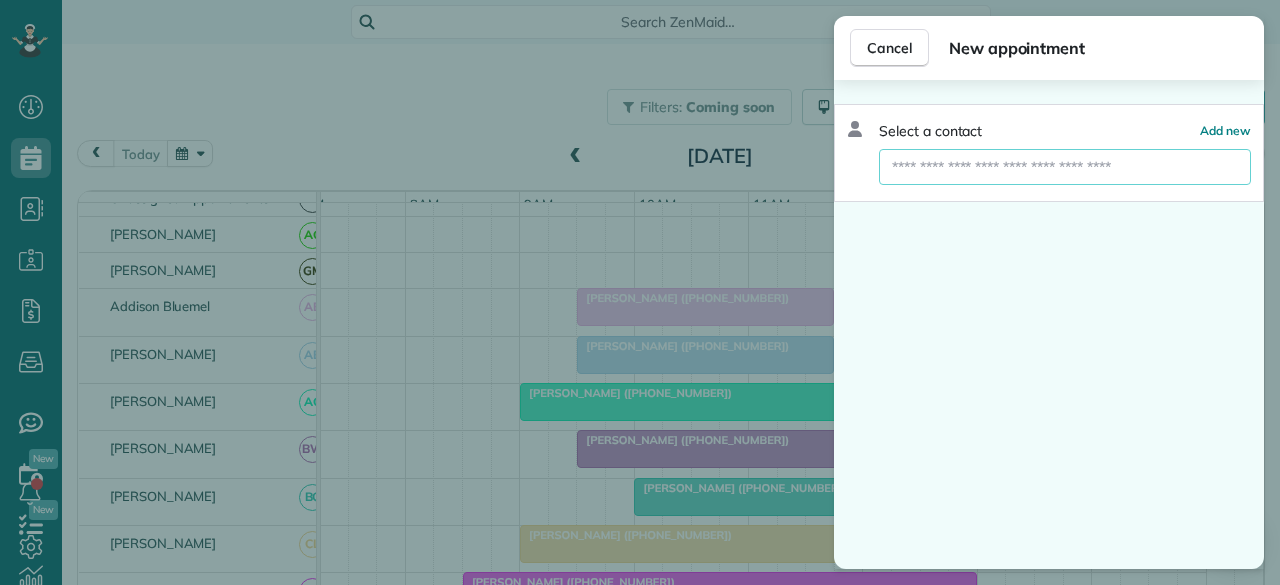 click at bounding box center [1065, 167] 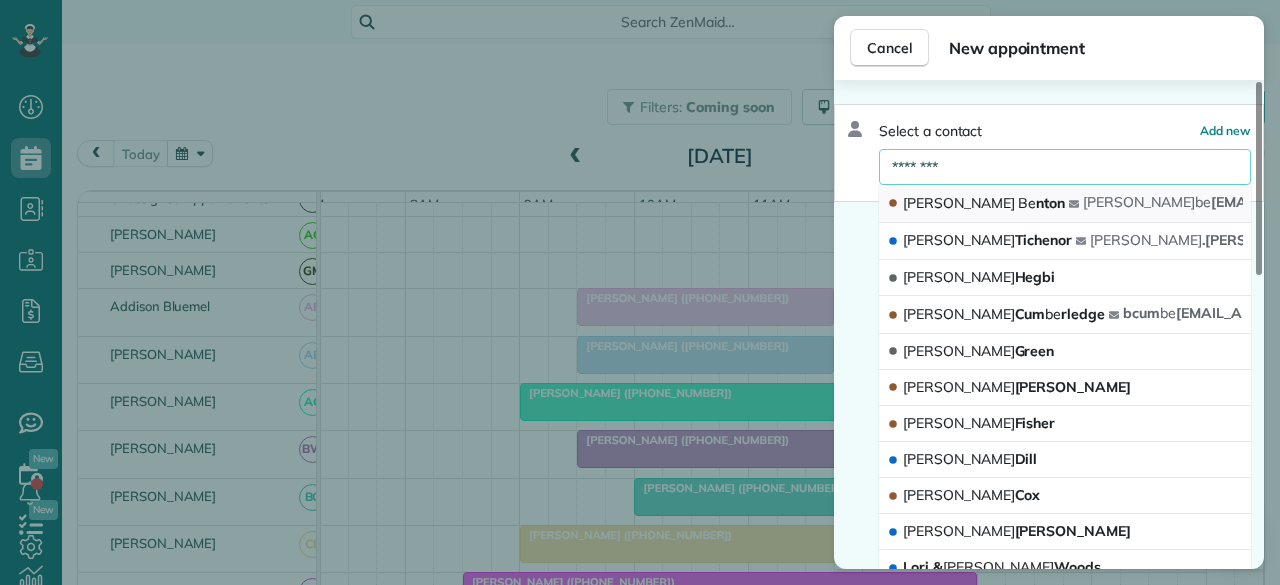 type on "********" 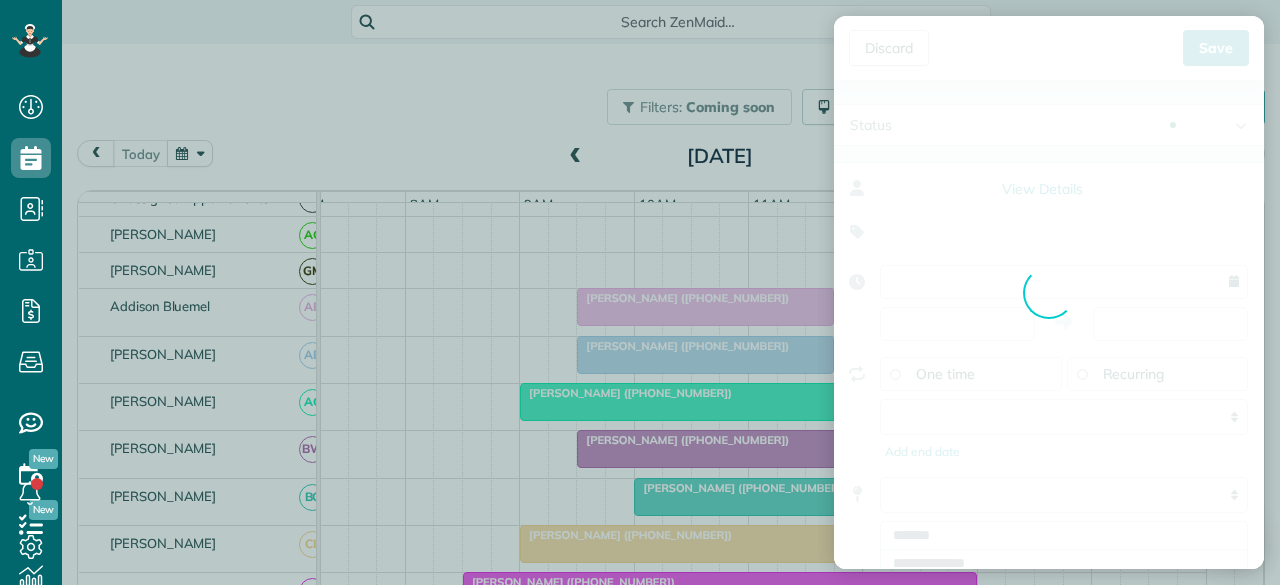 type on "**********" 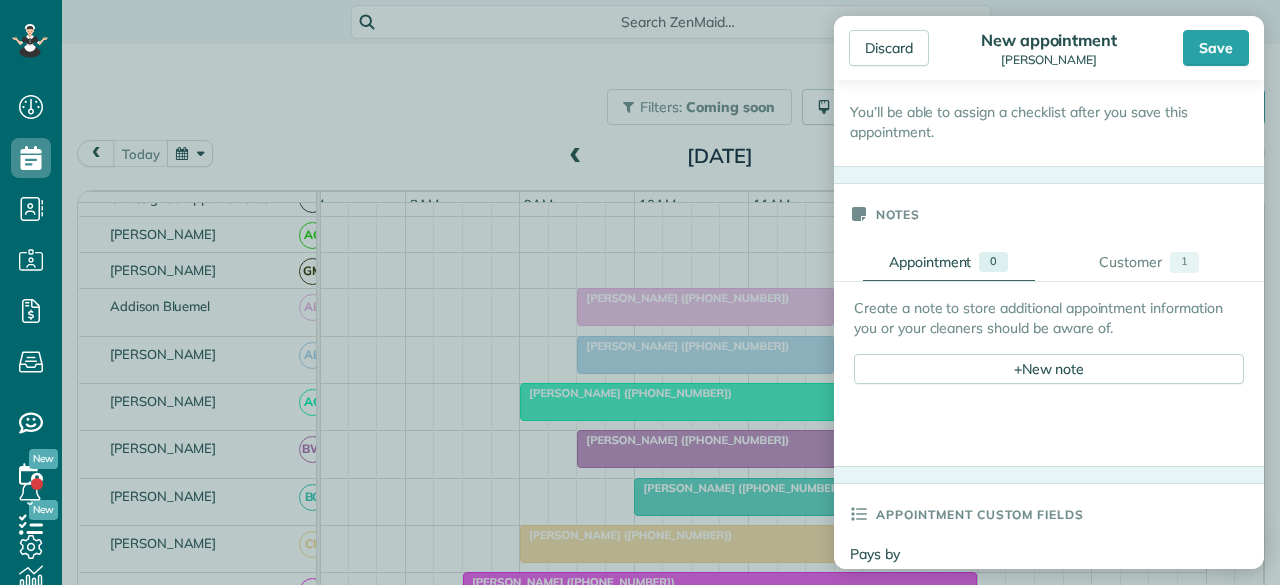 scroll, scrollTop: 700, scrollLeft: 0, axis: vertical 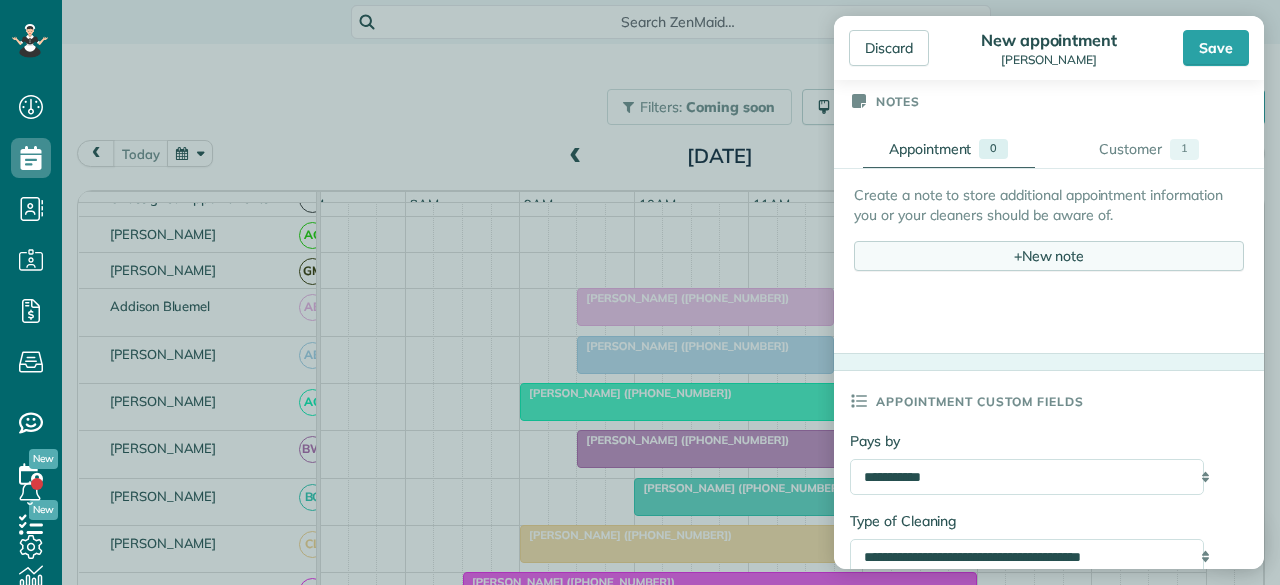 click on "+" at bounding box center (1018, 255) 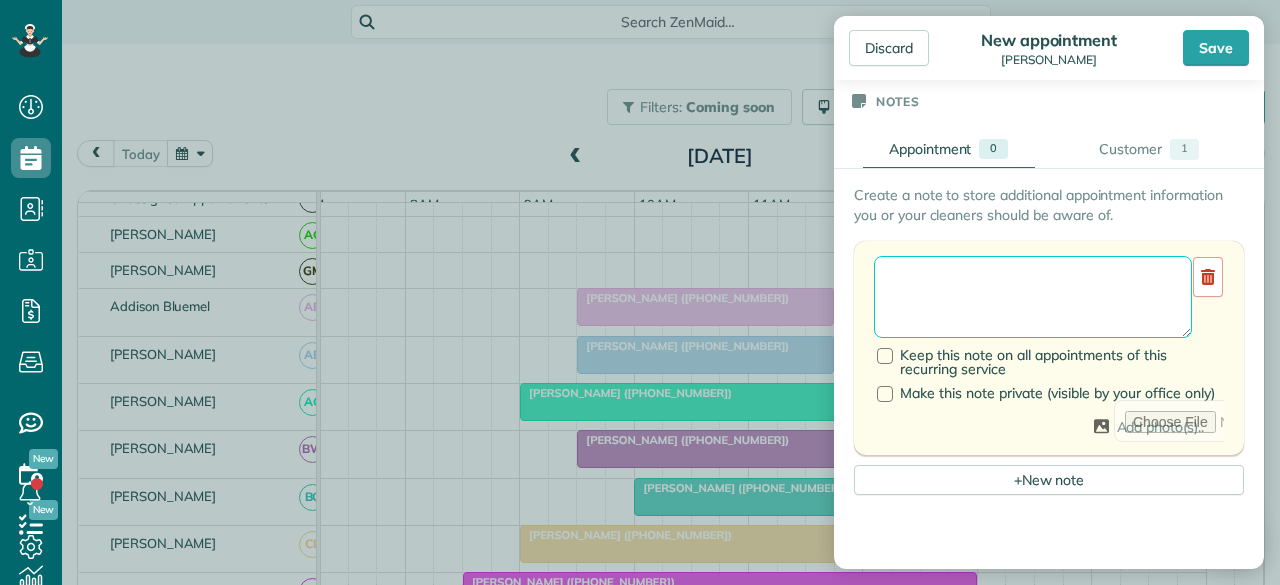 click at bounding box center (1033, 297) 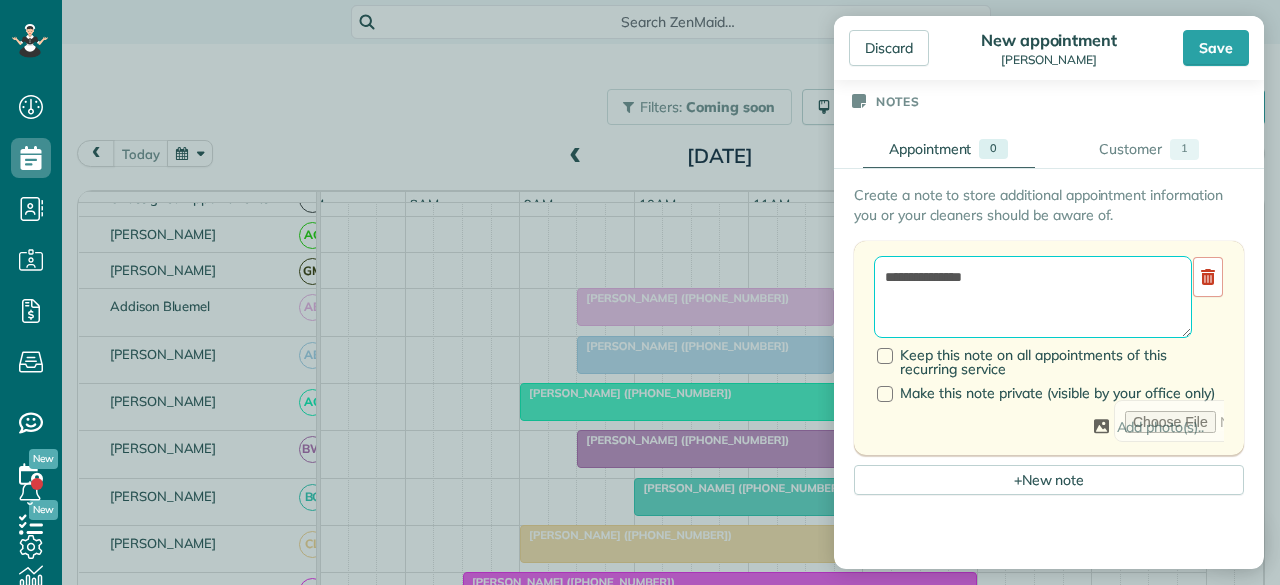 click on "**********" at bounding box center (1033, 297) 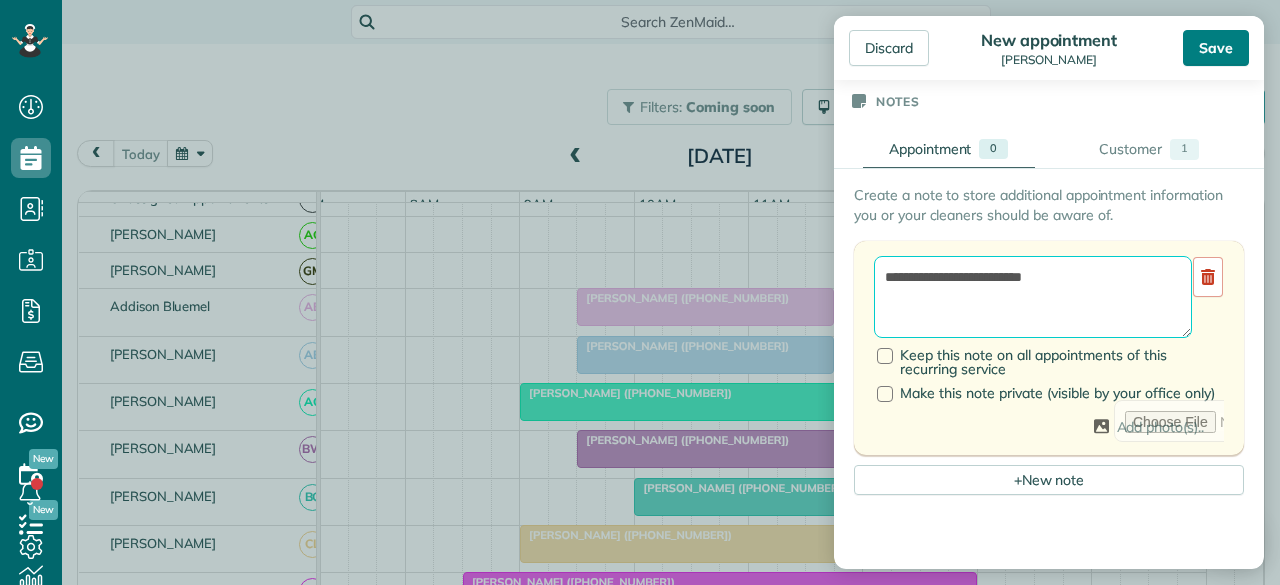 type on "**********" 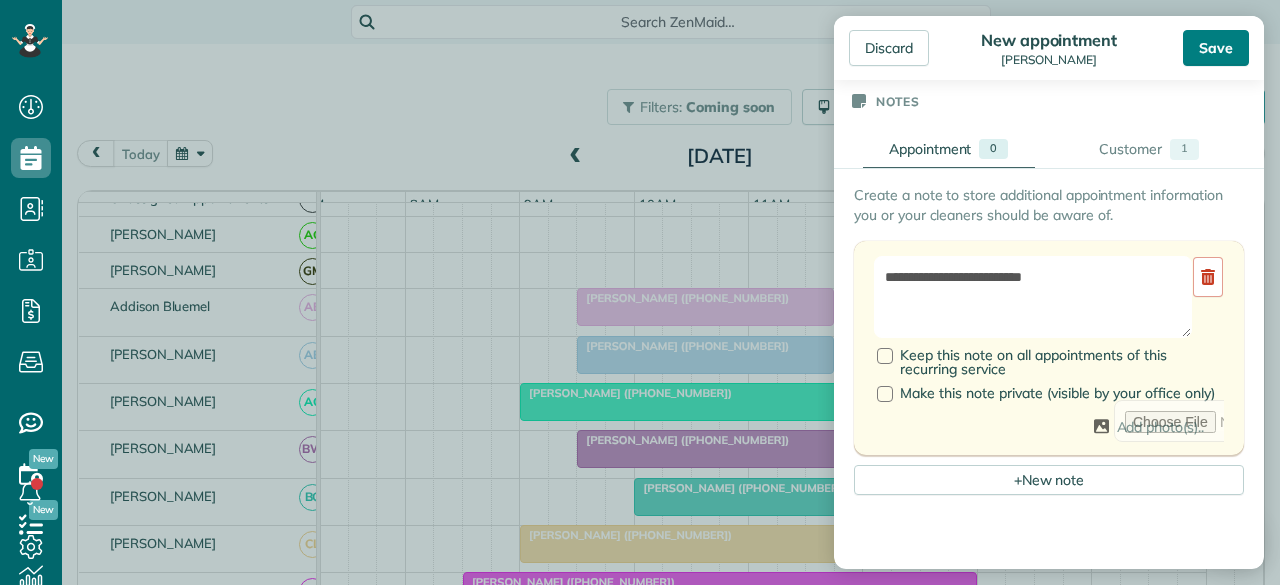 click on "Save" at bounding box center [1216, 48] 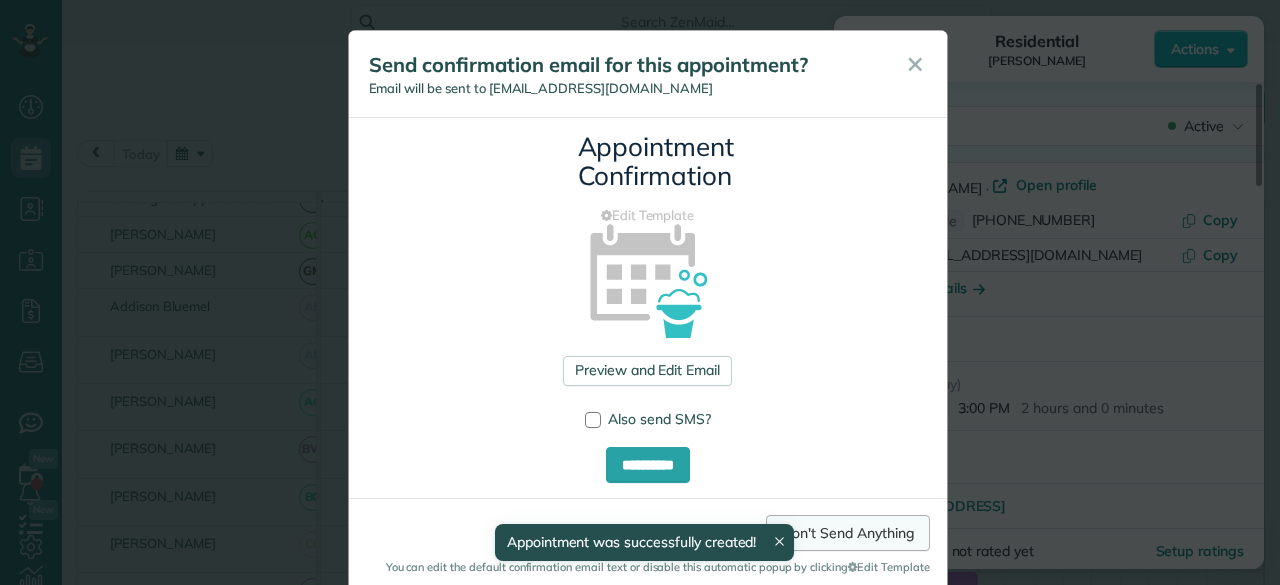 click on "Don't Send Anything" at bounding box center [847, 533] 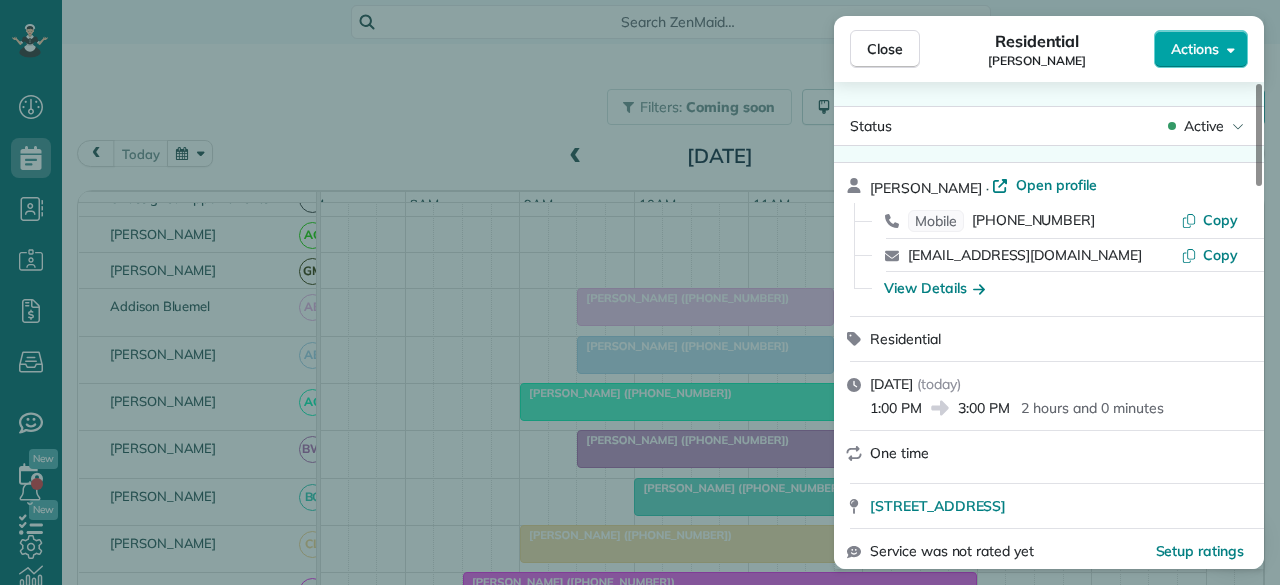 click on "Actions" at bounding box center (1195, 49) 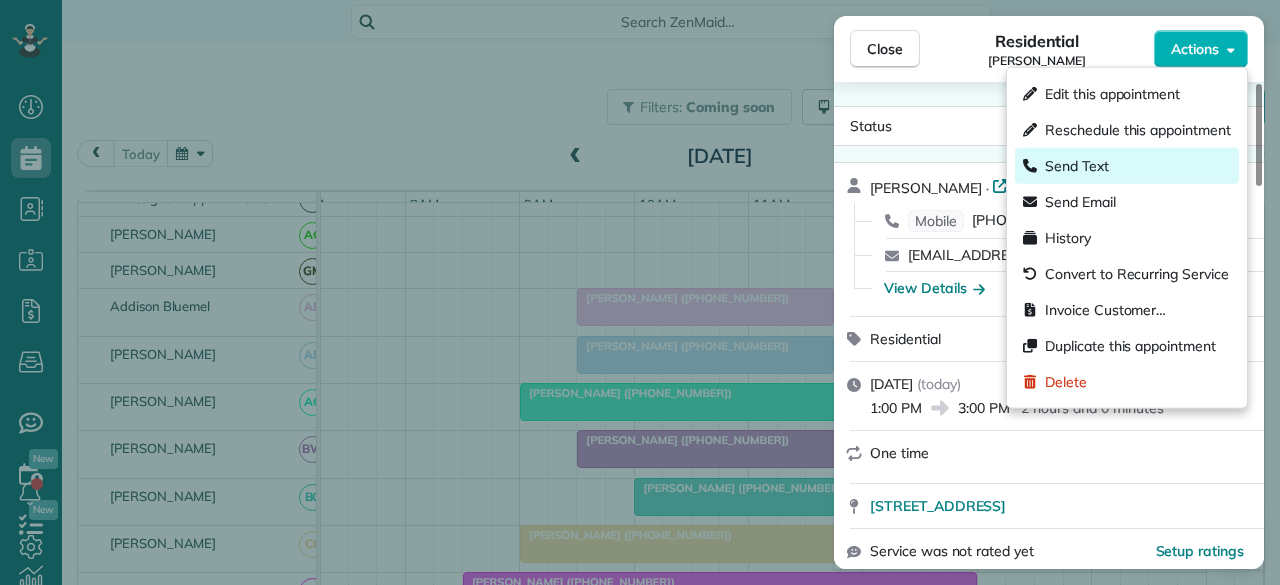 click on "Send Text" at bounding box center [1077, 166] 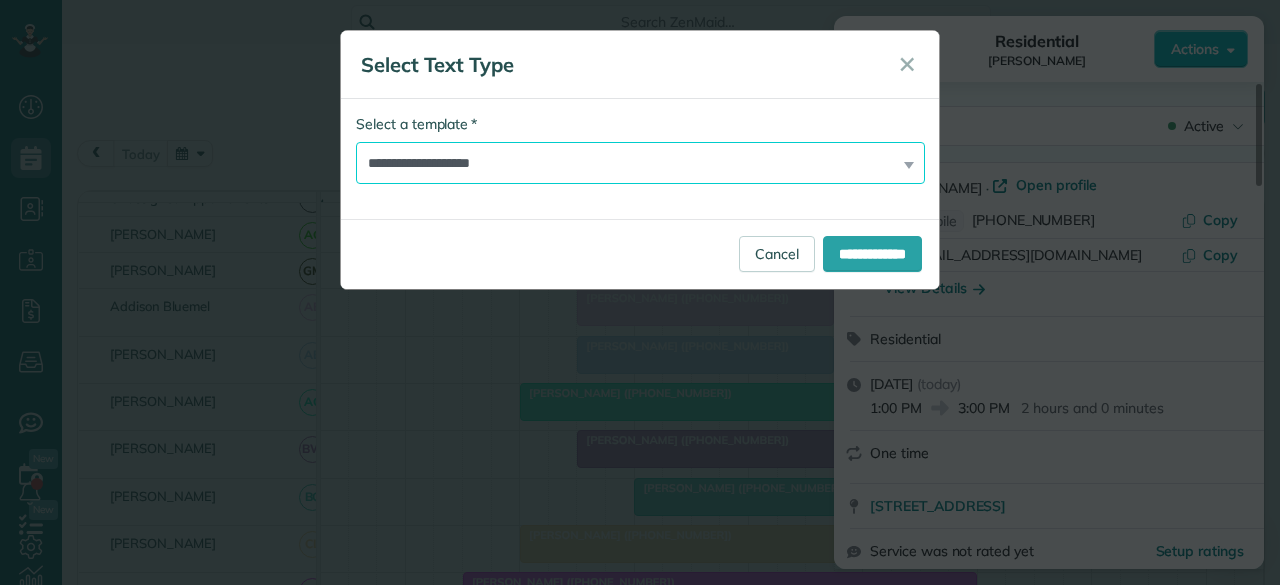 click on "**********" at bounding box center (640, 163) 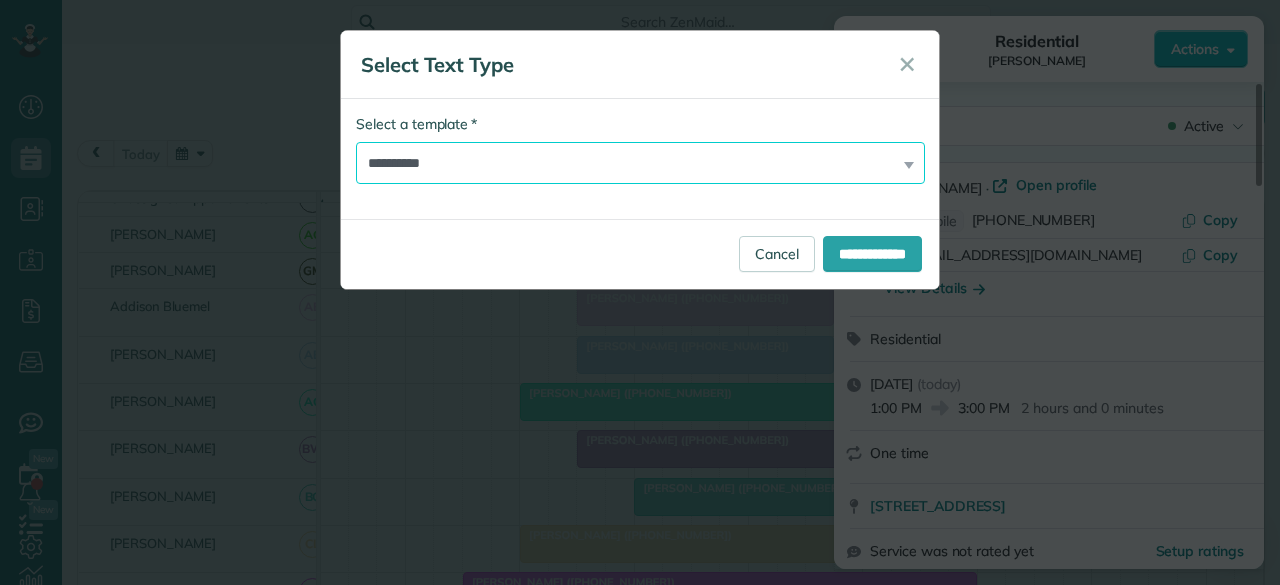 click on "**********" at bounding box center [640, 163] 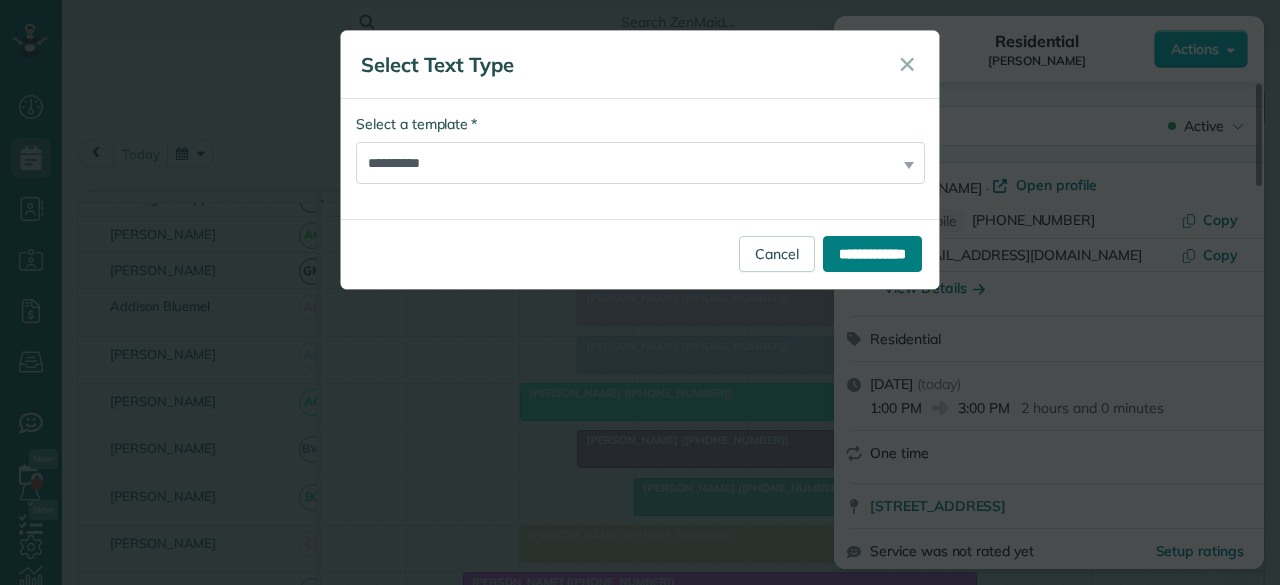 click on "**********" at bounding box center [872, 254] 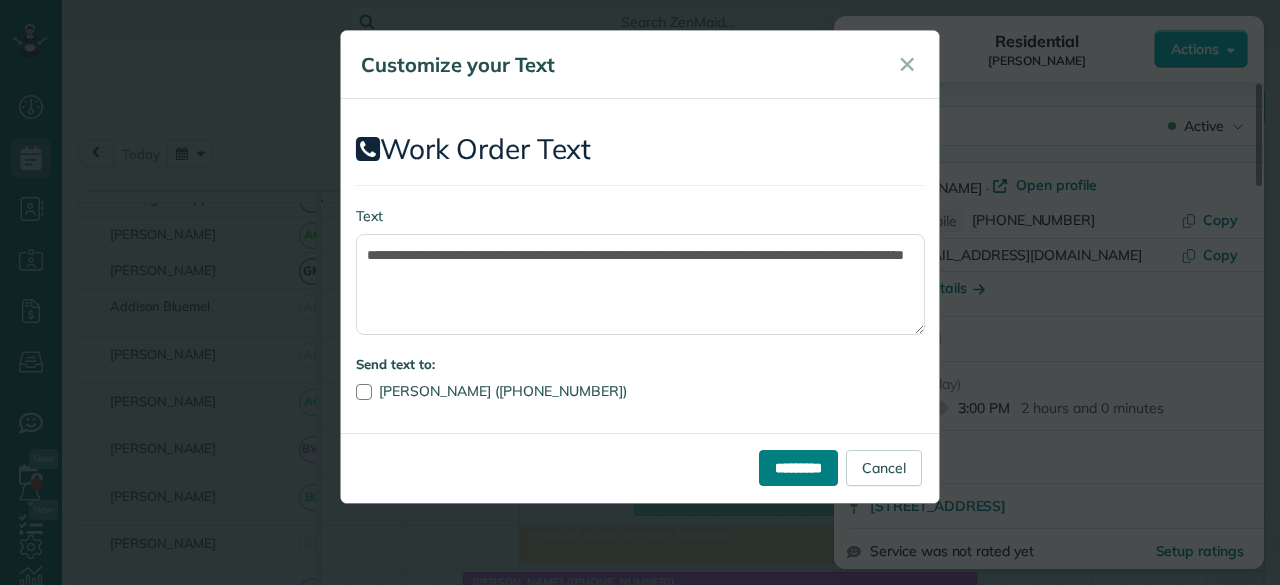 click on "*********" at bounding box center (798, 468) 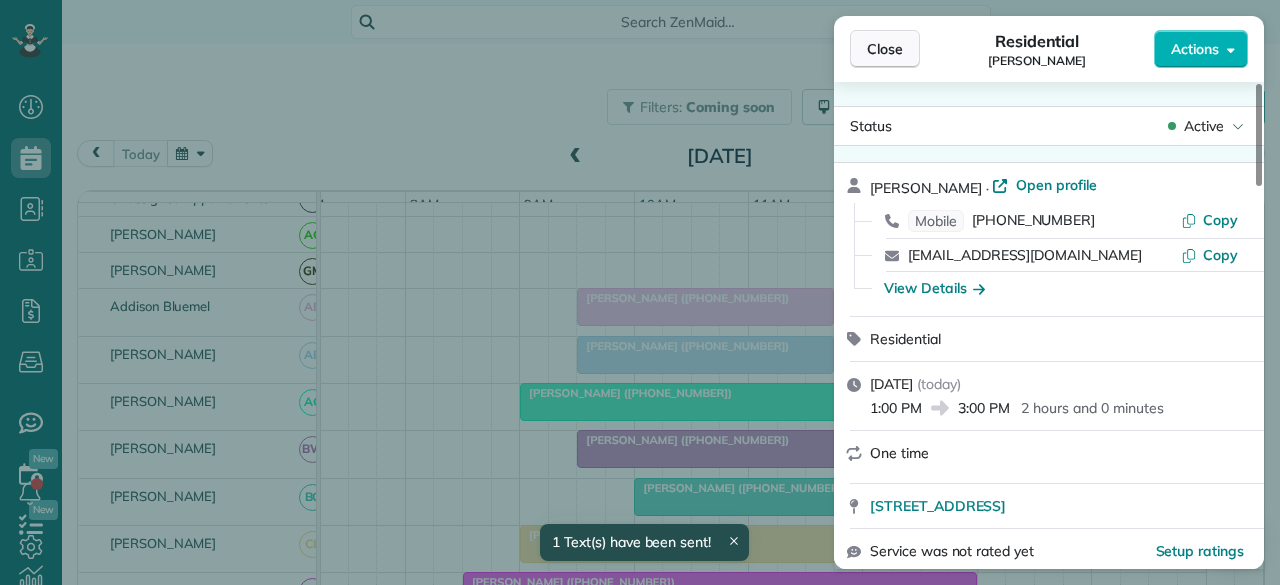 click on "Close" at bounding box center [885, 49] 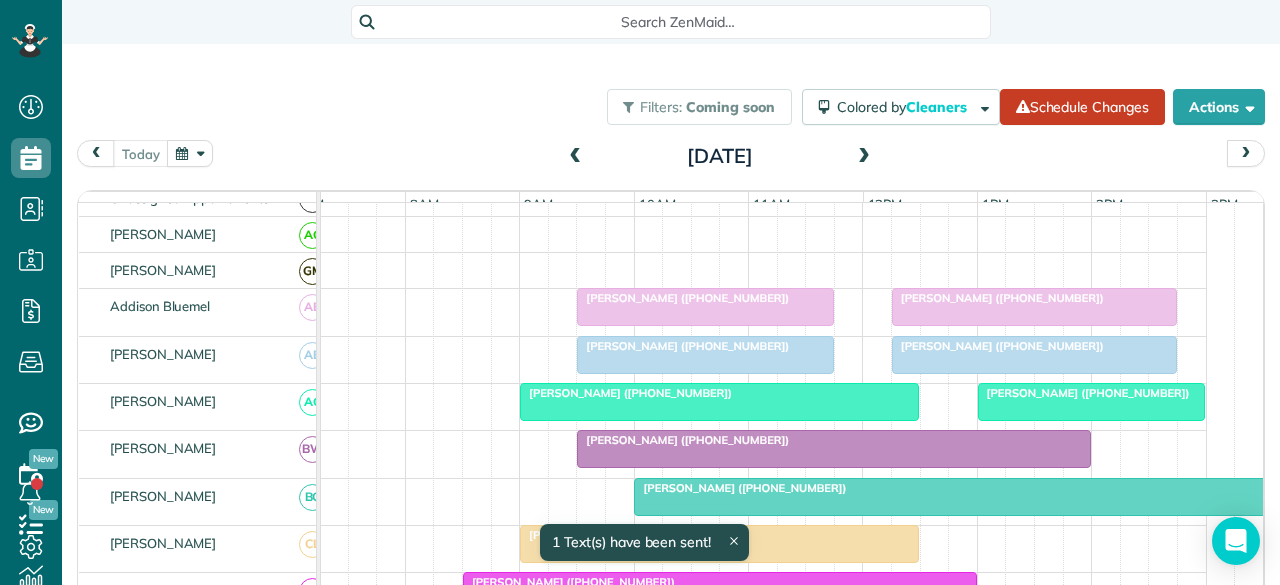 scroll, scrollTop: 200, scrollLeft: 30, axis: both 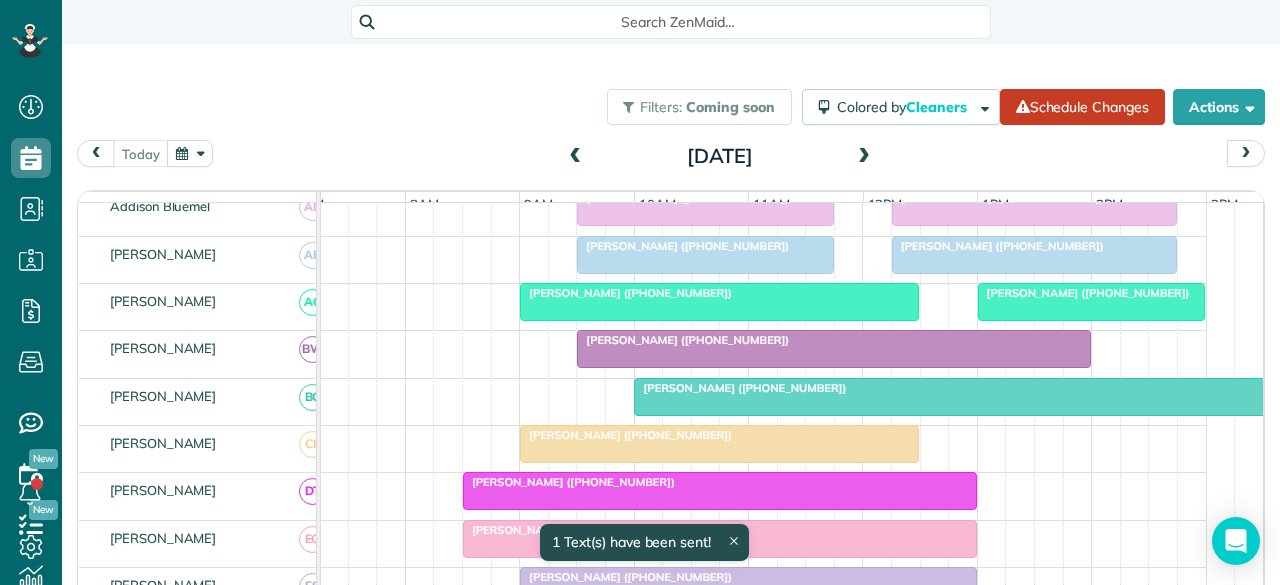 click on "Sarah Brill (+15129034930)" at bounding box center (626, 293) 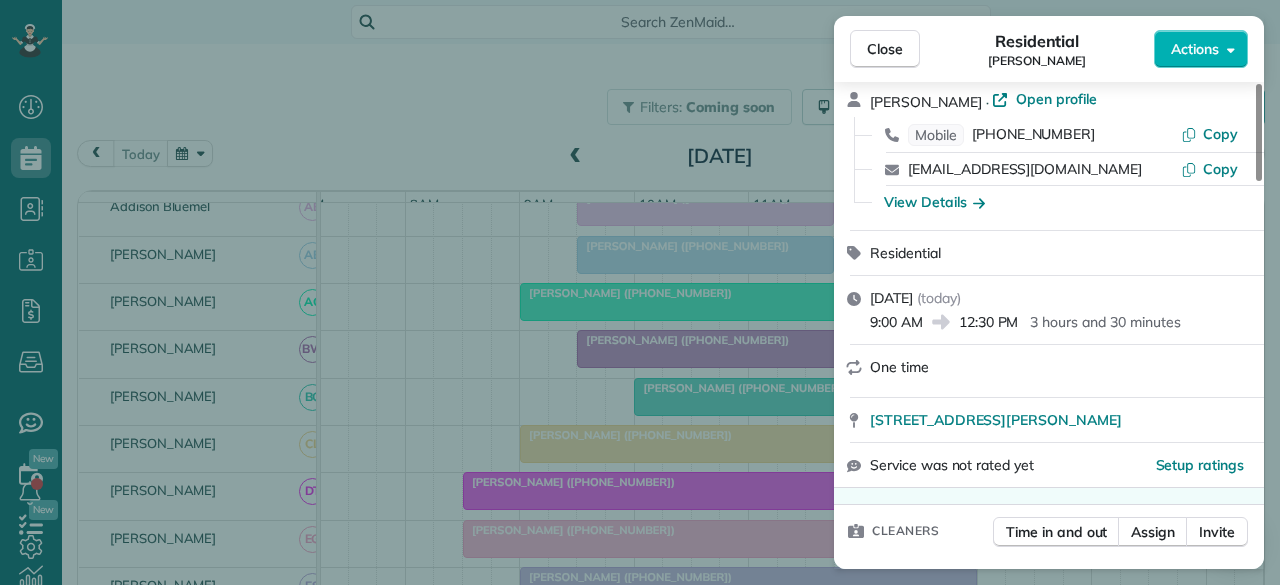 scroll, scrollTop: 200, scrollLeft: 0, axis: vertical 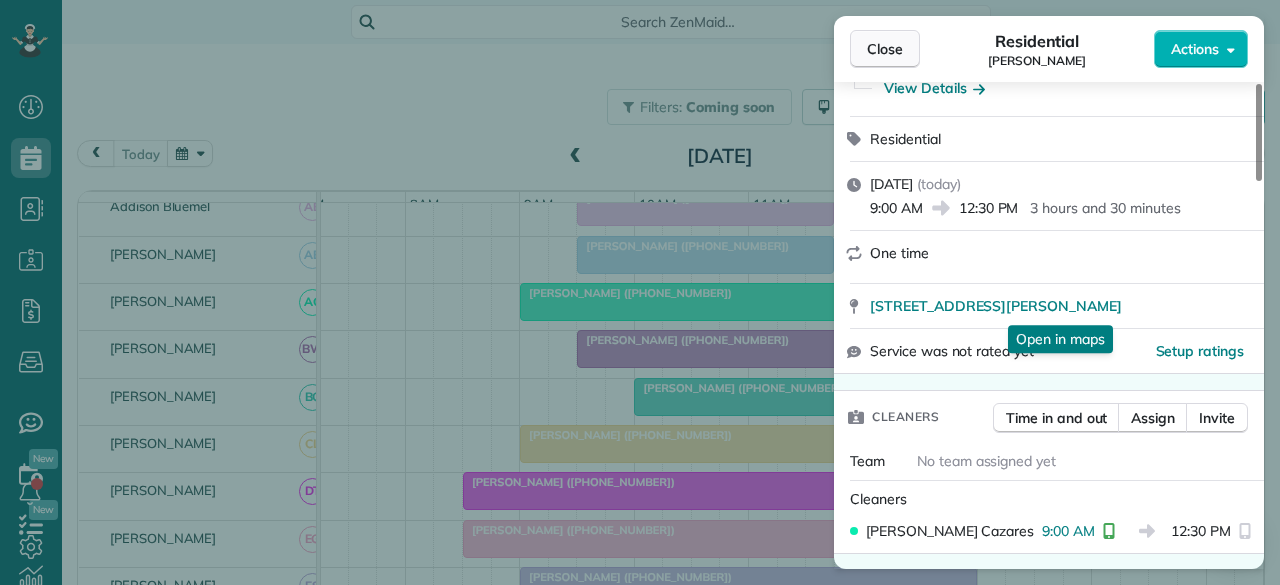 click on "Close" at bounding box center [885, 49] 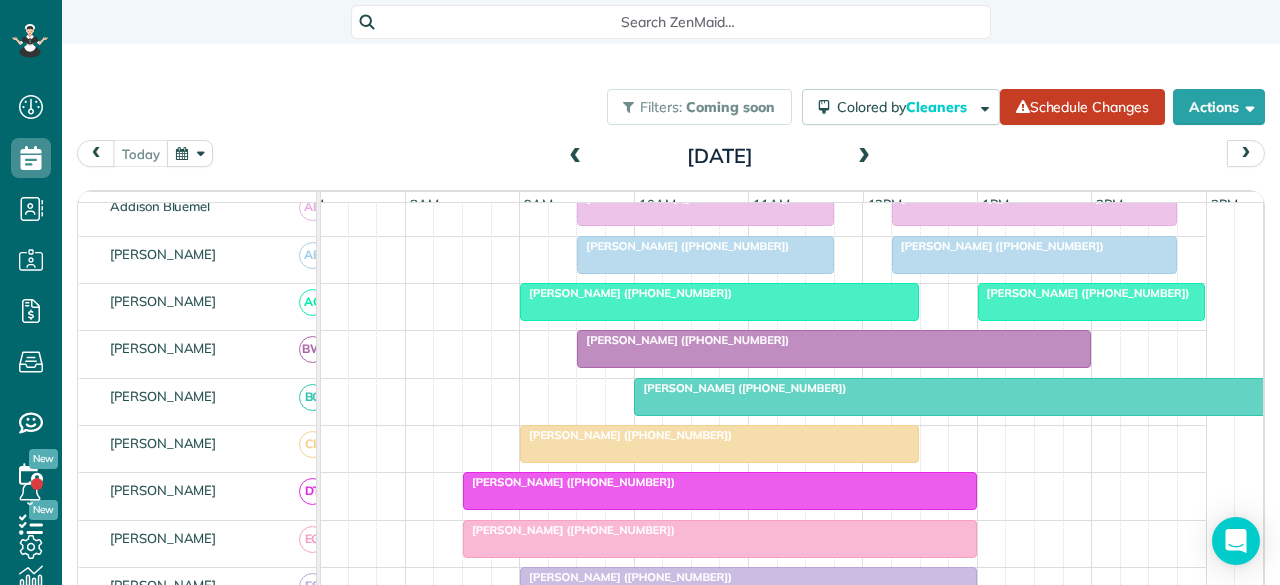 click on "Jennifer Nelson (+12145493637)" at bounding box center (683, 340) 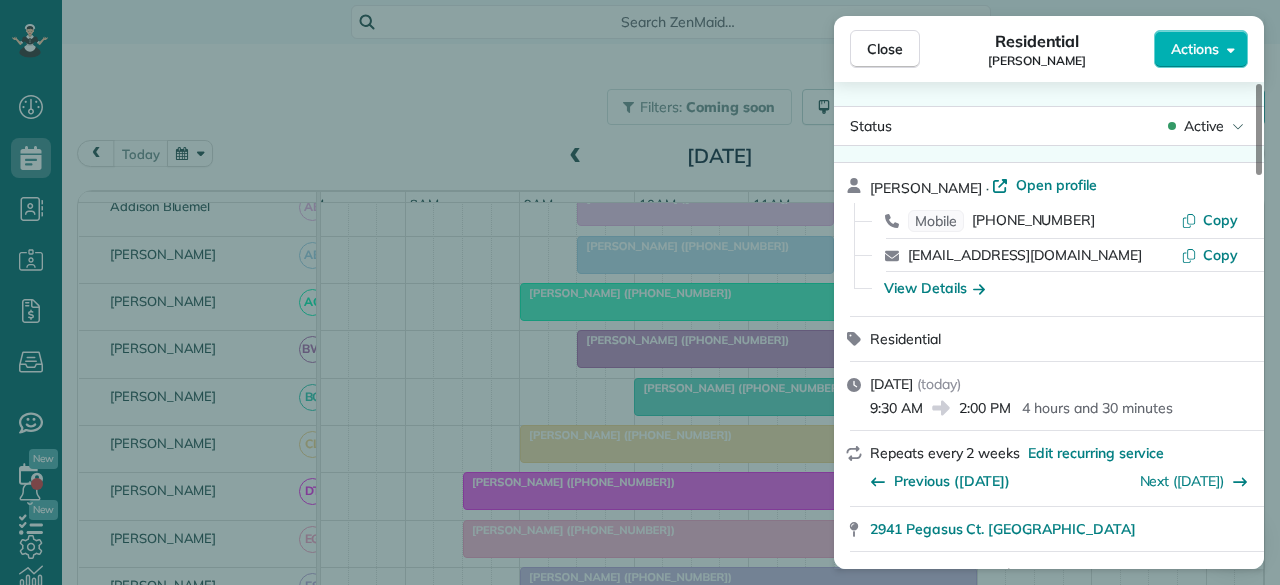 click on "Status Active" at bounding box center (1049, 126) 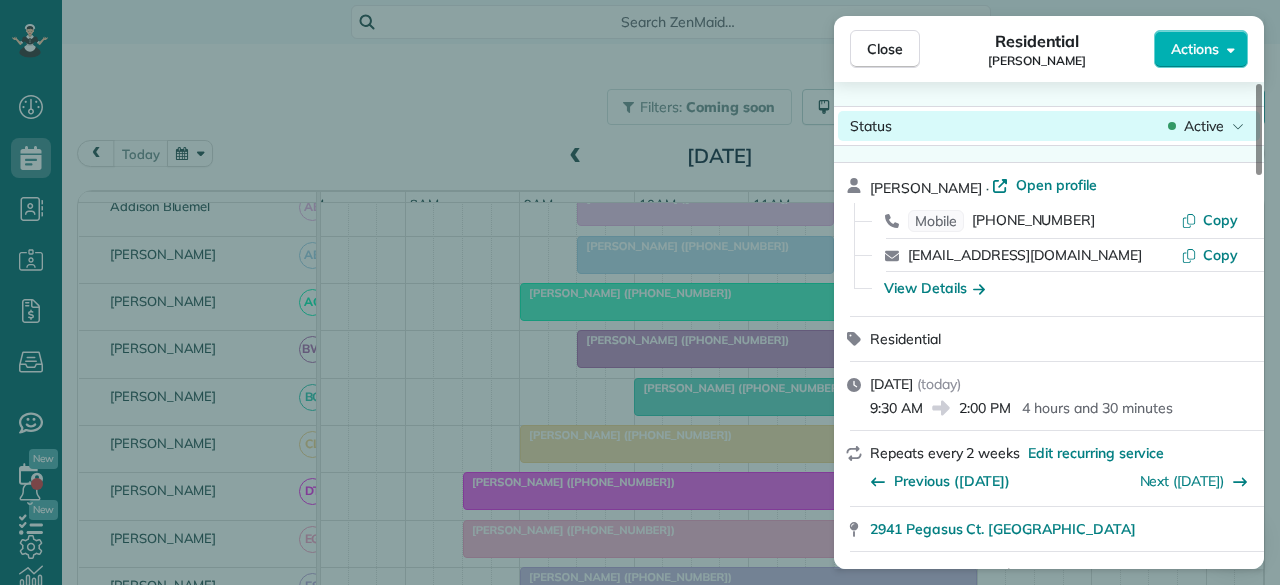 click on "Active" at bounding box center [1206, 126] 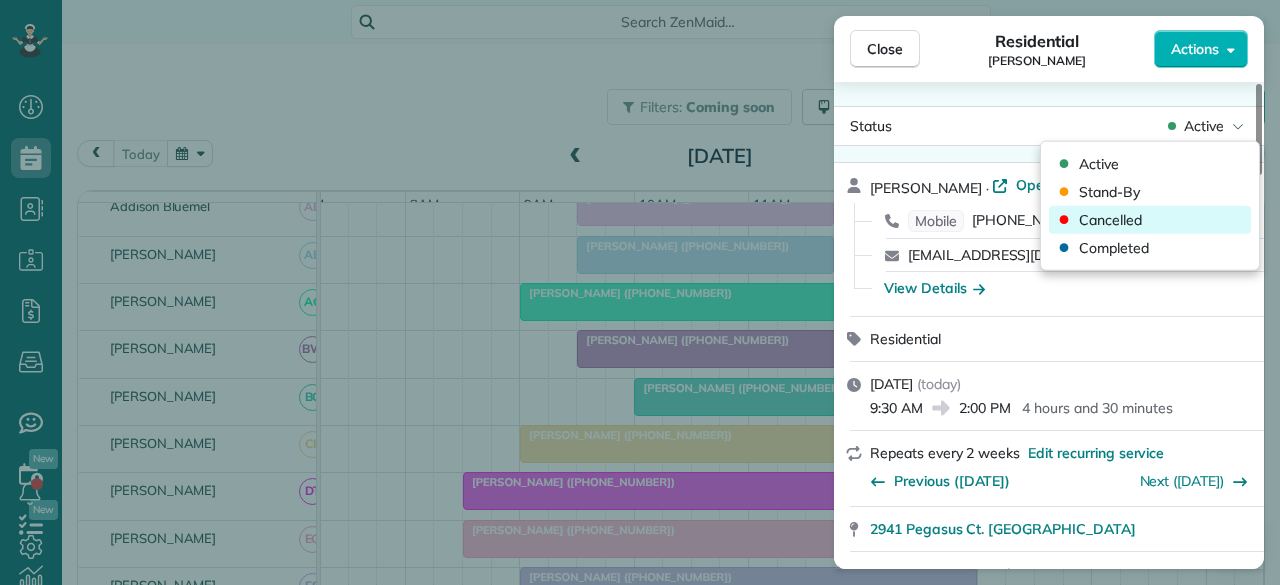 click on "Cancelled" at bounding box center [1110, 220] 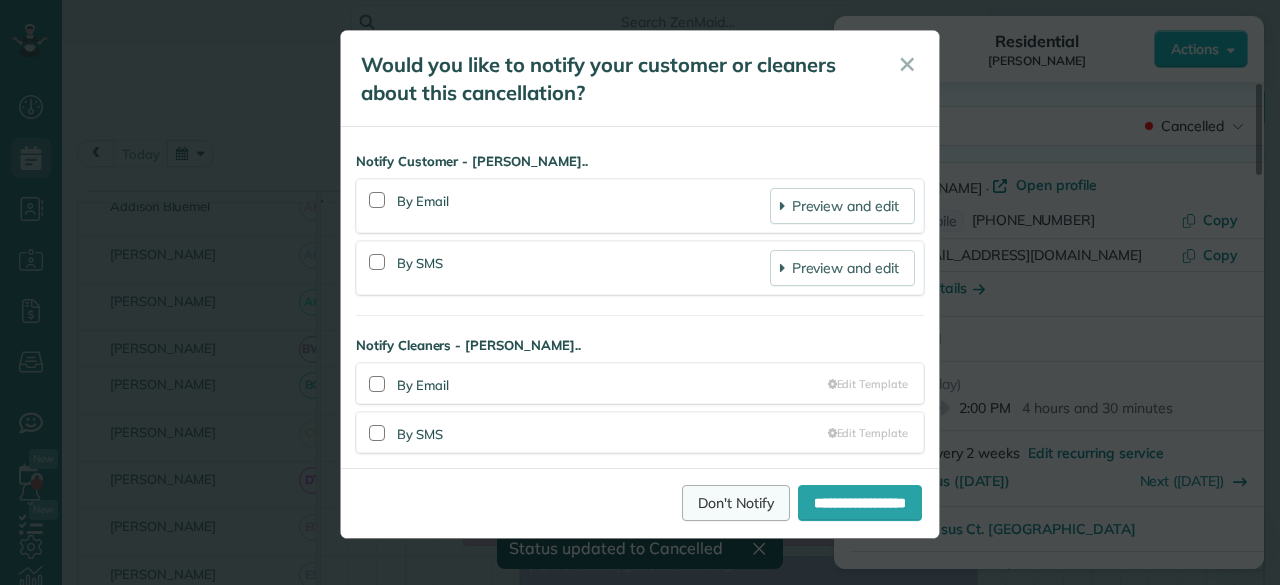 click on "Don't Notify" at bounding box center (736, 503) 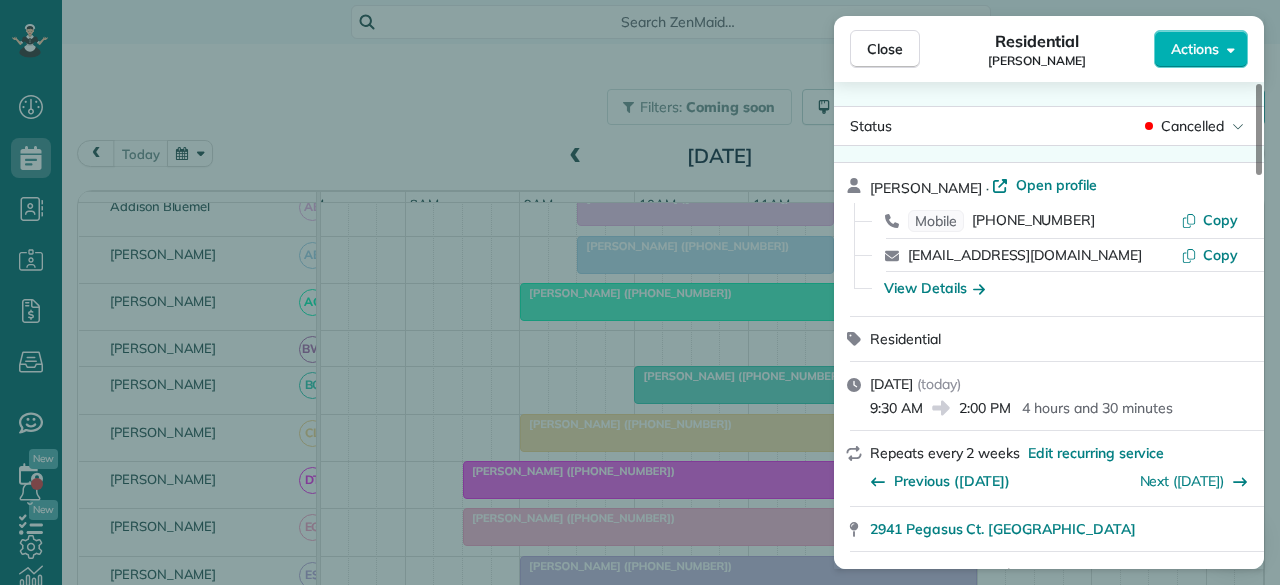 click on "Close Residential Jennifer Nelson Actions" at bounding box center (1049, 49) 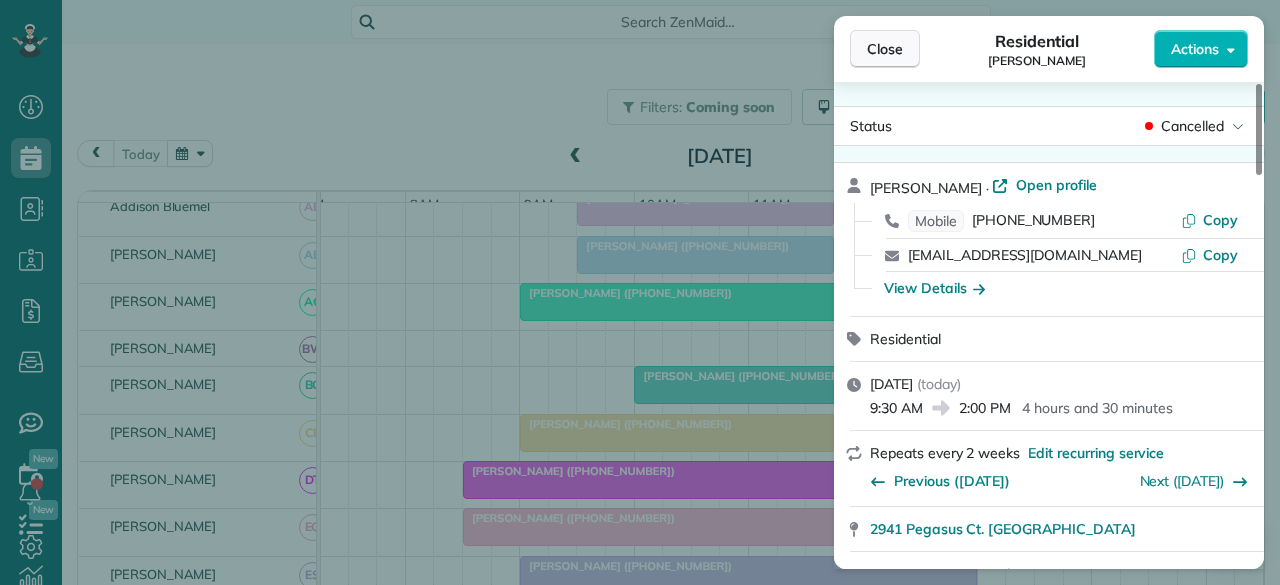click on "Close" at bounding box center [885, 49] 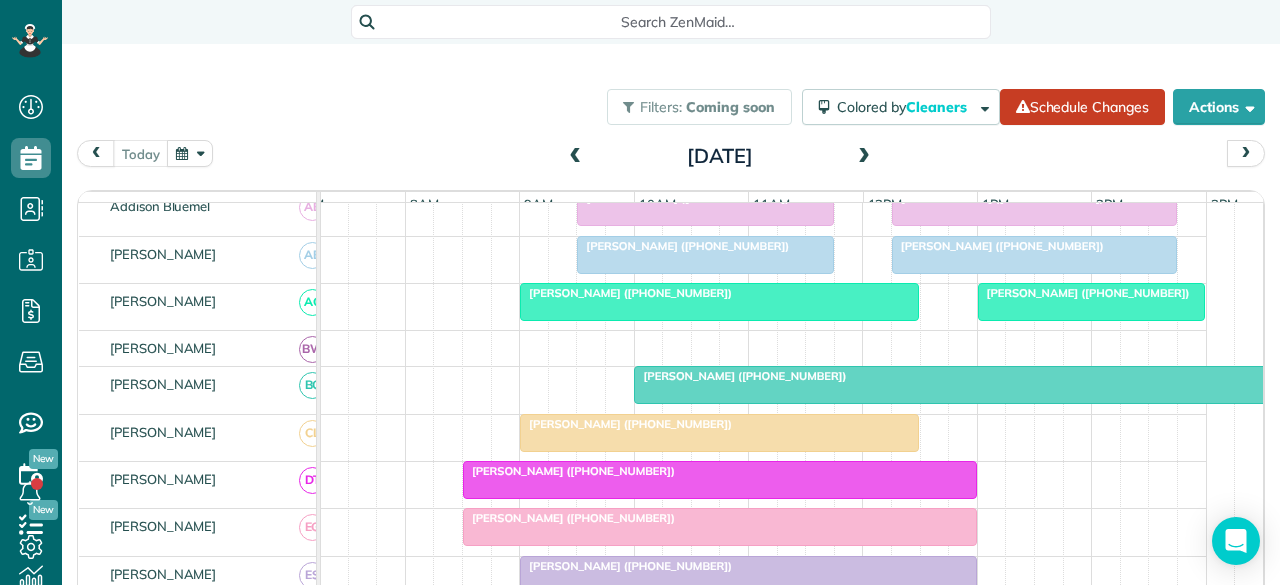 scroll, scrollTop: 128, scrollLeft: 30, axis: both 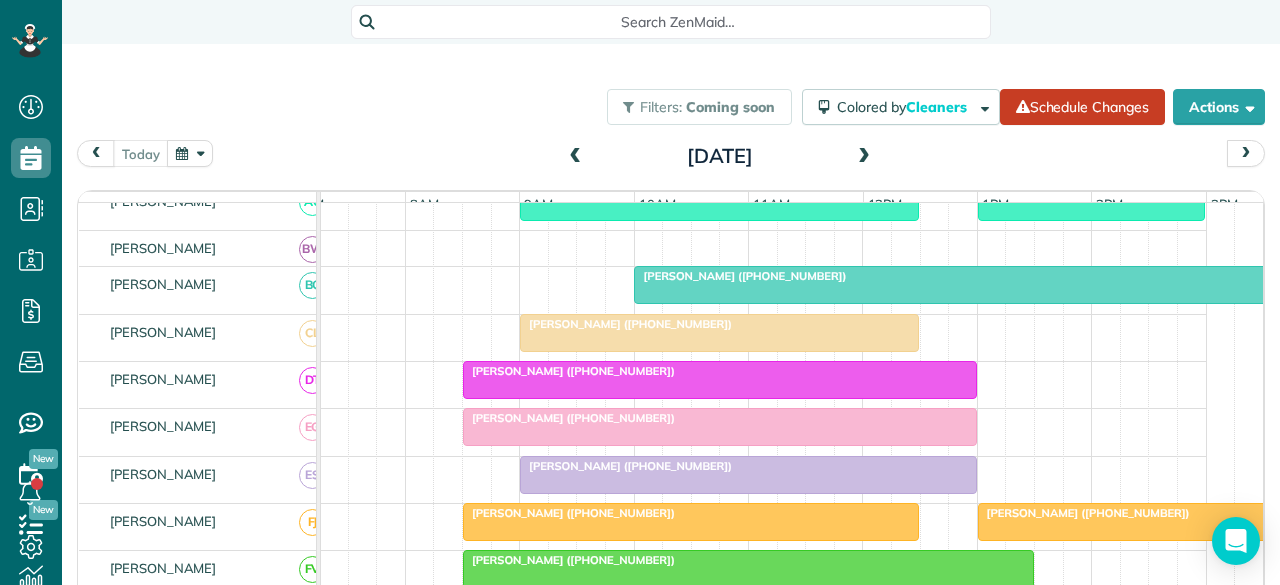 click on "William Butler (+18179075585)" at bounding box center (740, 276) 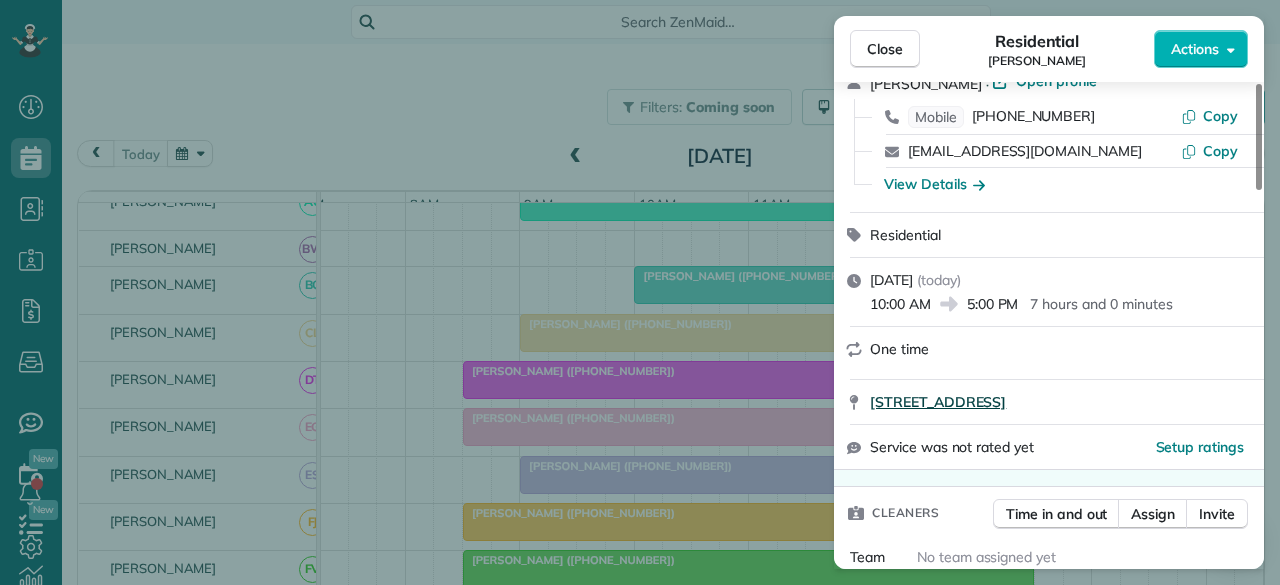 scroll, scrollTop: 200, scrollLeft: 0, axis: vertical 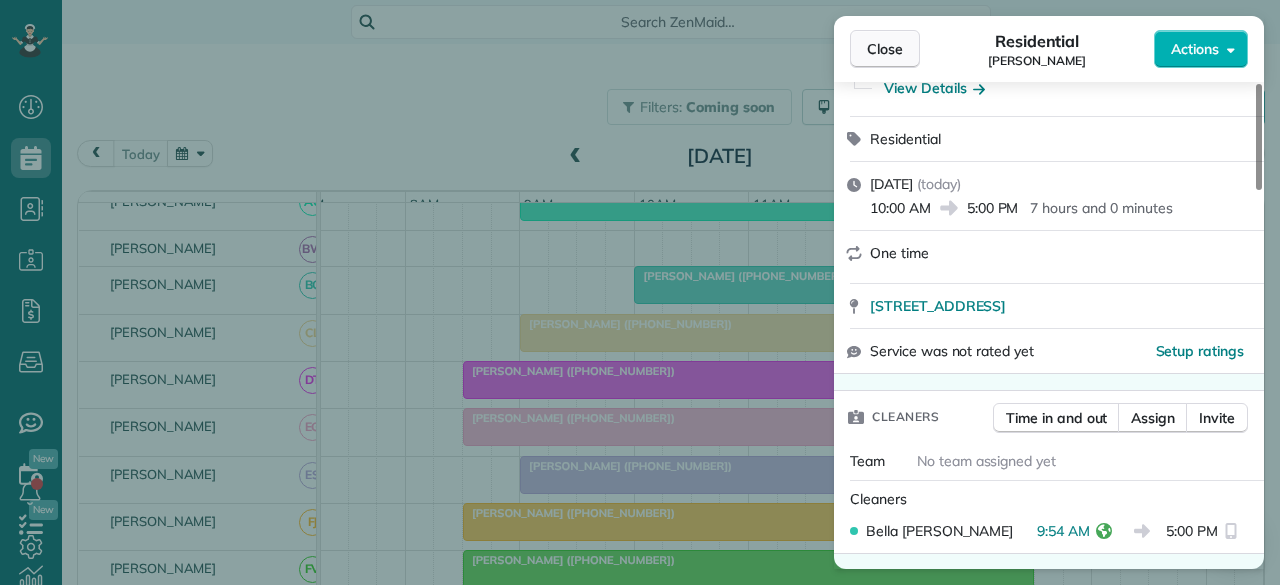 click on "Close" at bounding box center (885, 49) 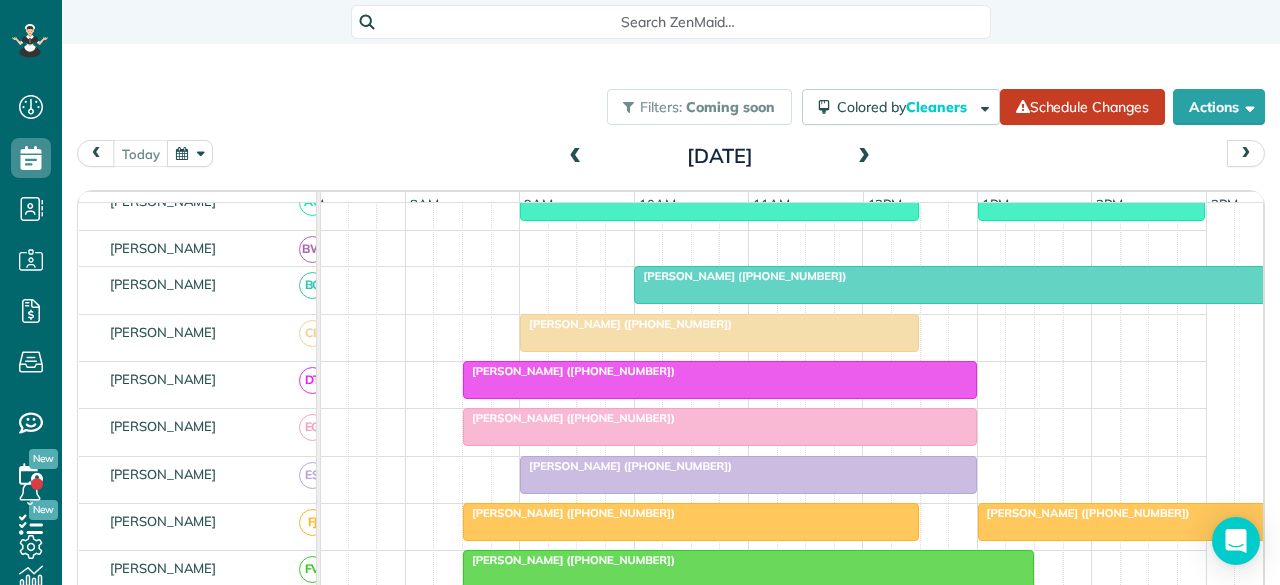 scroll, scrollTop: 394, scrollLeft: 30, axis: both 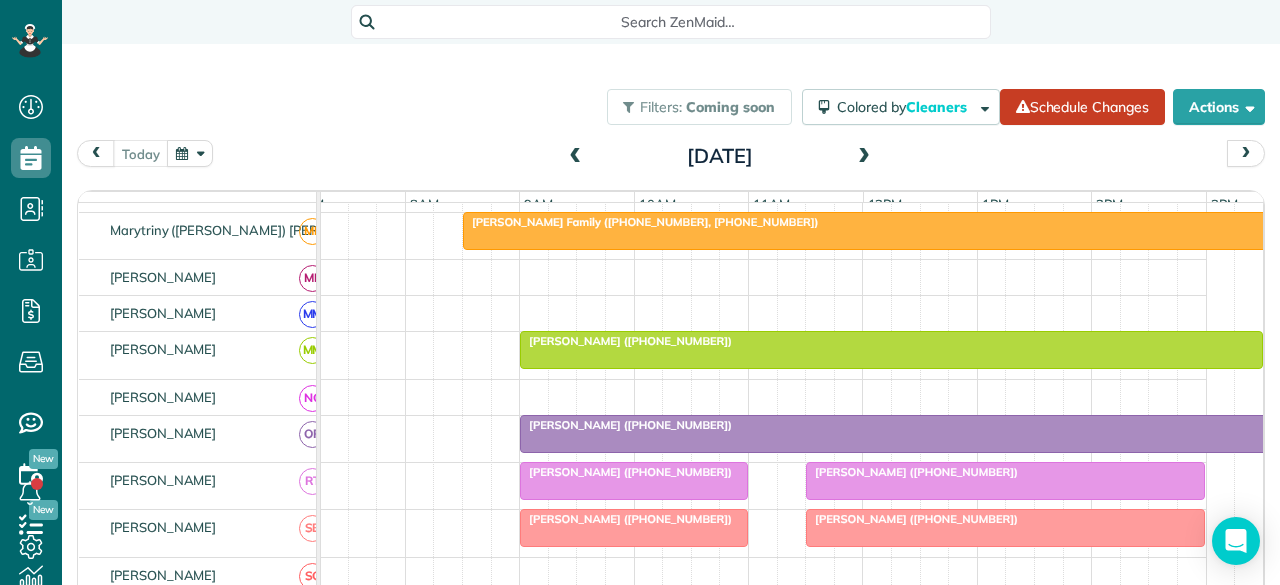 click on "Claire Edgar (+18176372102)" at bounding box center (626, 425) 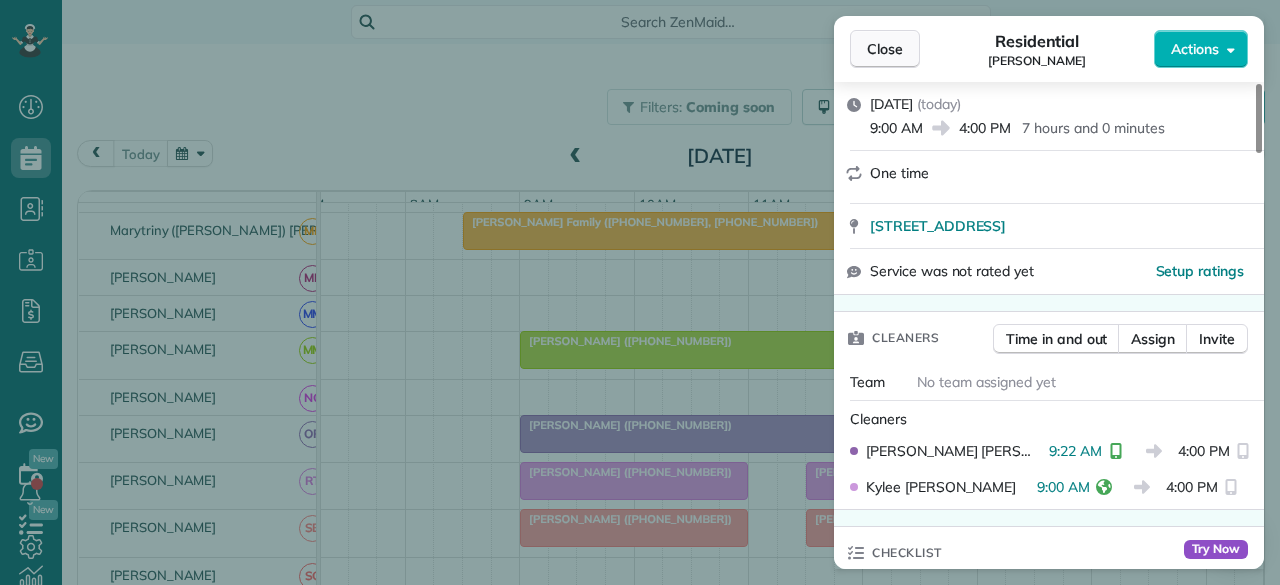 click on "Close" at bounding box center (885, 49) 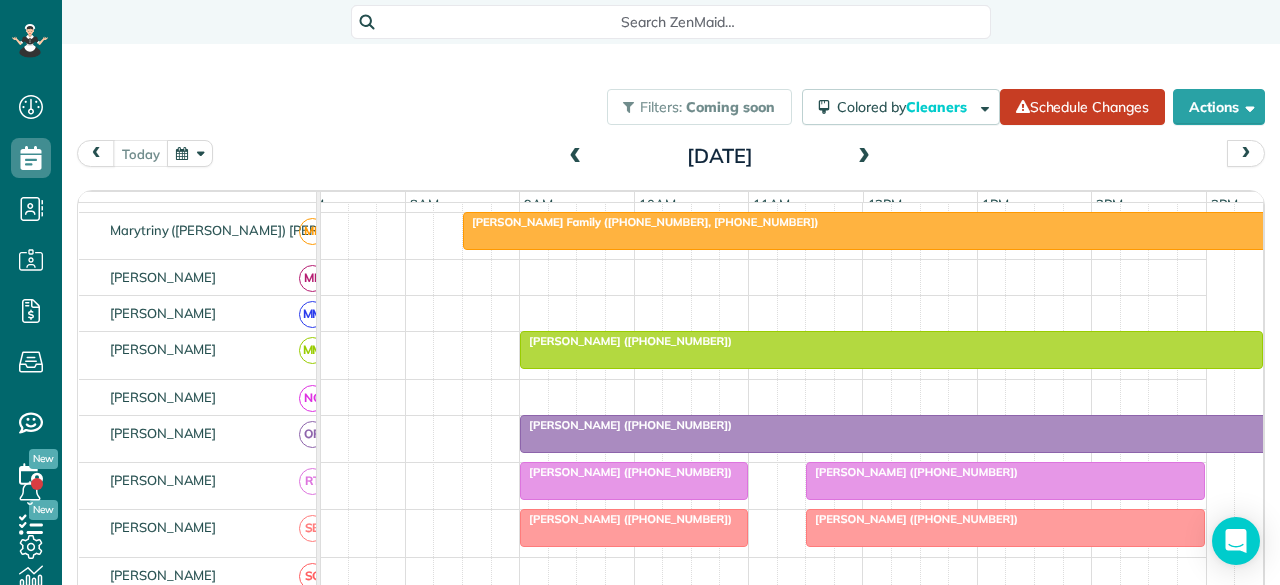 scroll, scrollTop: 969, scrollLeft: 30, axis: both 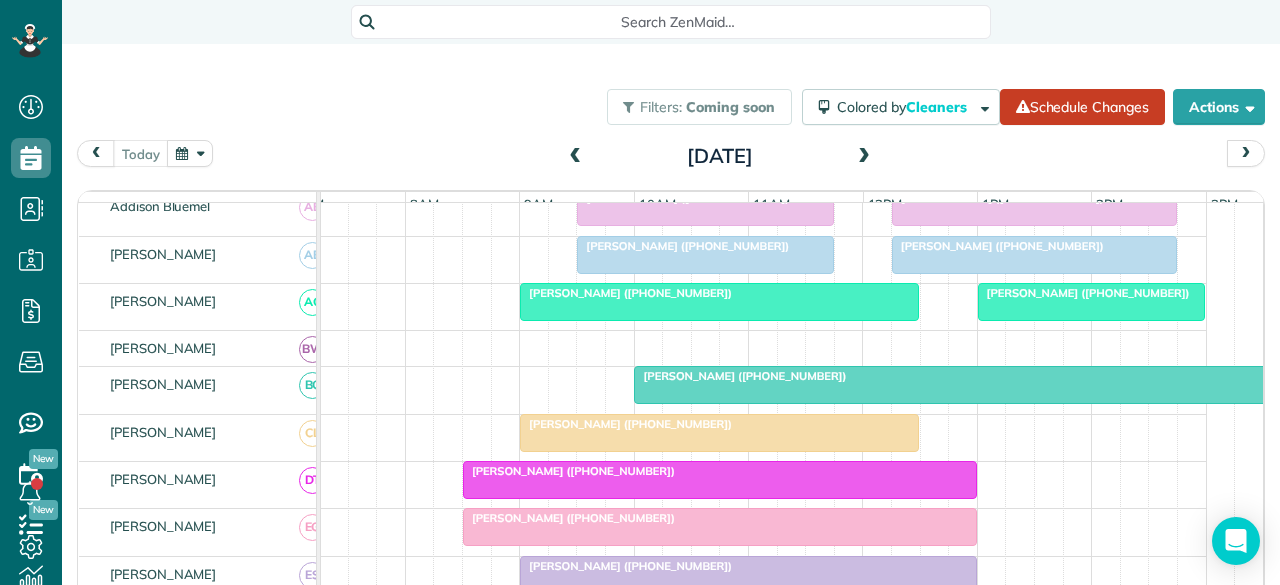 click at bounding box center (1034, 385) 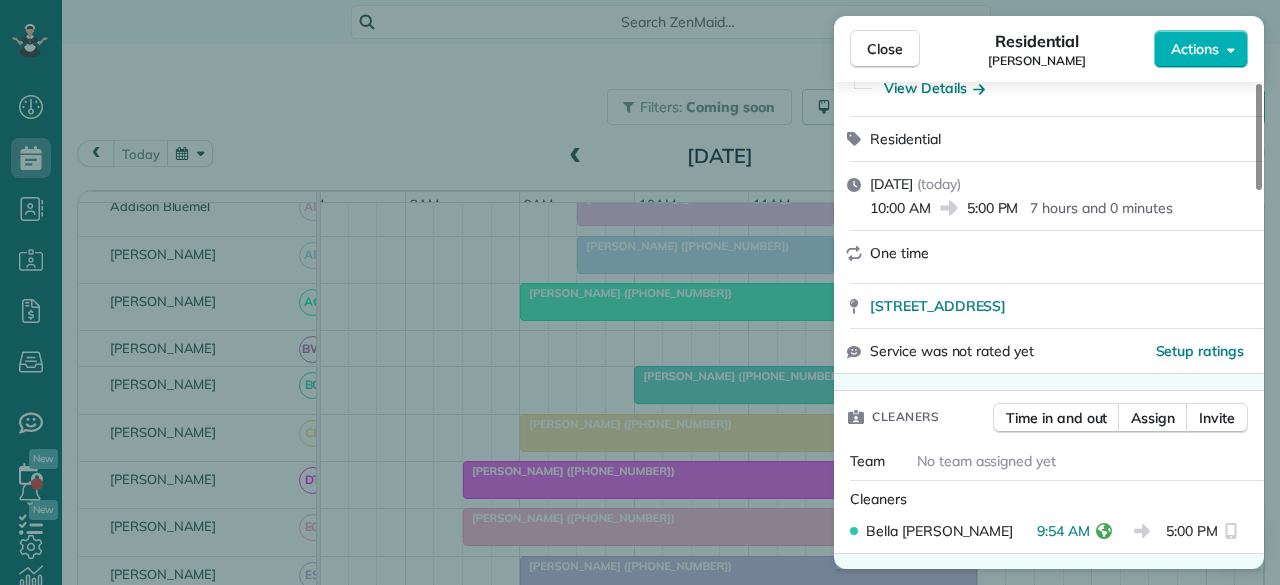 scroll, scrollTop: 300, scrollLeft: 0, axis: vertical 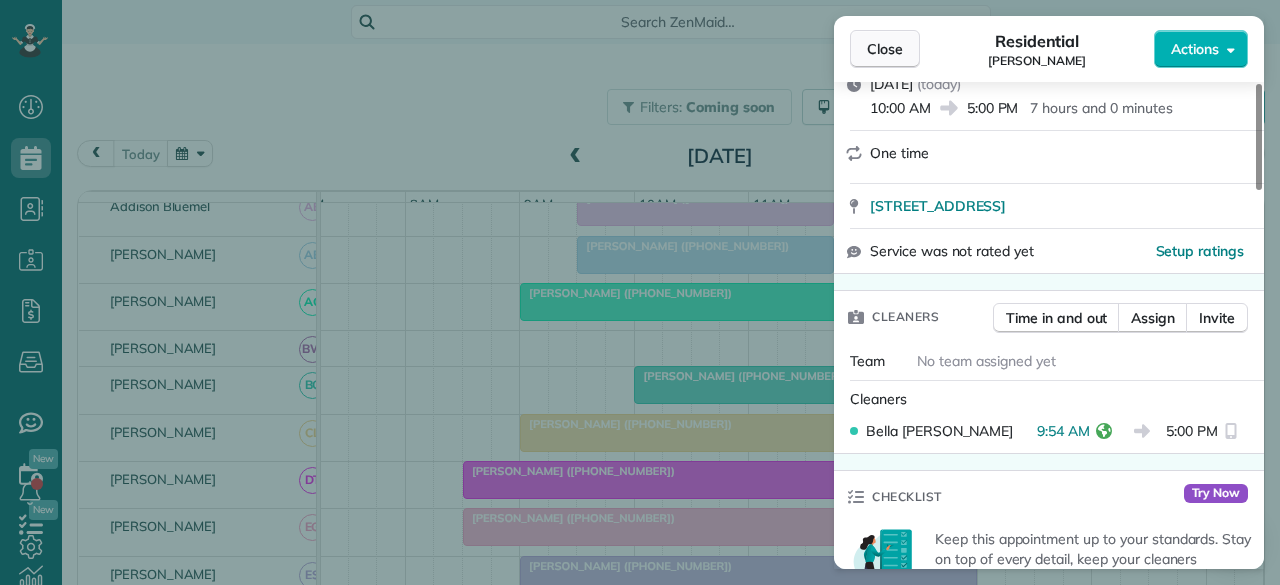 click on "Close" at bounding box center [885, 49] 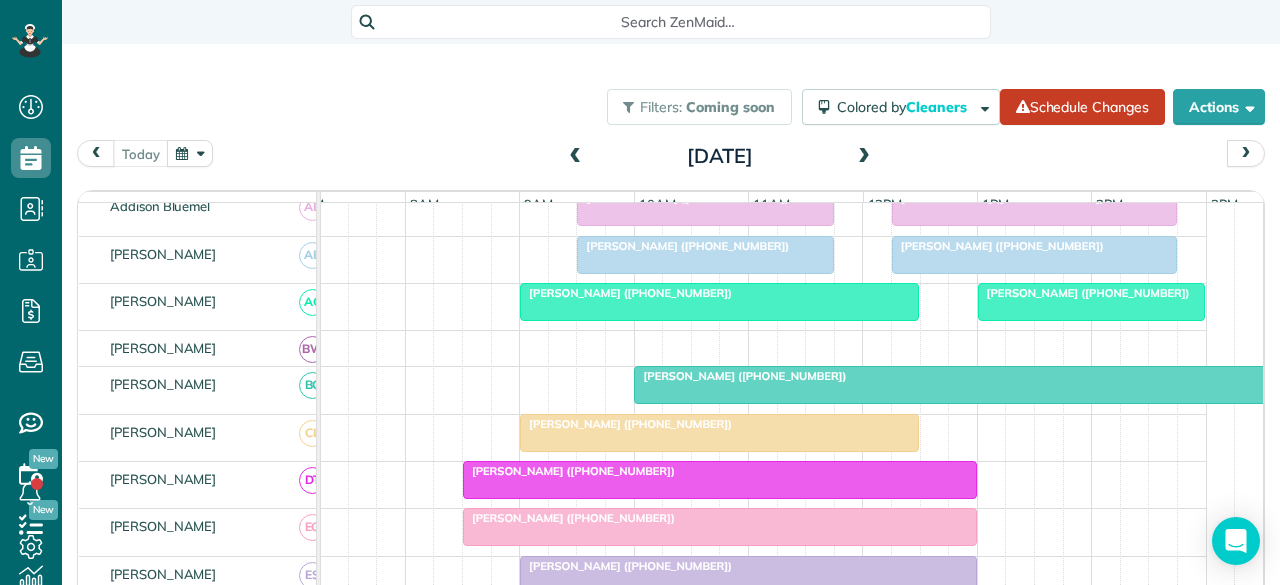 click at bounding box center [719, 433] 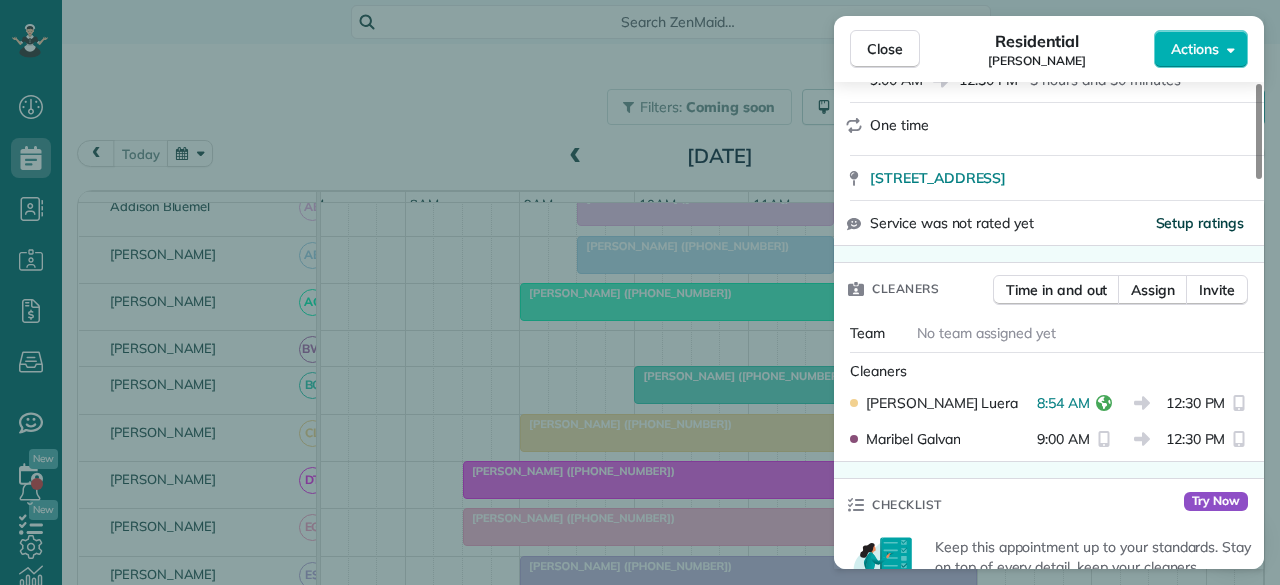 scroll, scrollTop: 300, scrollLeft: 0, axis: vertical 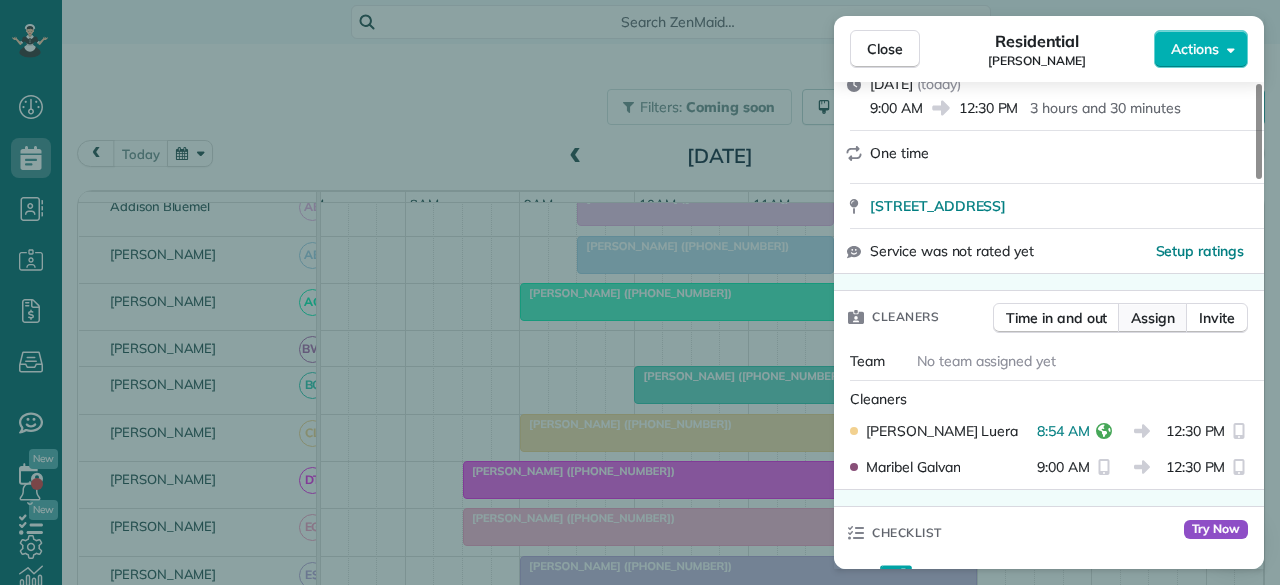 click on "Assign" at bounding box center (1153, 318) 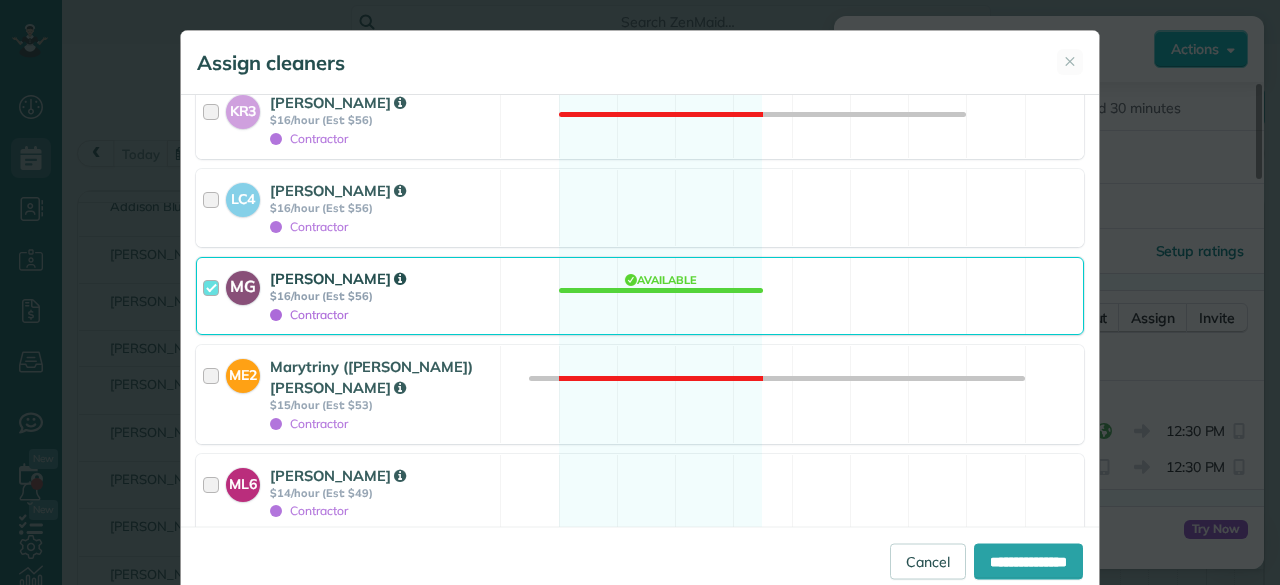 scroll, scrollTop: 1900, scrollLeft: 0, axis: vertical 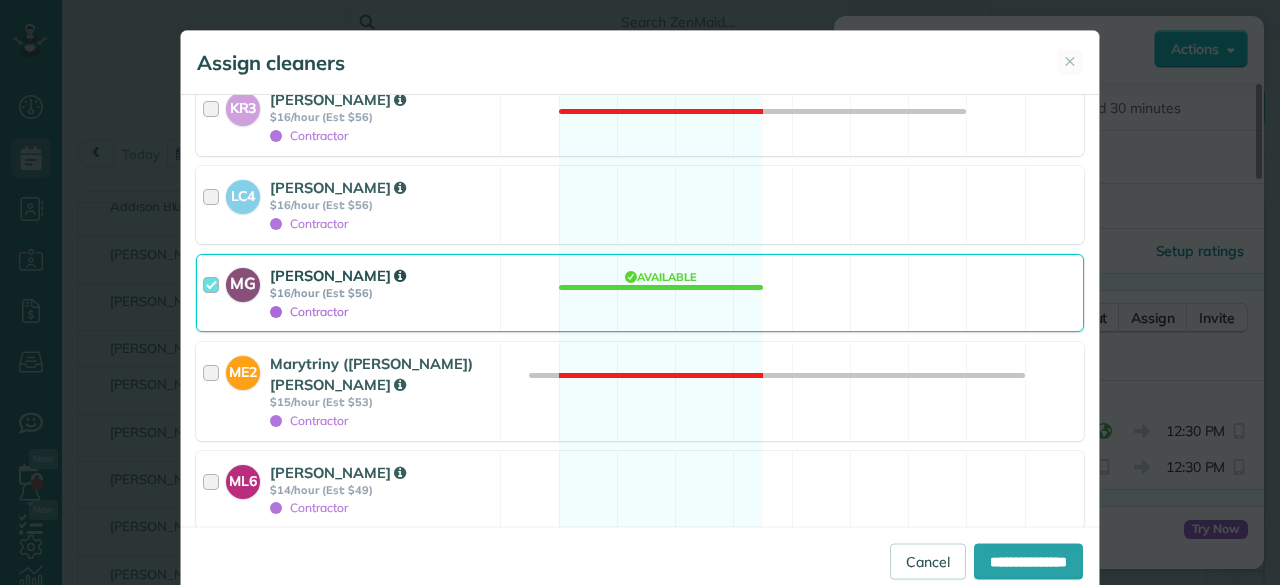 click on "Maribel Galvan" at bounding box center (382, 275) 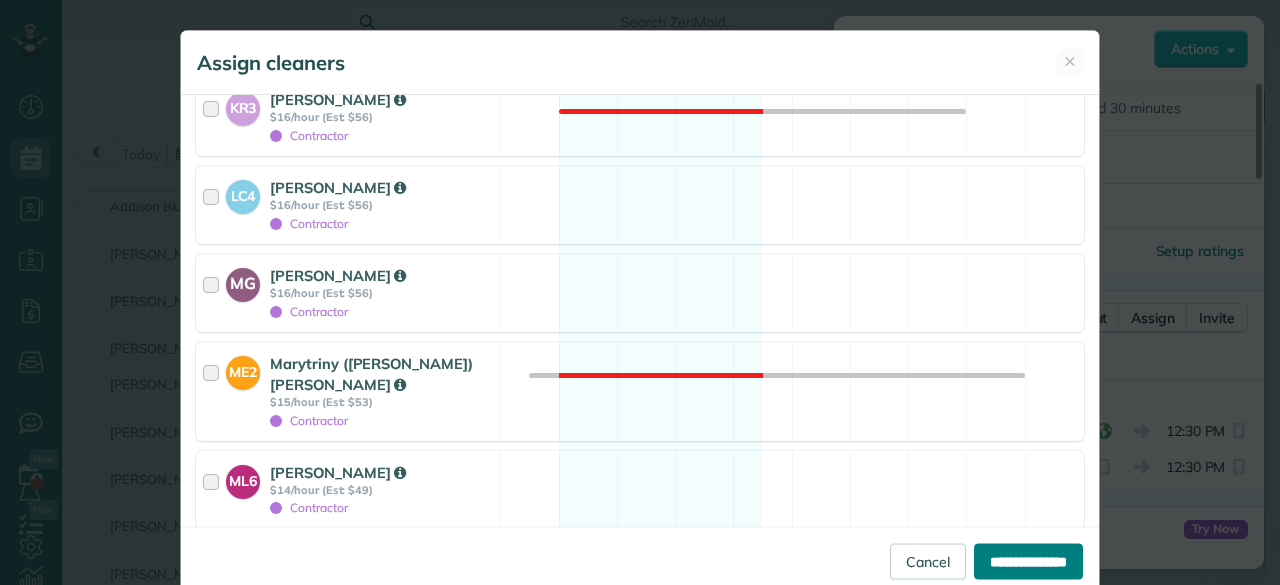 click on "**********" at bounding box center [1028, 561] 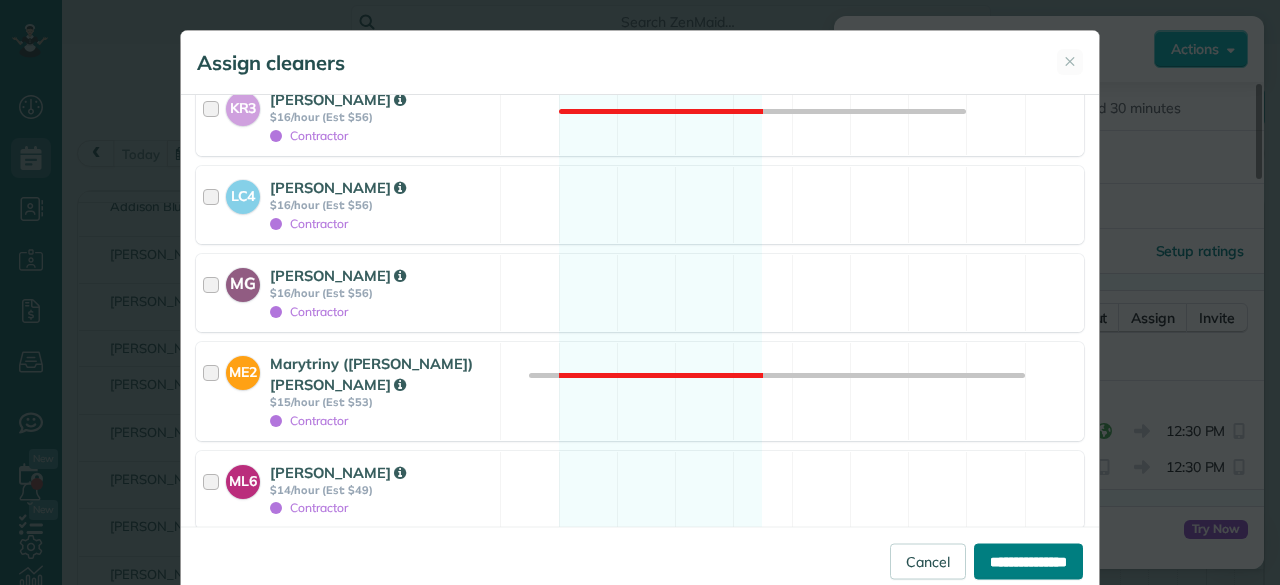 type on "**********" 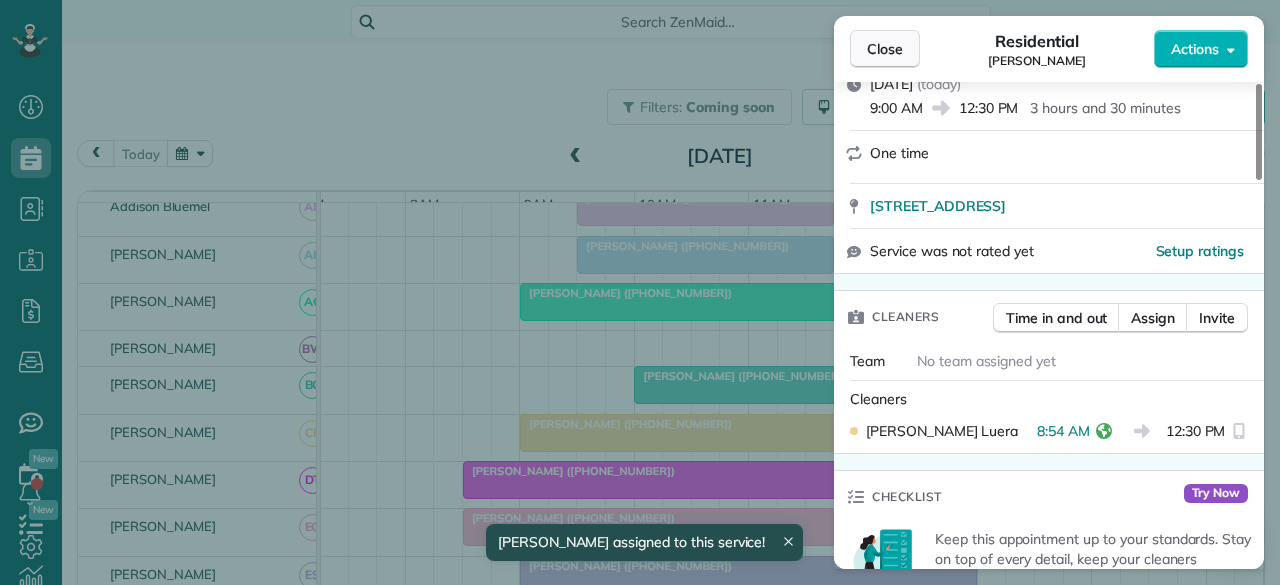click on "Close" at bounding box center (885, 49) 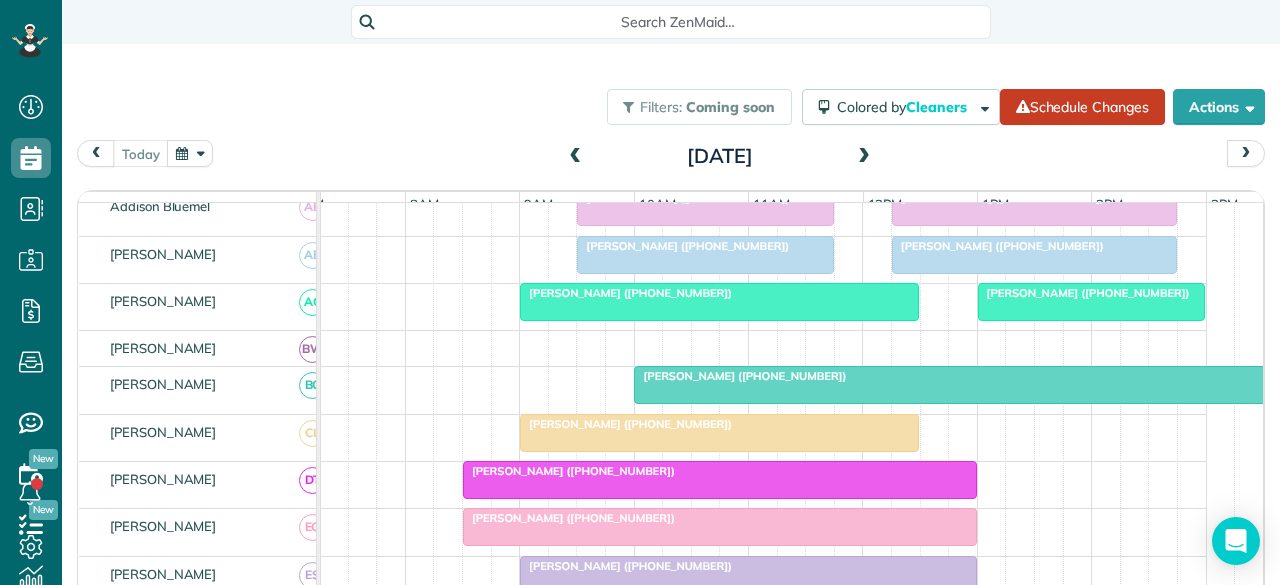 scroll, scrollTop: 268, scrollLeft: 30, axis: both 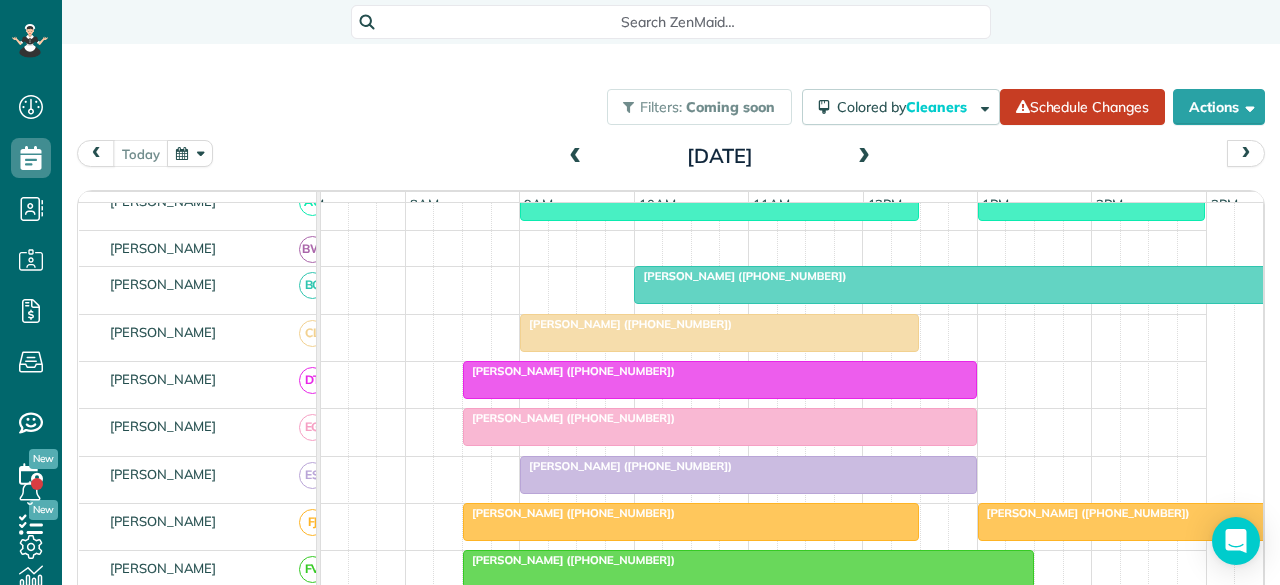 click at bounding box center (720, 427) 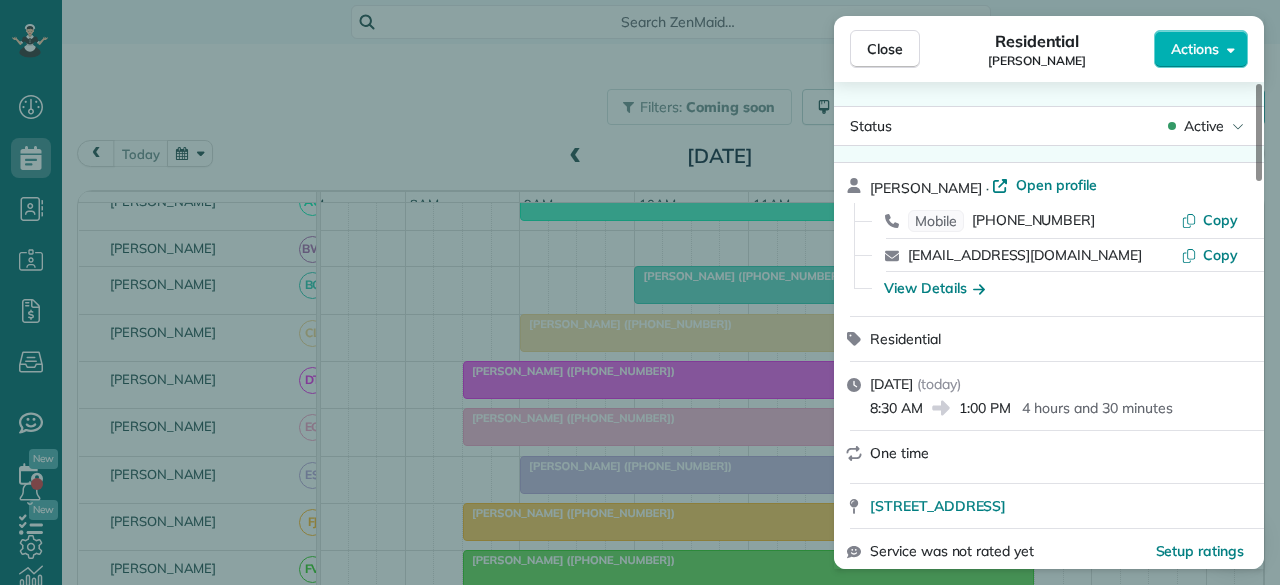 scroll, scrollTop: 0, scrollLeft: 0, axis: both 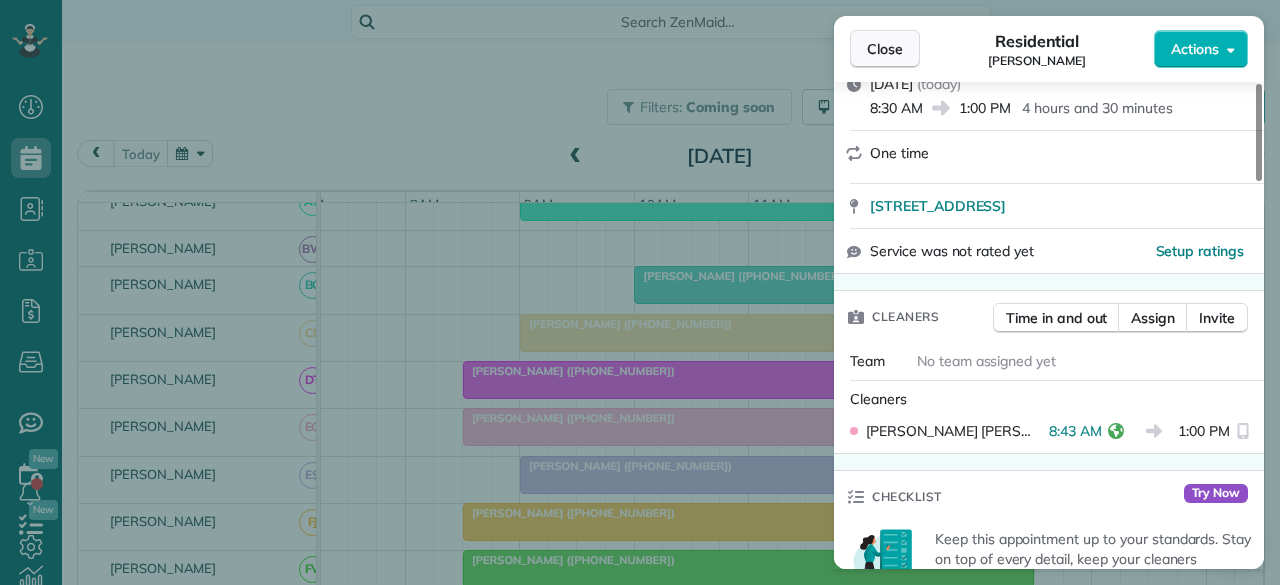 click on "Close" at bounding box center (885, 49) 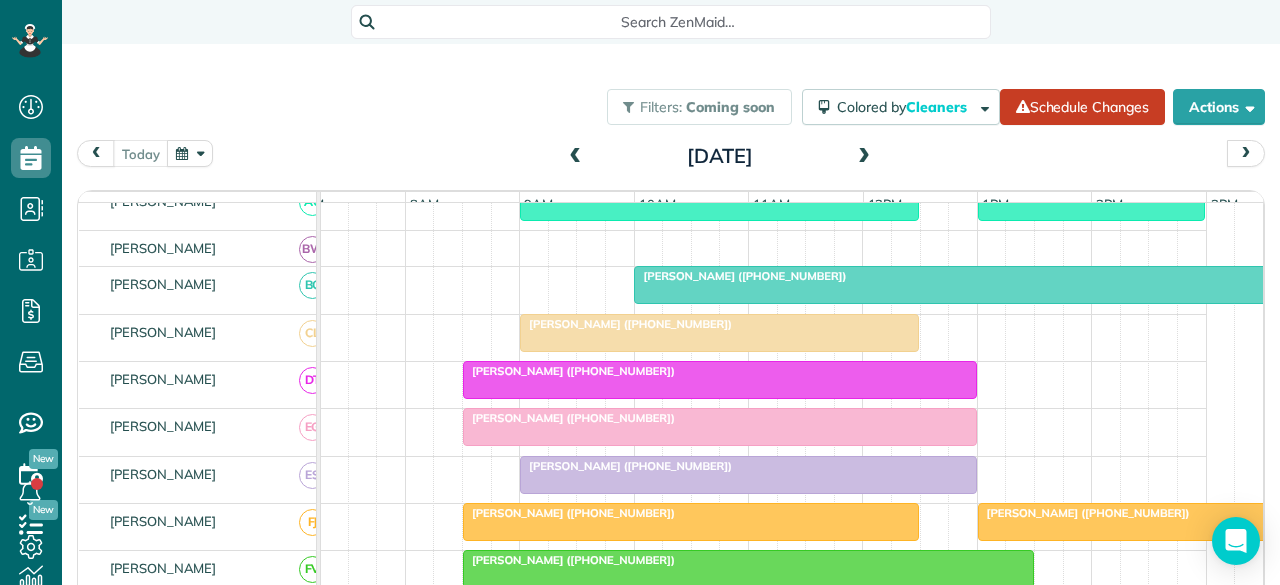 click at bounding box center (748, 475) 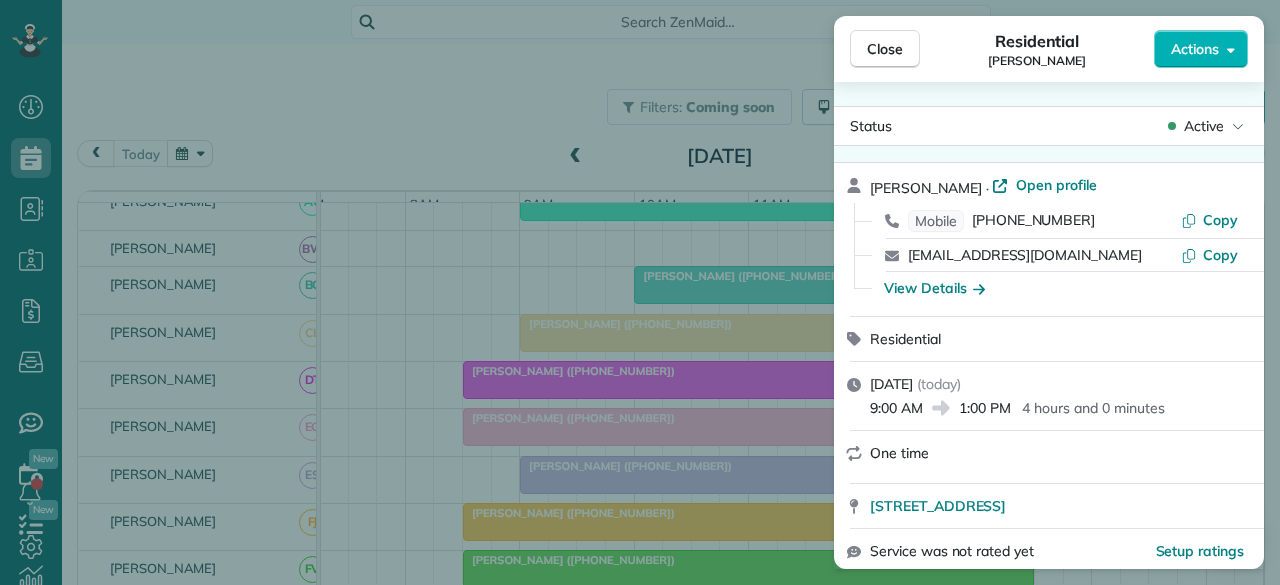 scroll, scrollTop: 0, scrollLeft: 0, axis: both 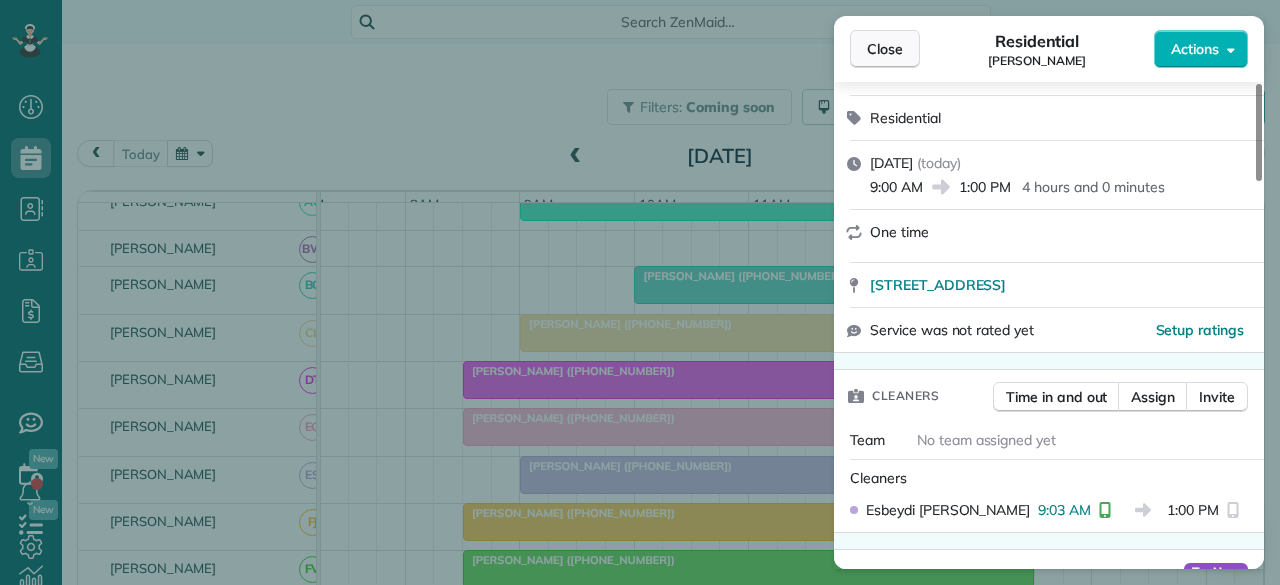 click on "Close" at bounding box center (885, 49) 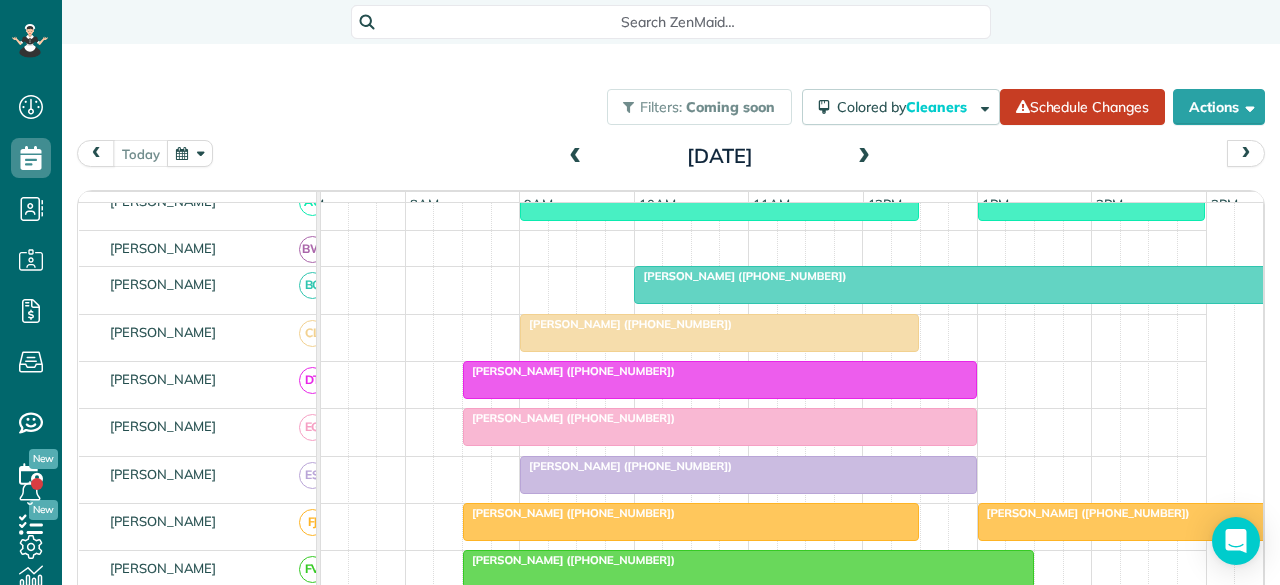 scroll, scrollTop: 400, scrollLeft: 30, axis: both 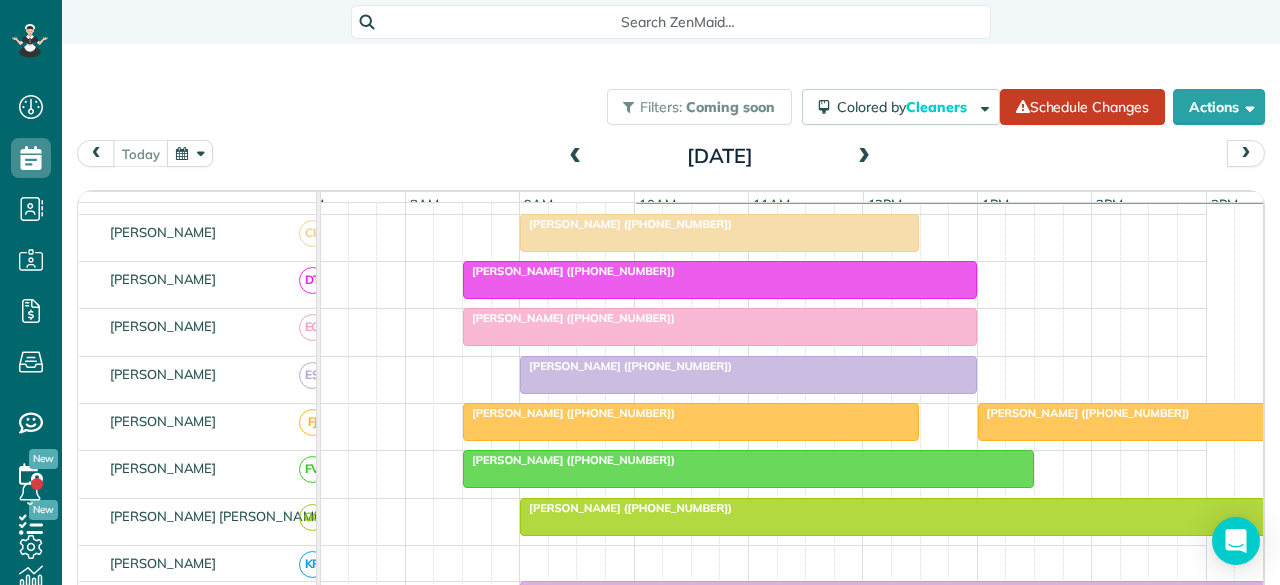 click at bounding box center (691, 422) 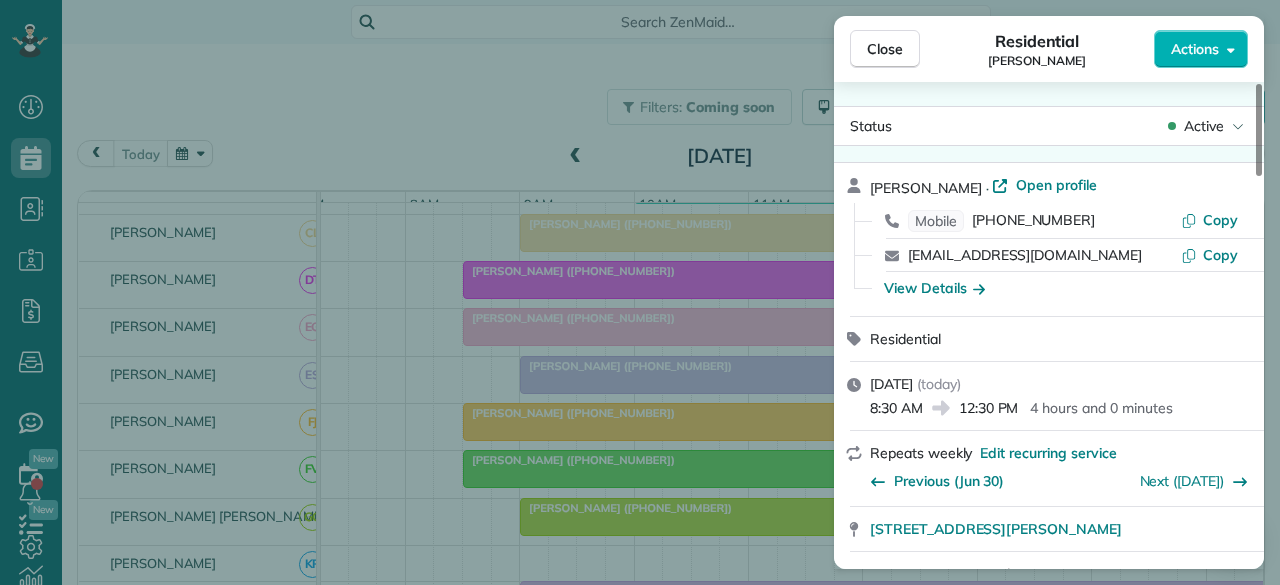scroll, scrollTop: 300, scrollLeft: 0, axis: vertical 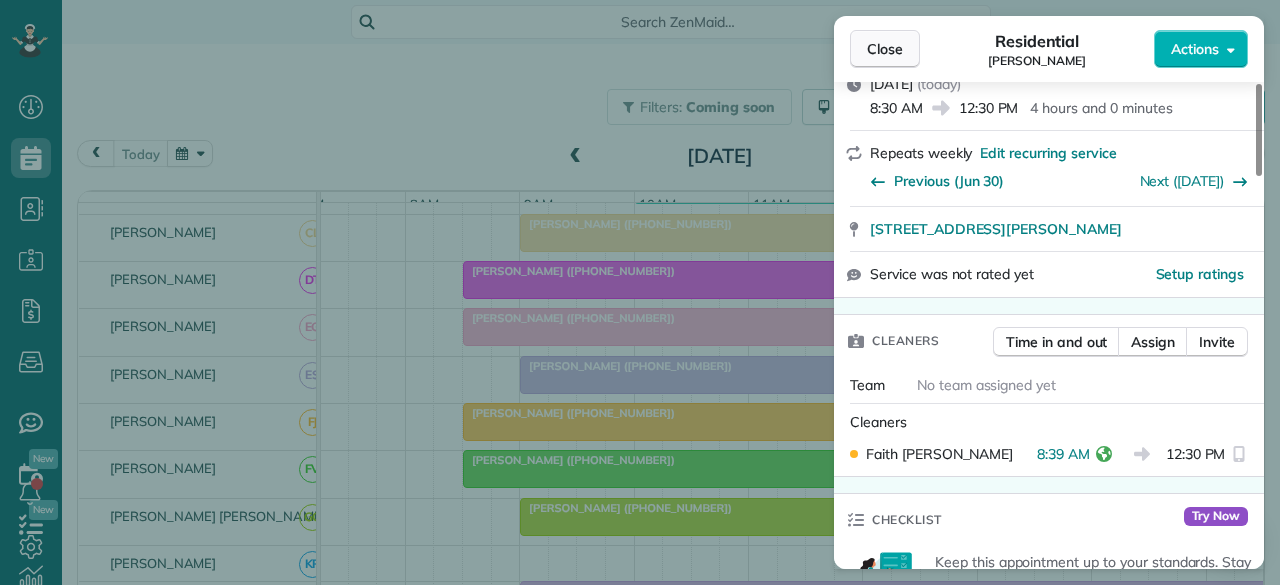 click on "Close" at bounding box center [885, 49] 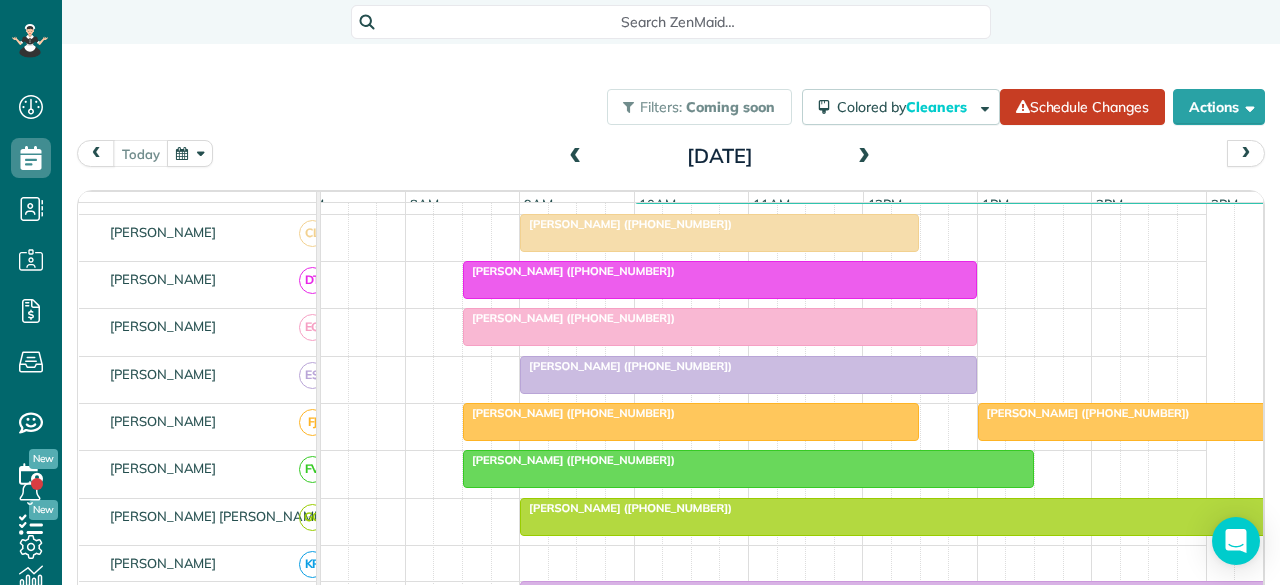click at bounding box center (920, 517) 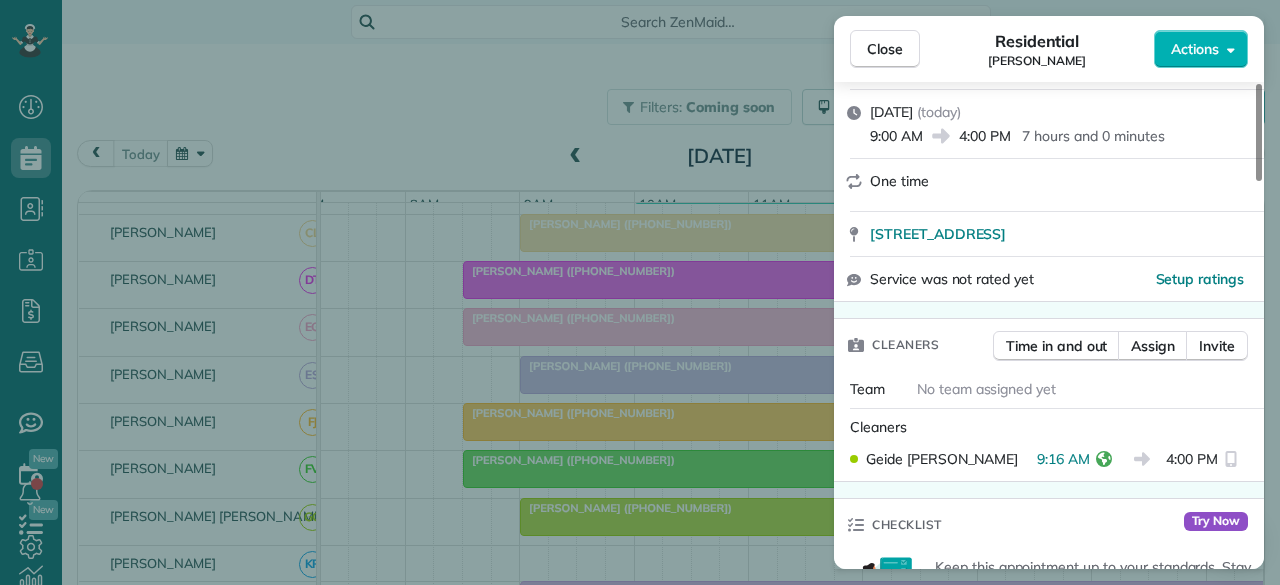 scroll, scrollTop: 300, scrollLeft: 0, axis: vertical 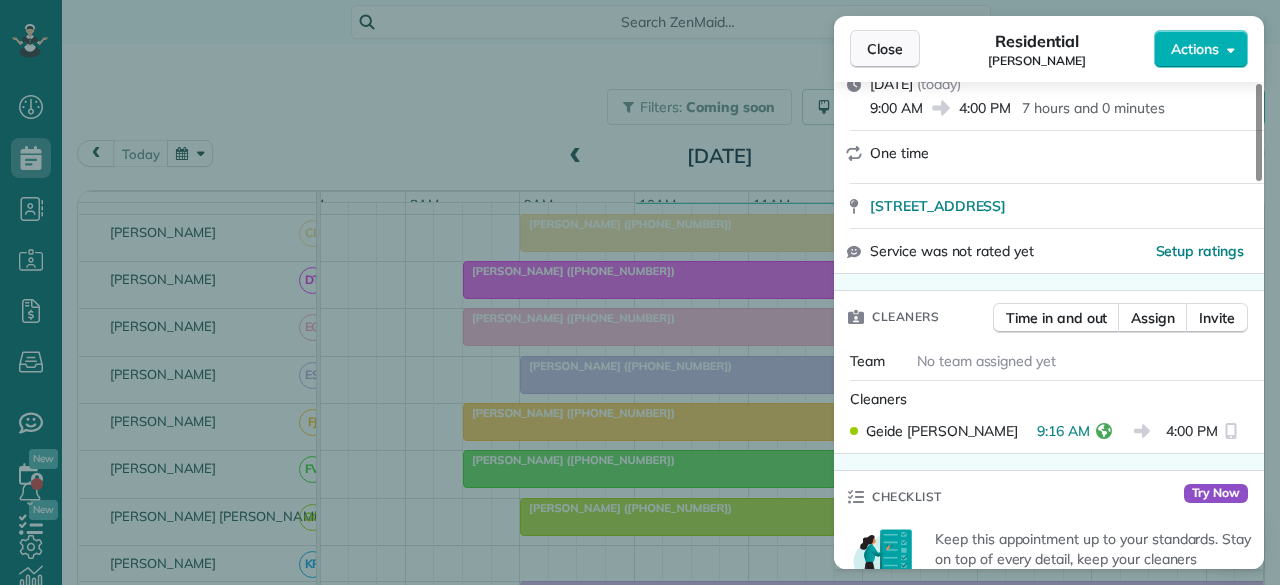 click on "Close" at bounding box center [885, 49] 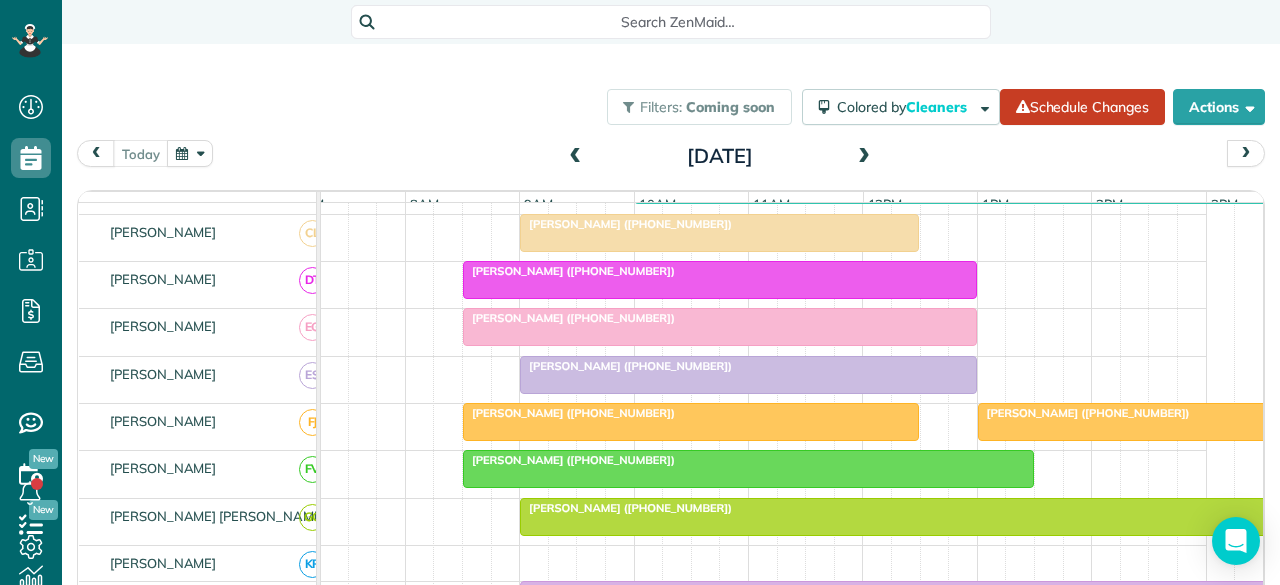 scroll, scrollTop: 478, scrollLeft: 30, axis: both 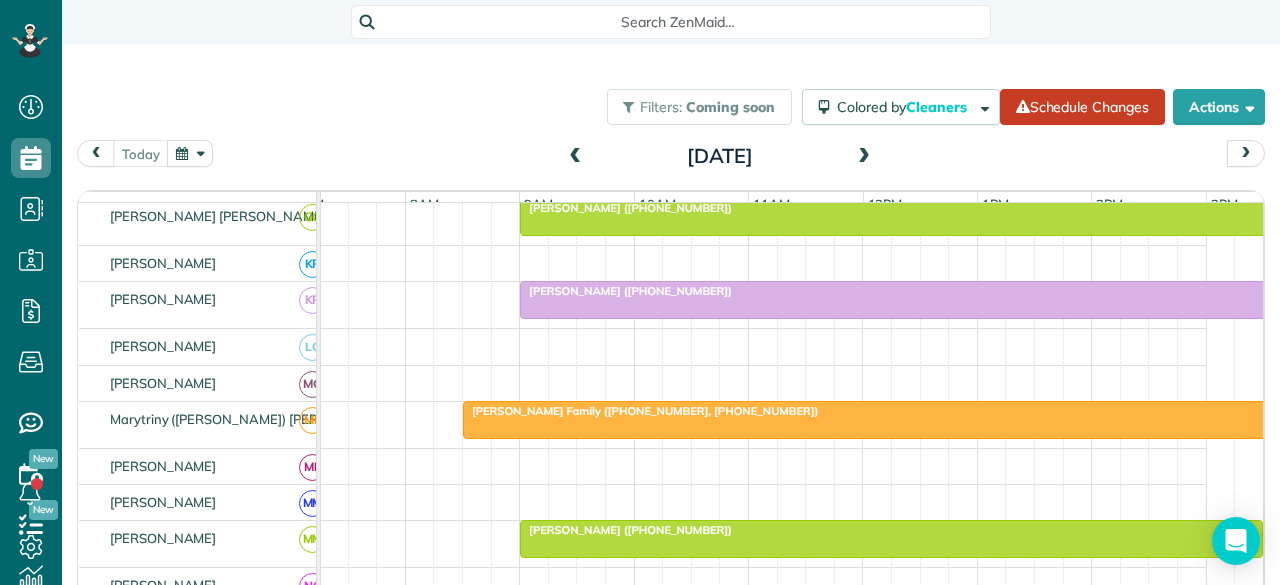 click at bounding box center [948, 420] 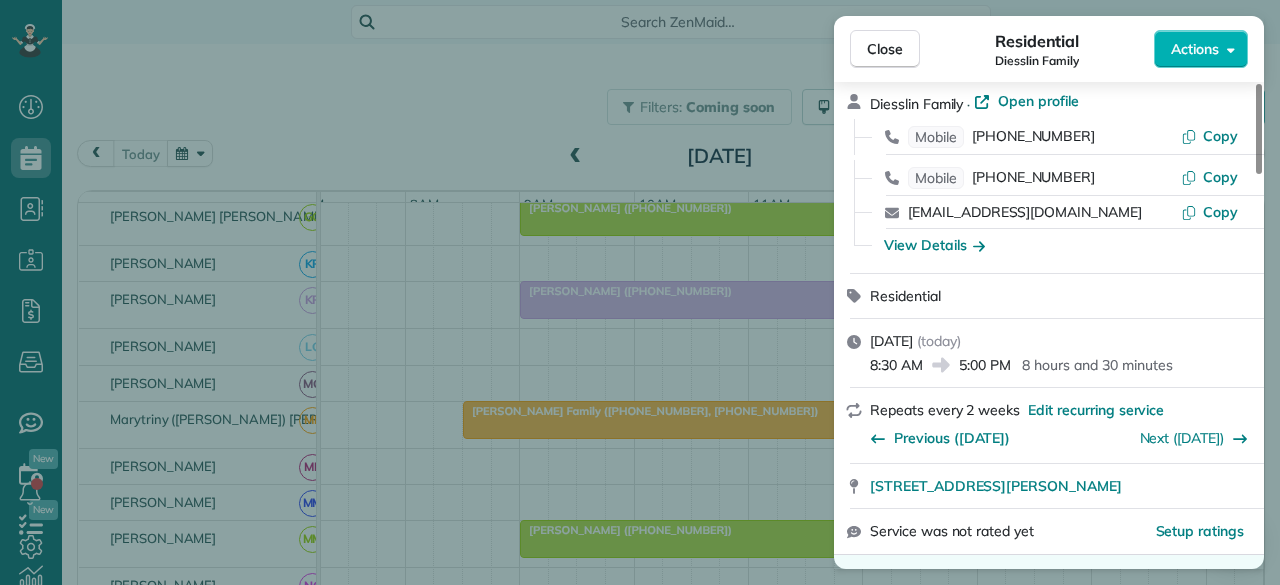 scroll, scrollTop: 300, scrollLeft: 0, axis: vertical 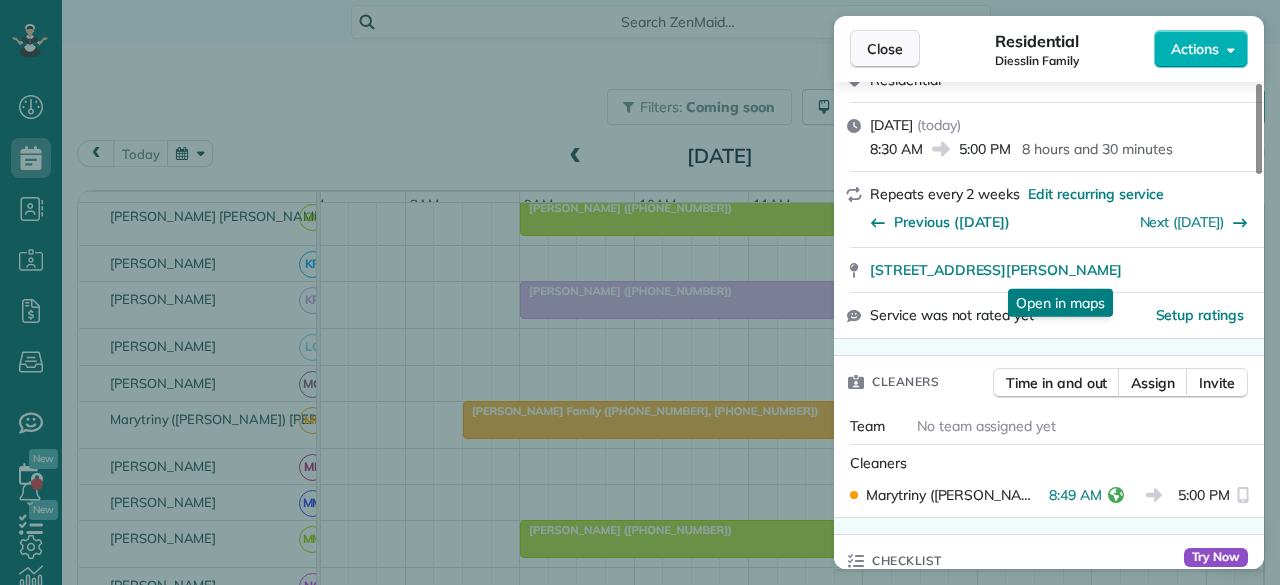 click on "Close" at bounding box center (885, 49) 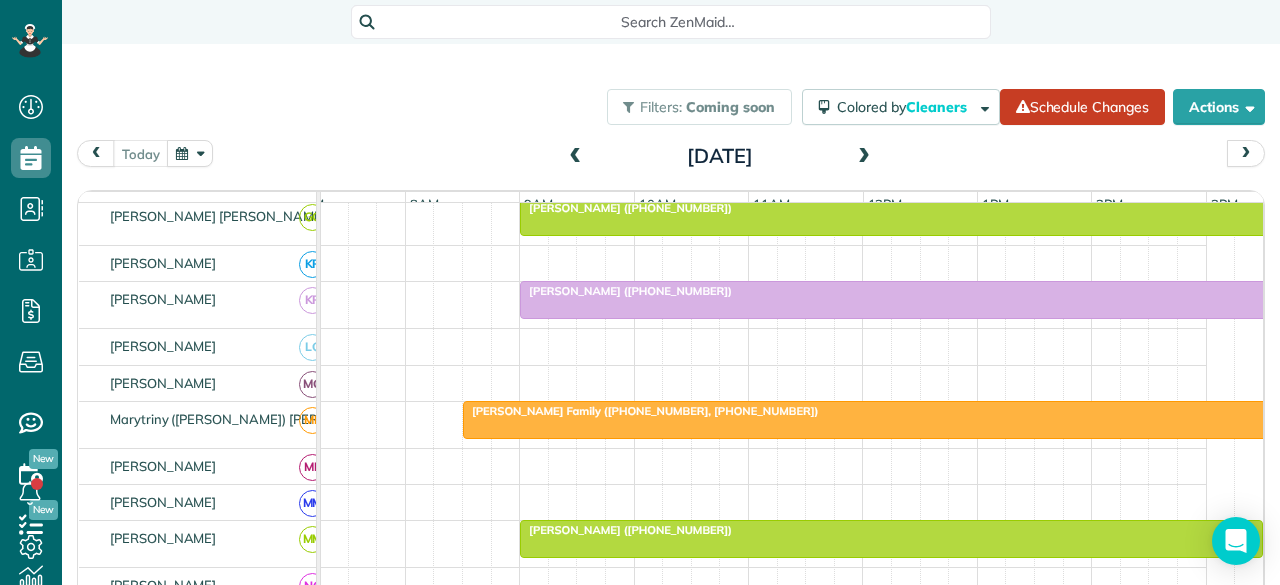 scroll, scrollTop: 826, scrollLeft: 30, axis: both 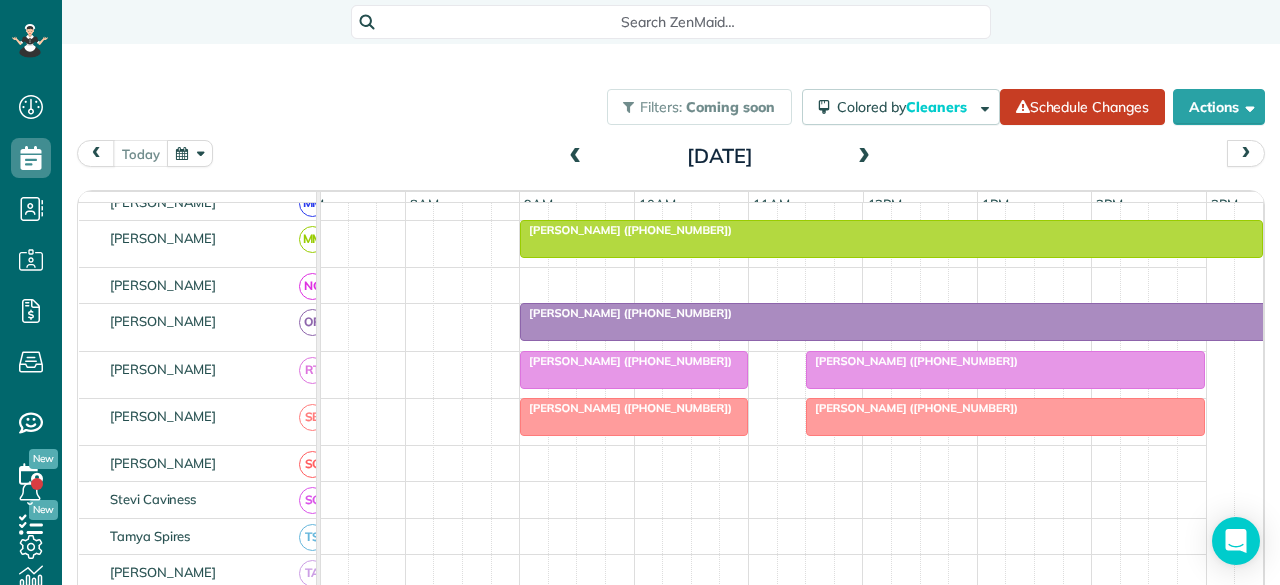 click at bounding box center [634, 370] 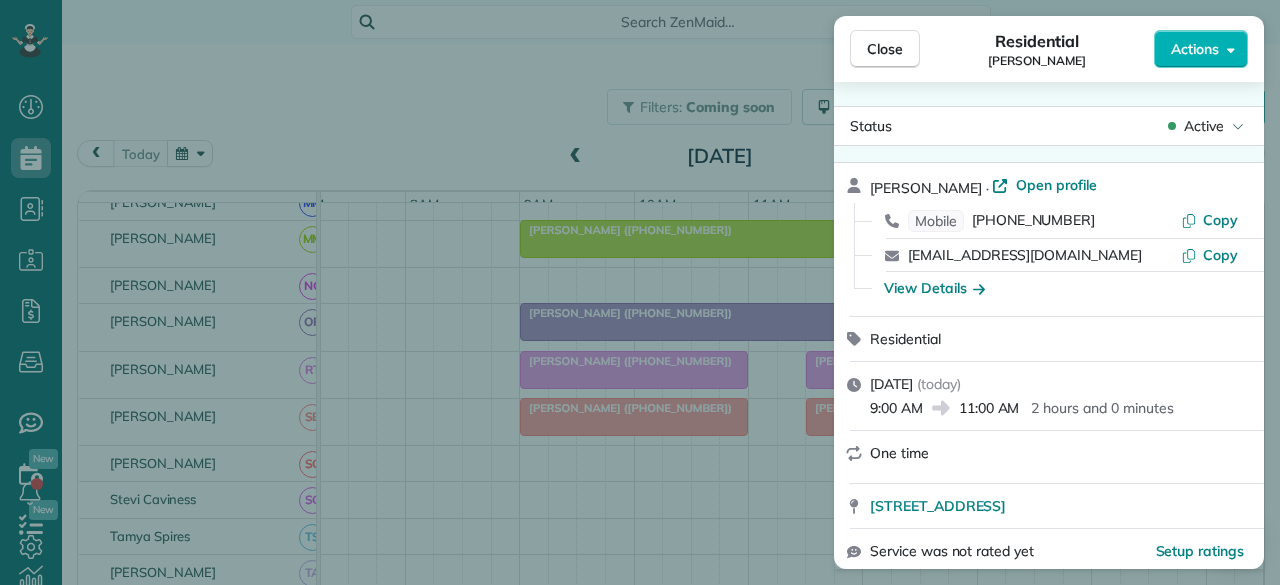 scroll, scrollTop: 300, scrollLeft: 0, axis: vertical 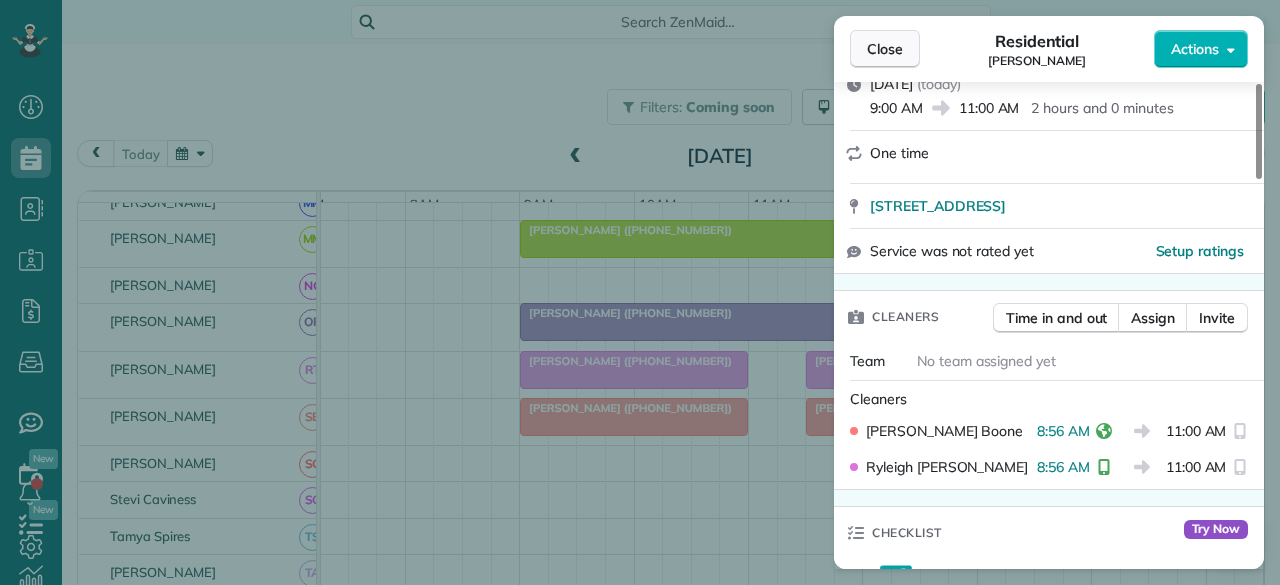click on "Close" at bounding box center [885, 49] 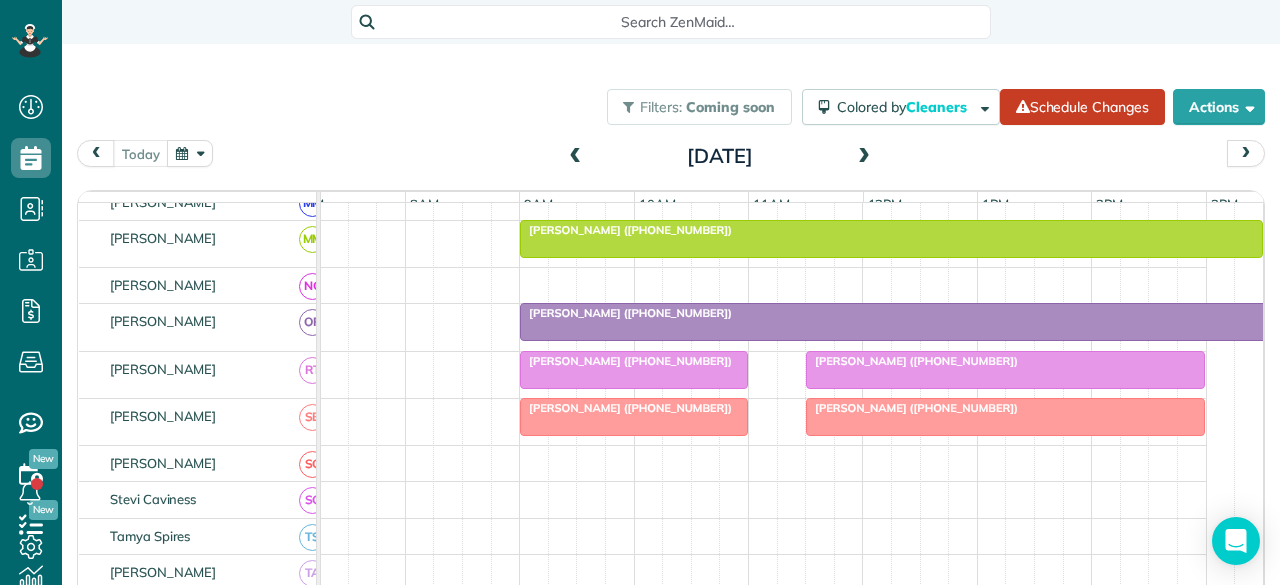 scroll, scrollTop: 884, scrollLeft: 30, axis: both 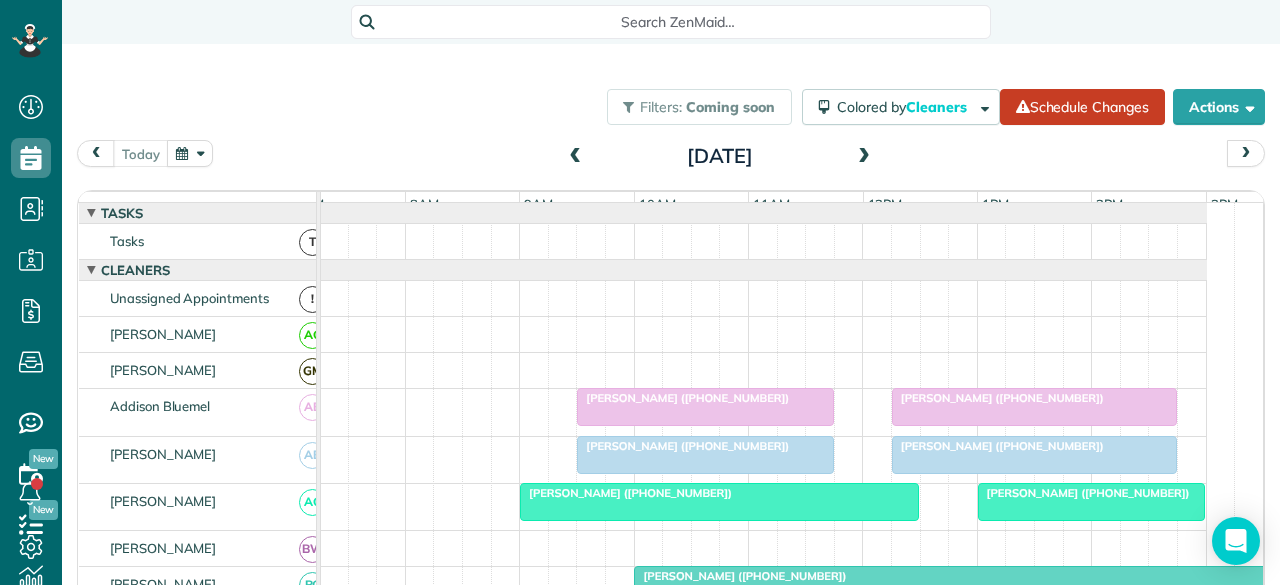 click at bounding box center (864, 157) 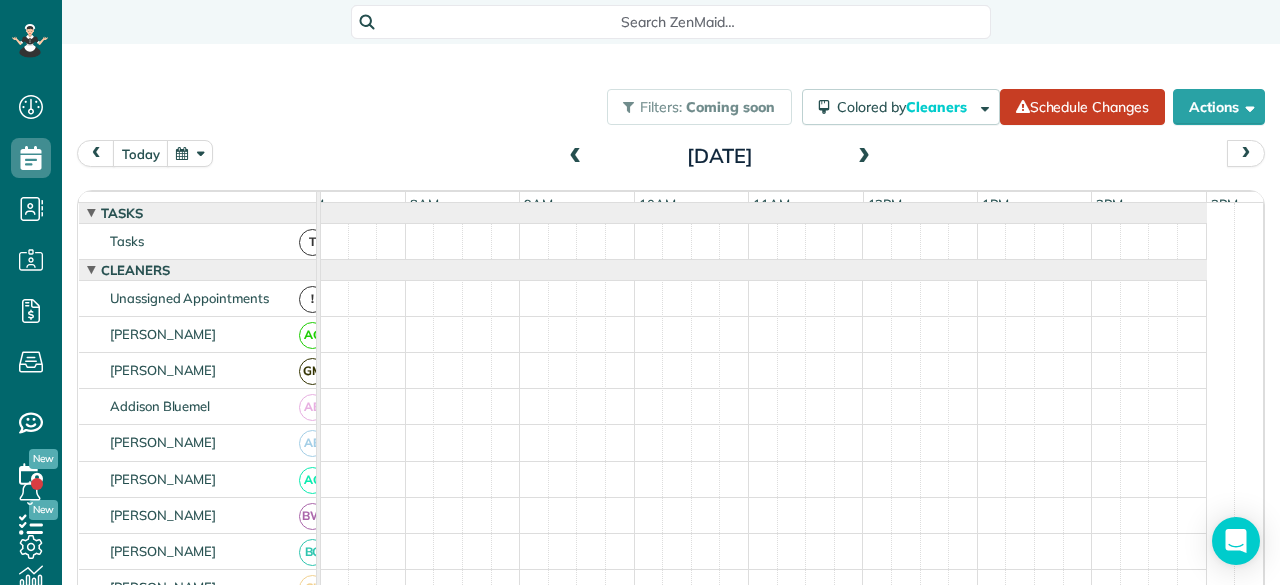 scroll, scrollTop: 0, scrollLeft: 0, axis: both 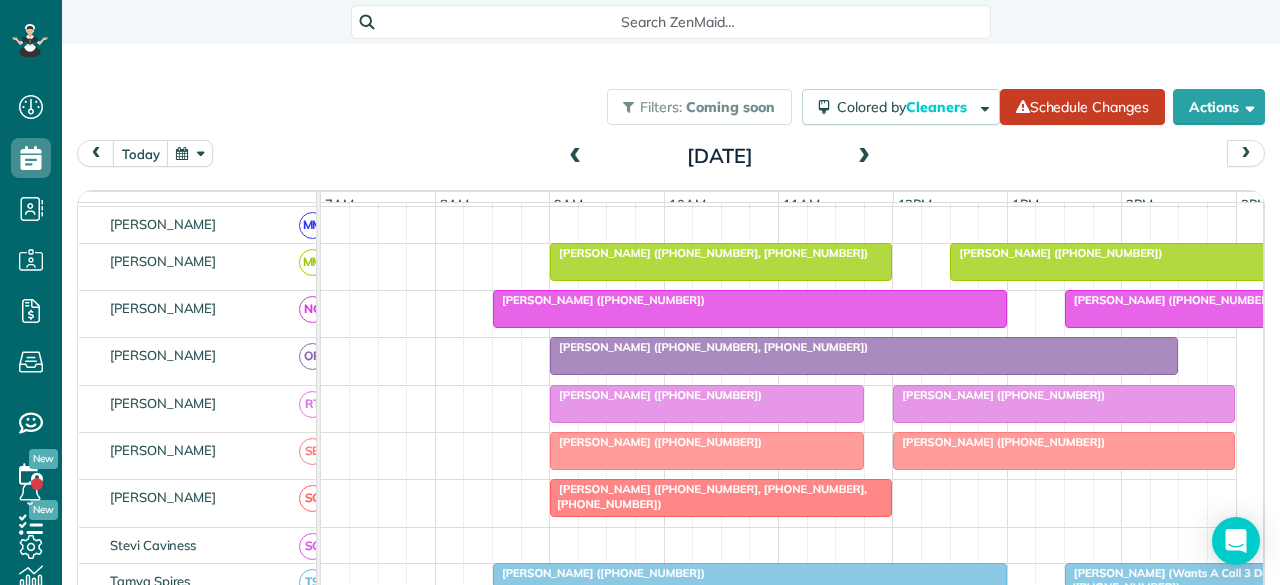 click at bounding box center (1264, 309) 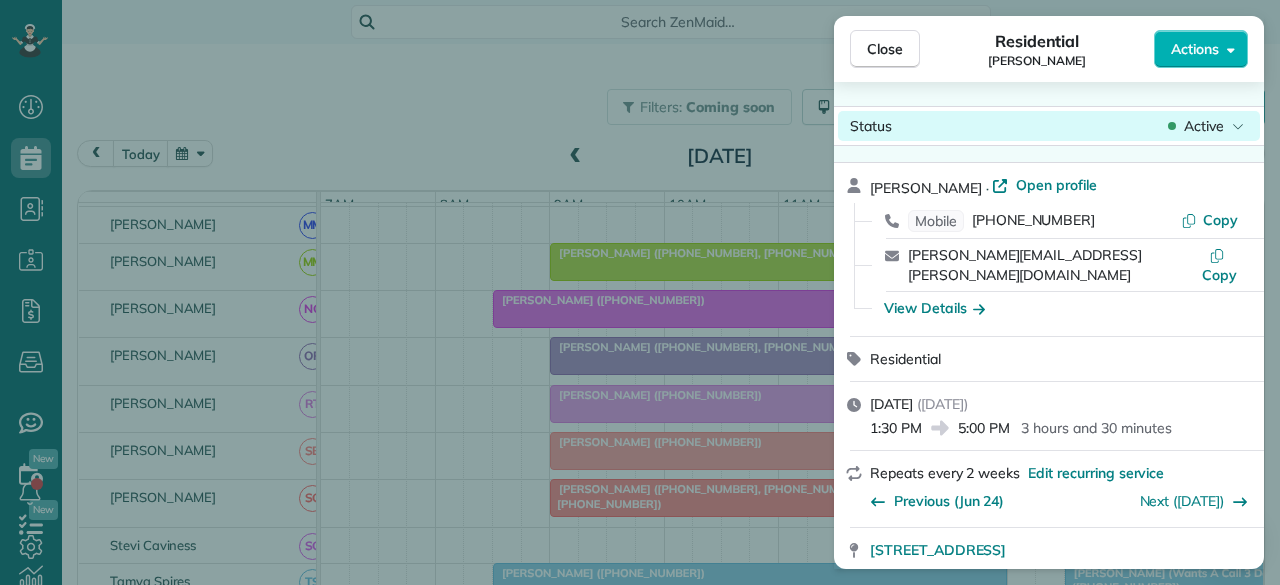 click on "Active" at bounding box center [1204, 126] 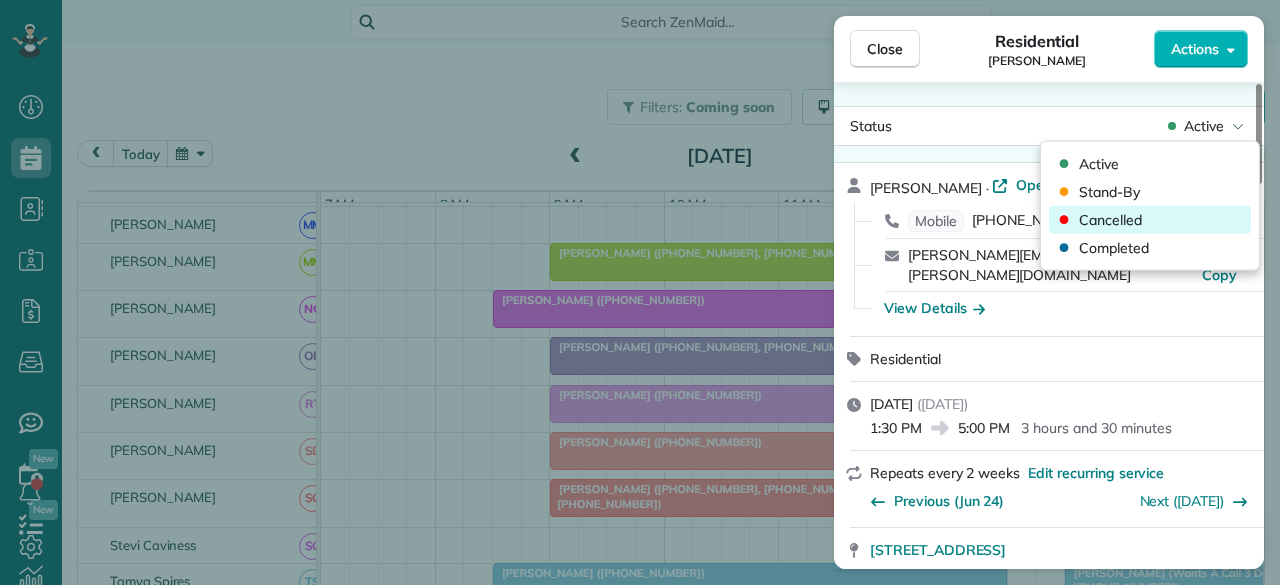 click on "Cancelled" at bounding box center [1150, 220] 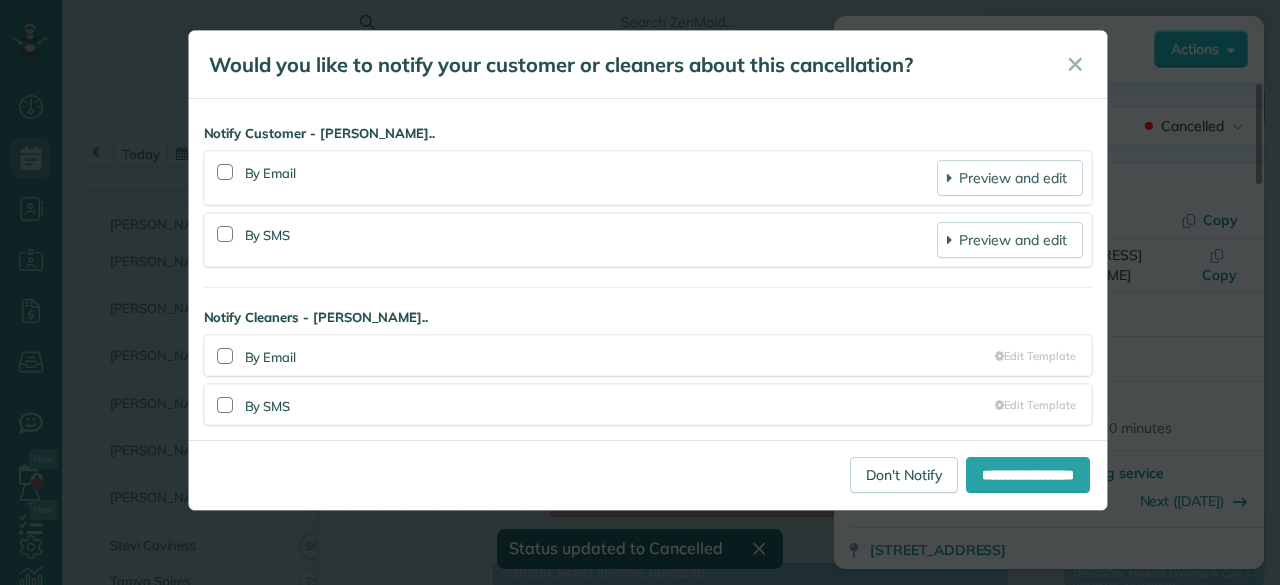 click at bounding box center (225, 172) 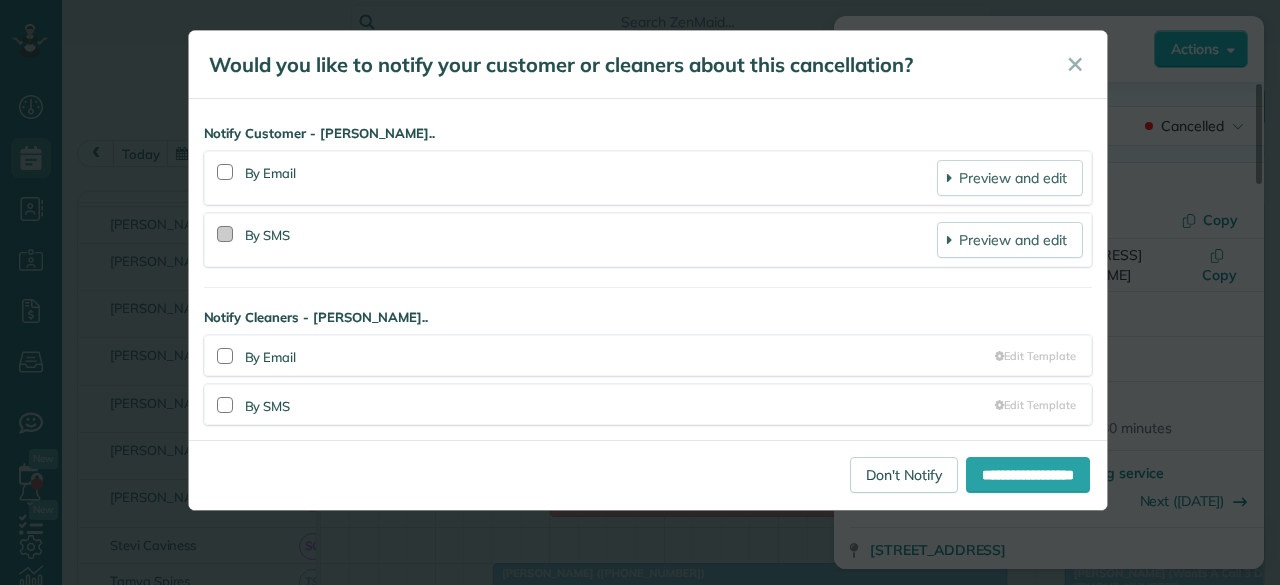 click at bounding box center (225, 234) 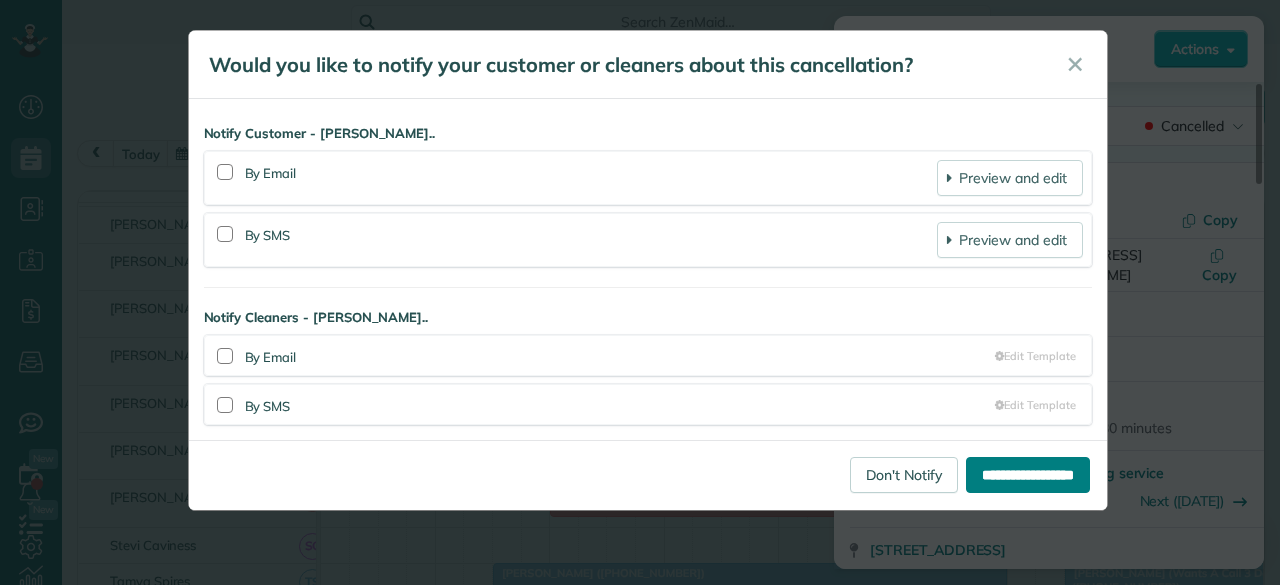 click on "**********" at bounding box center (1028, 475) 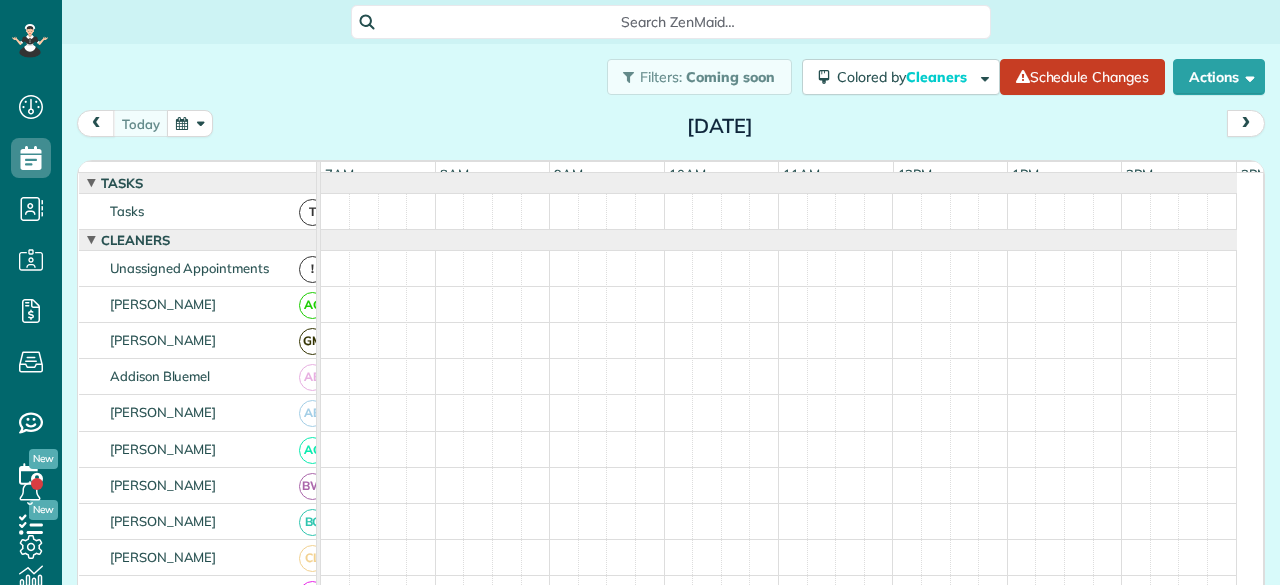 scroll, scrollTop: 0, scrollLeft: 0, axis: both 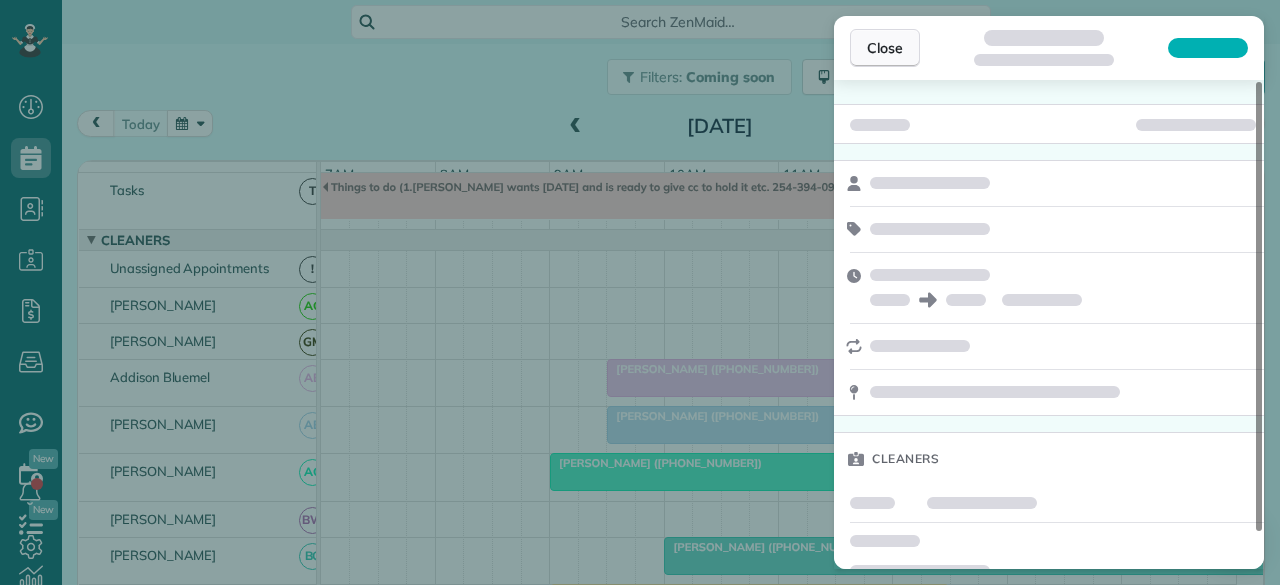 click on "Close" at bounding box center (885, 48) 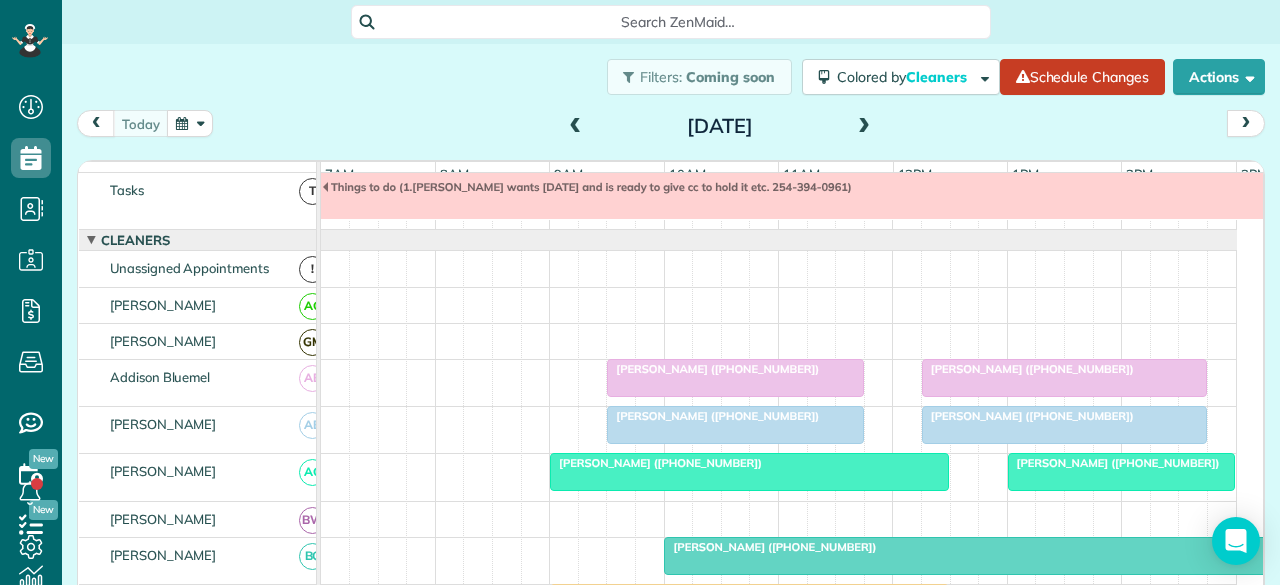 scroll, scrollTop: 6, scrollLeft: 0, axis: vertical 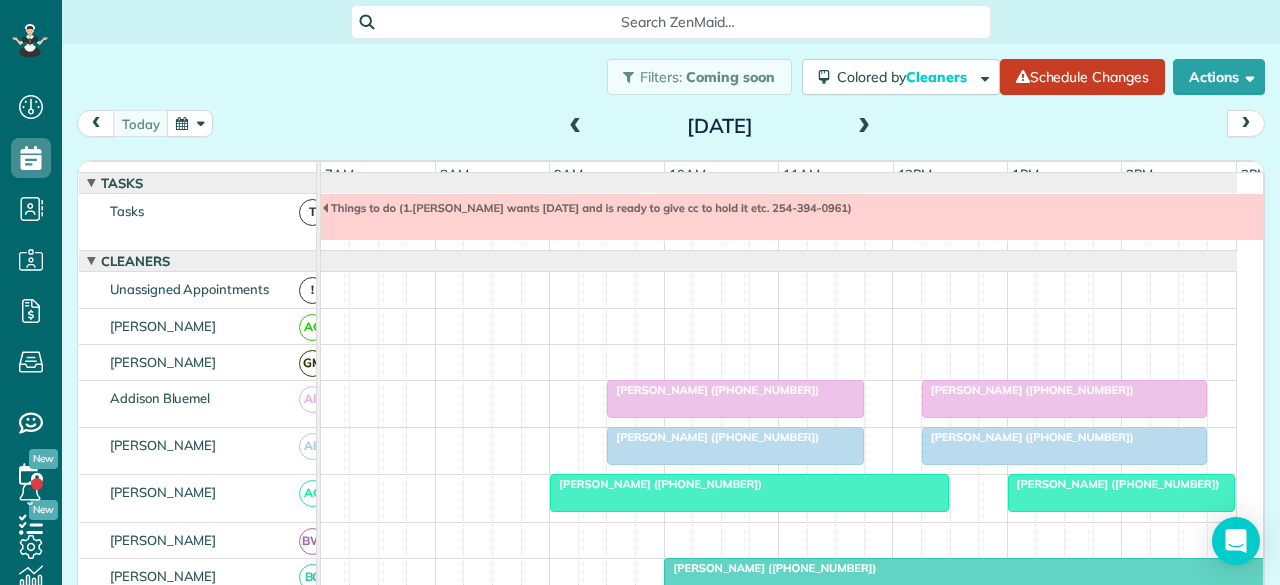 click at bounding box center [864, 127] 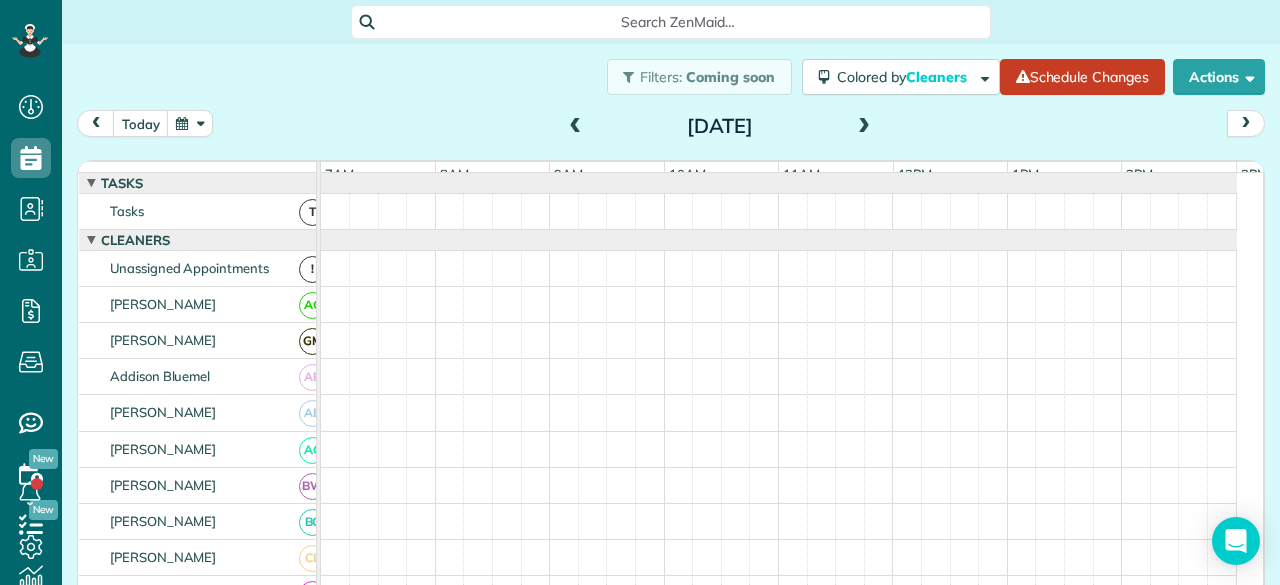 scroll, scrollTop: 84, scrollLeft: 0, axis: vertical 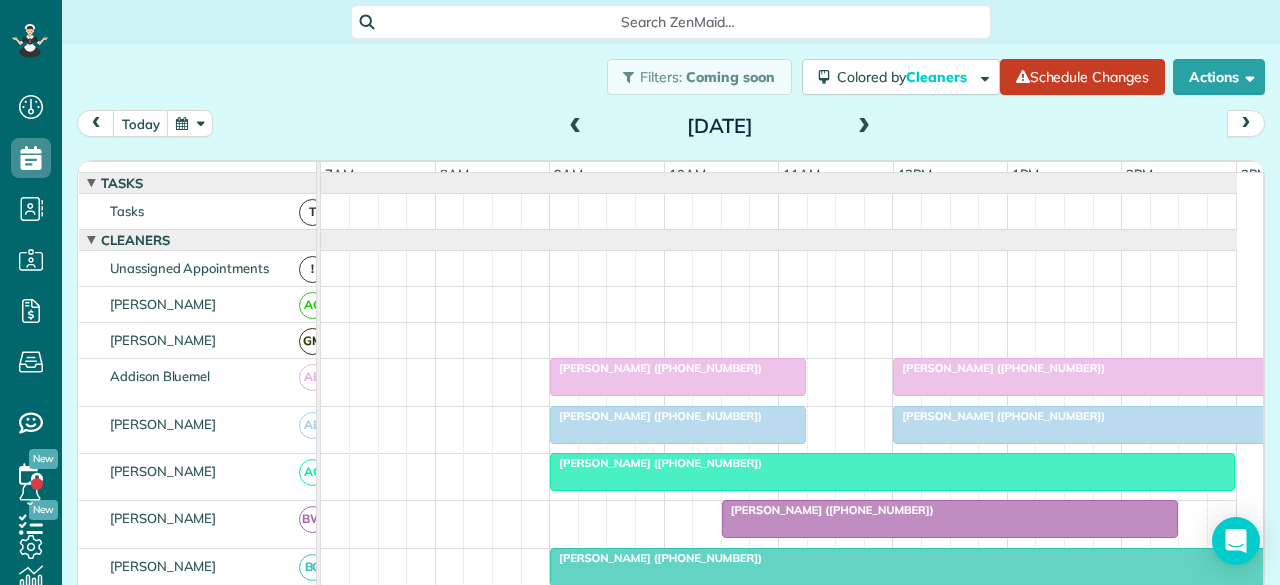 click at bounding box center [190, 123] 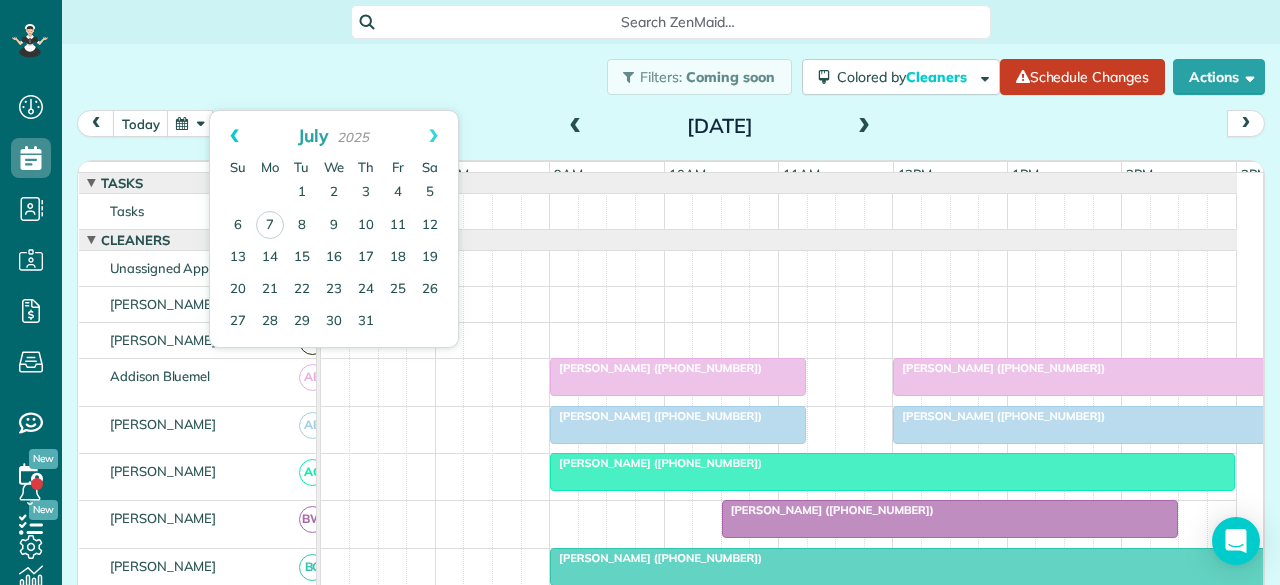 click on "Prev" at bounding box center (234, 136) 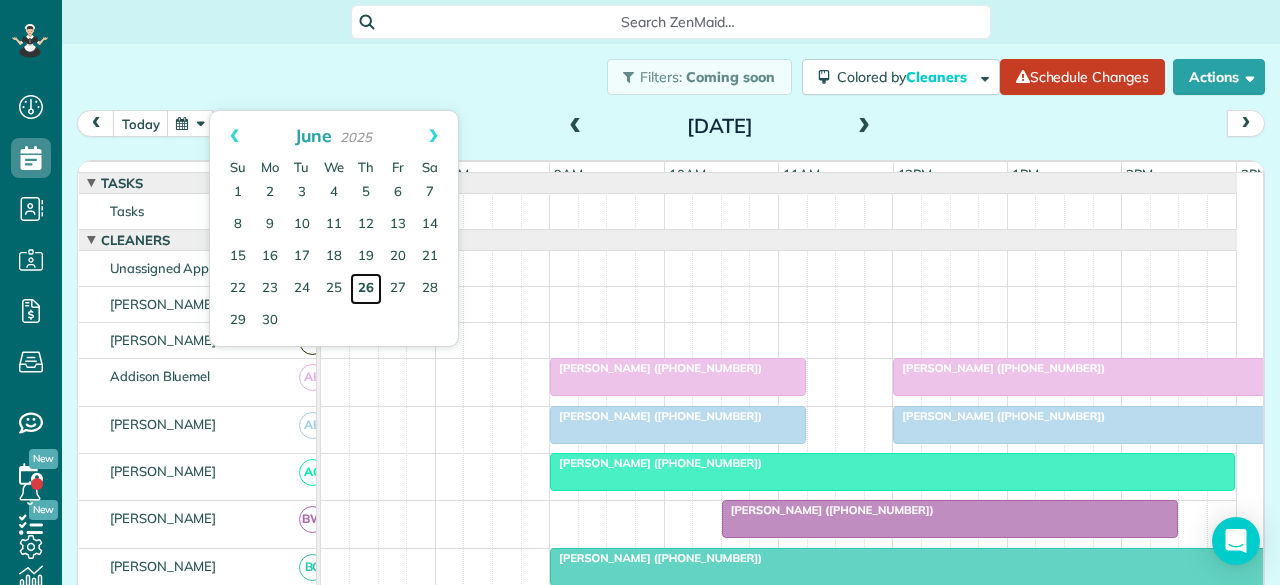click on "26" at bounding box center (366, 289) 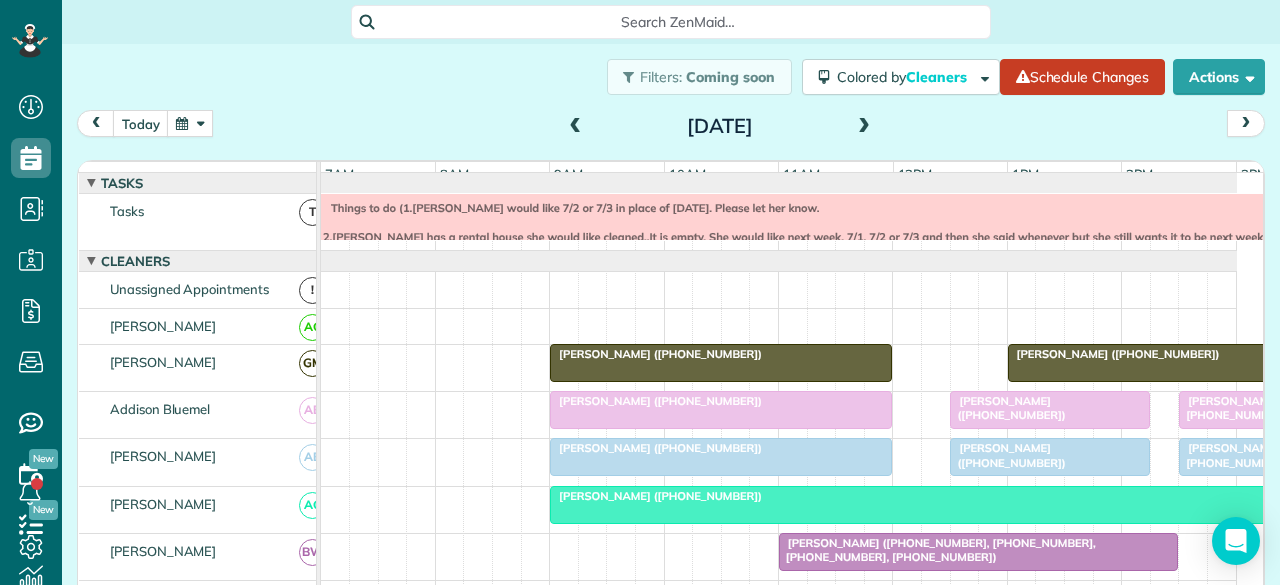 scroll, scrollTop: 21, scrollLeft: 0, axis: vertical 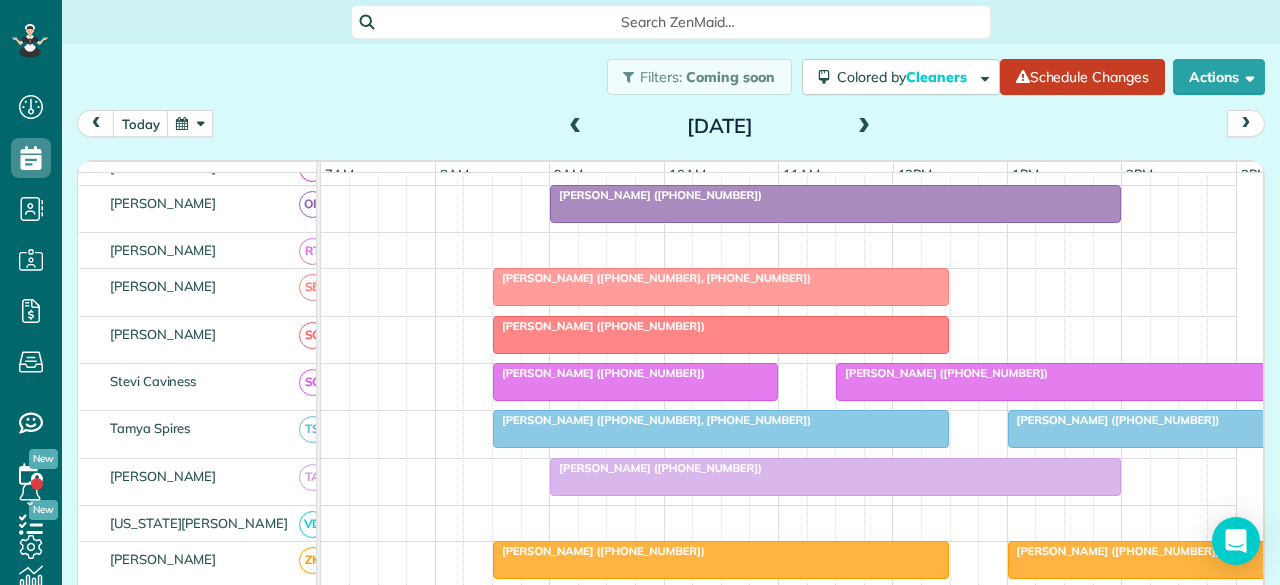 click on "Cheryl Moreland (+18179963241)" at bounding box center (656, 468) 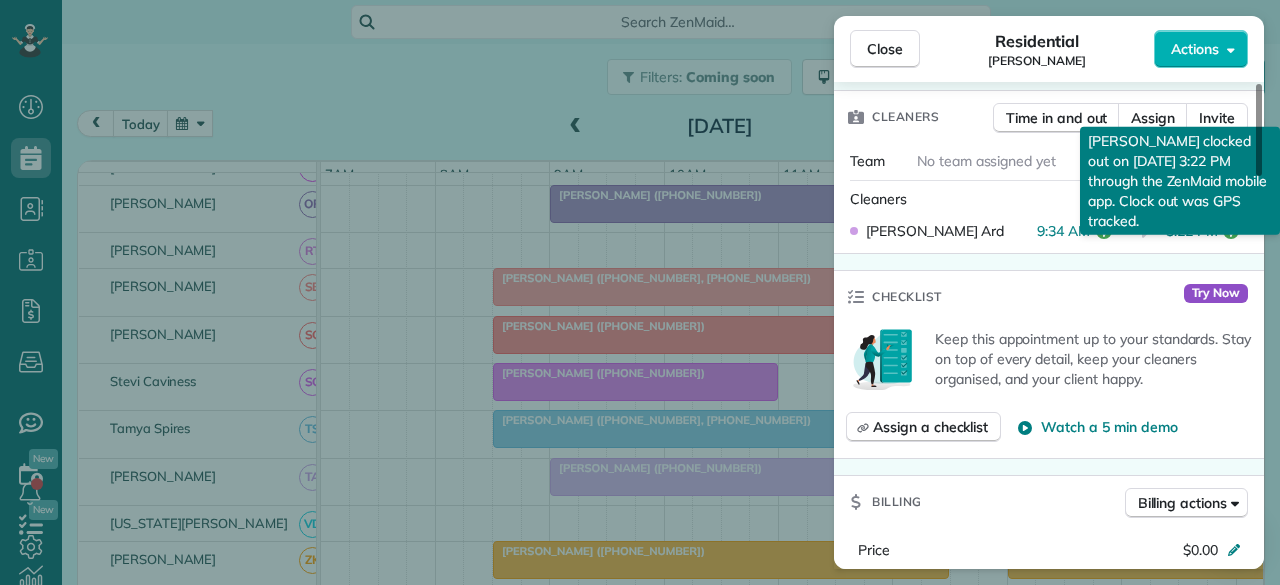 click 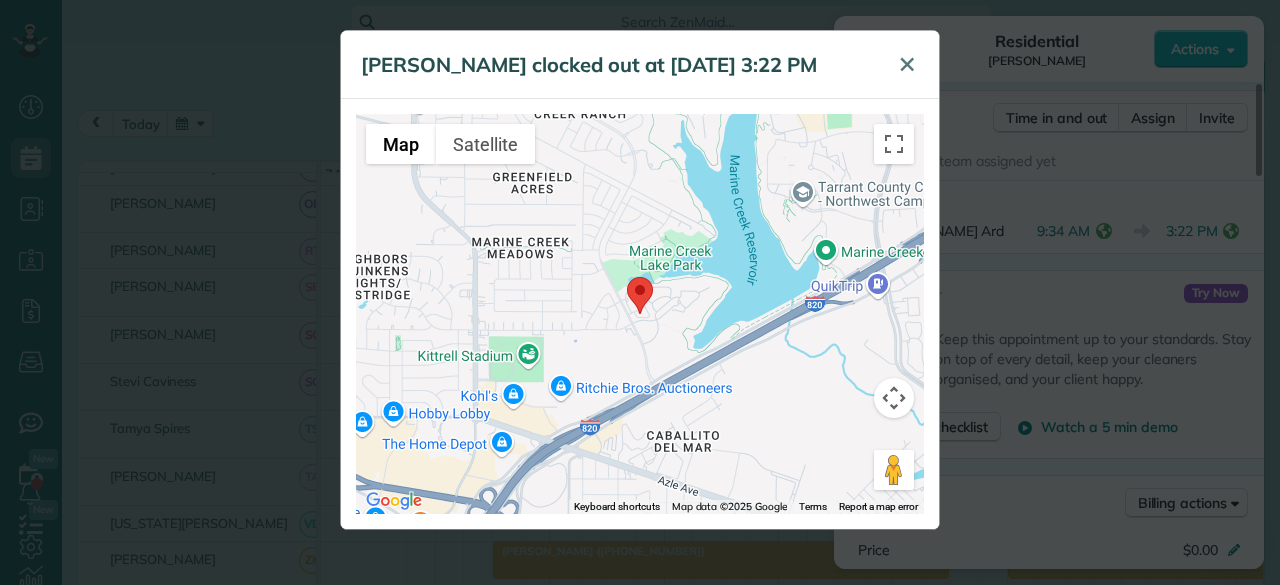click on "✕" at bounding box center [907, 64] 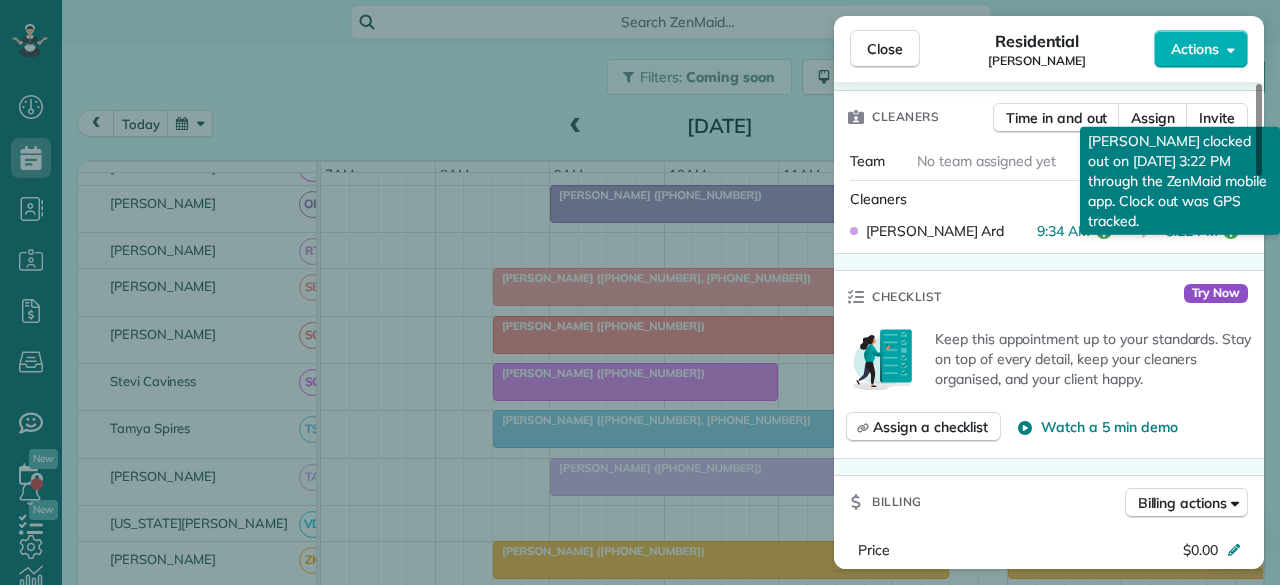 click 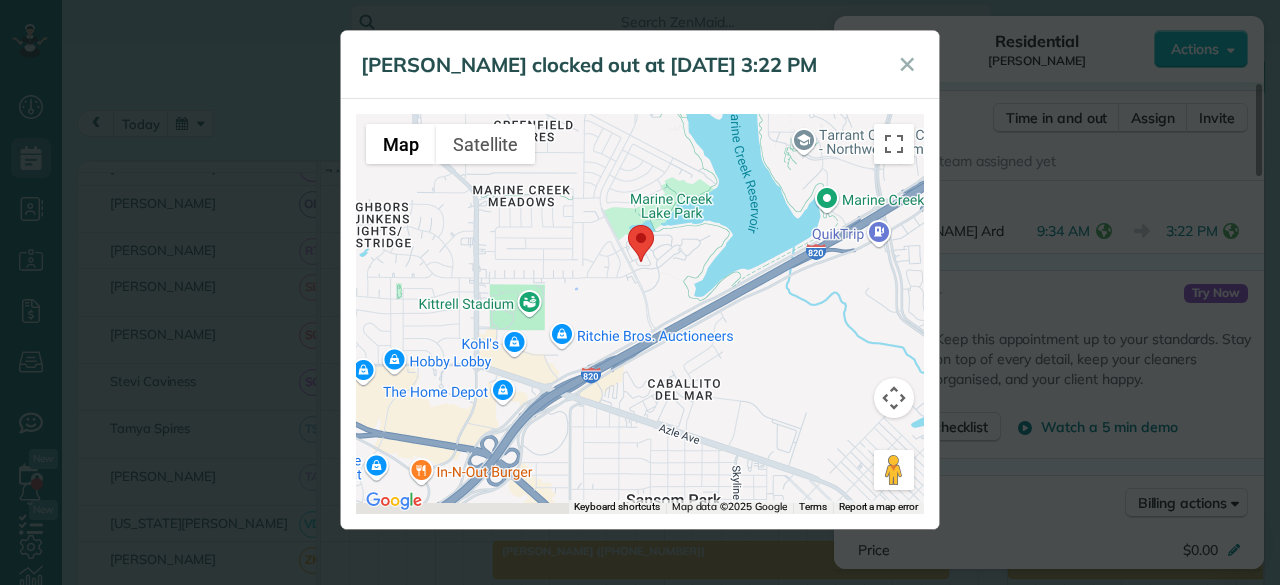 drag, startPoint x: 631, startPoint y: 348, endPoint x: 630, endPoint y: 301, distance: 47.010635 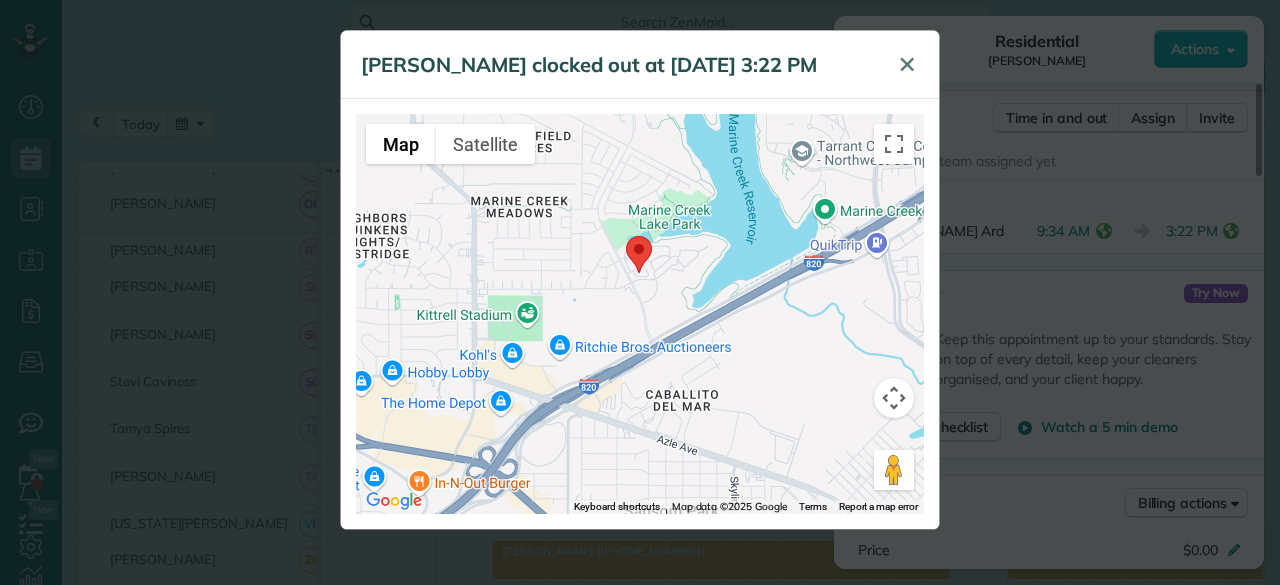 click on "✕" at bounding box center (907, 64) 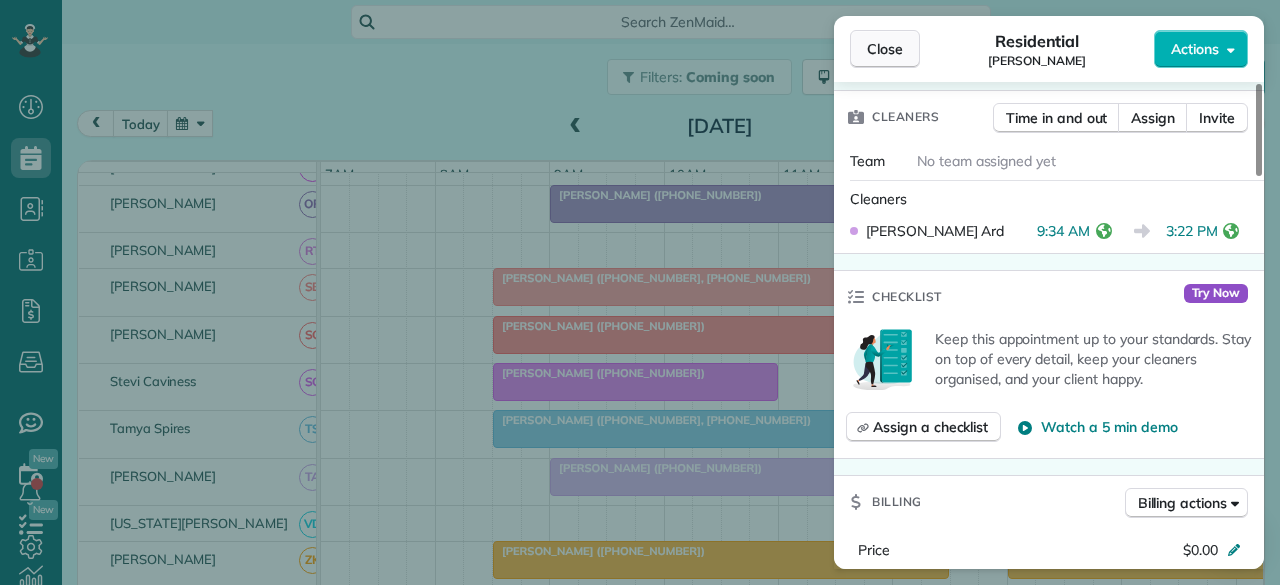 click on "Close" at bounding box center [885, 49] 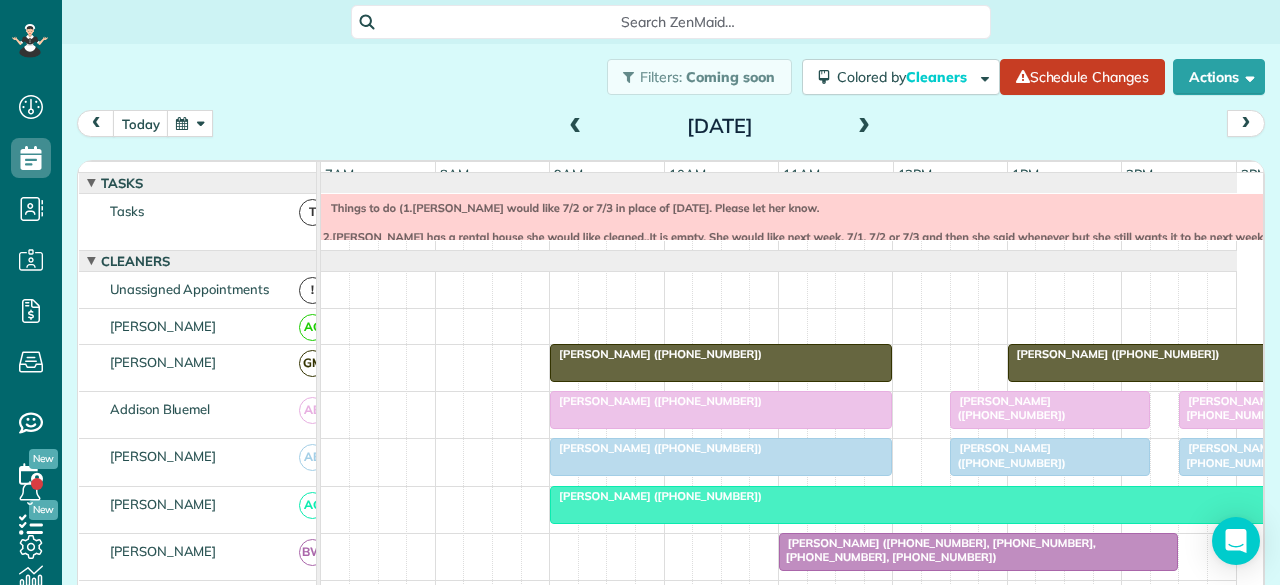 scroll, scrollTop: 72, scrollLeft: 0, axis: vertical 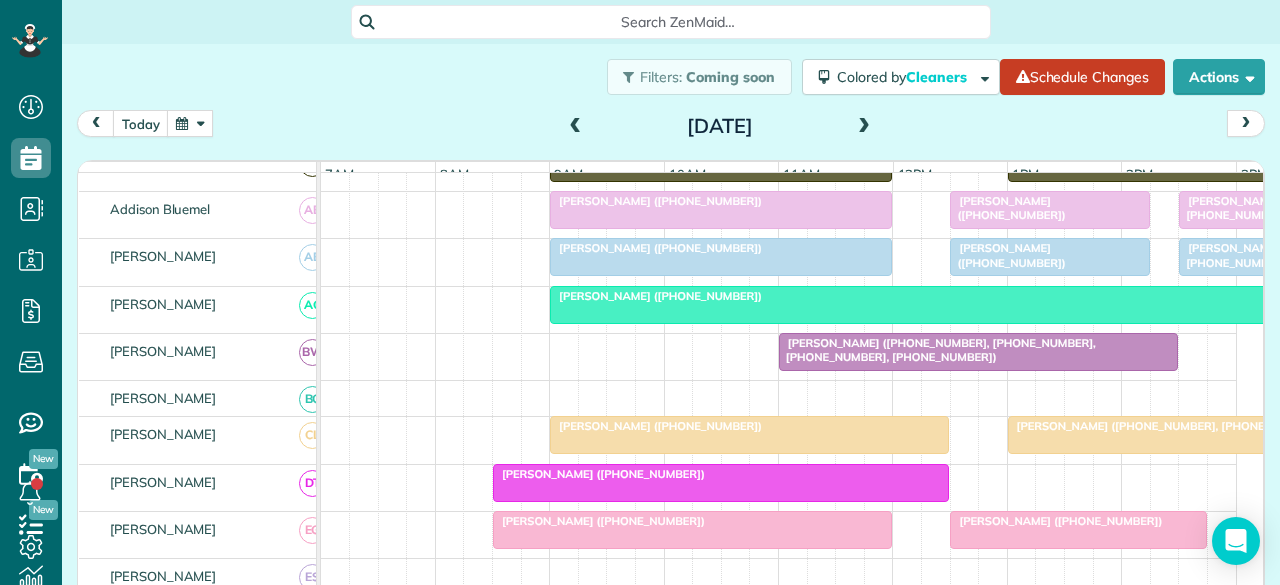 click on "Filters:   Coming soon
Colored by  Cleaners
Color by Cleaner
Color by Team
Color by Status
Color by Recurrence
Color by Paid/Unpaid
Filters  Default
Schedule Changes
Actions
Create Appointment
Create Task
Clock In/Out
Send Work Orders
Print Route Sheets
Today's Emails/Texts
Export data.." at bounding box center [671, 77] 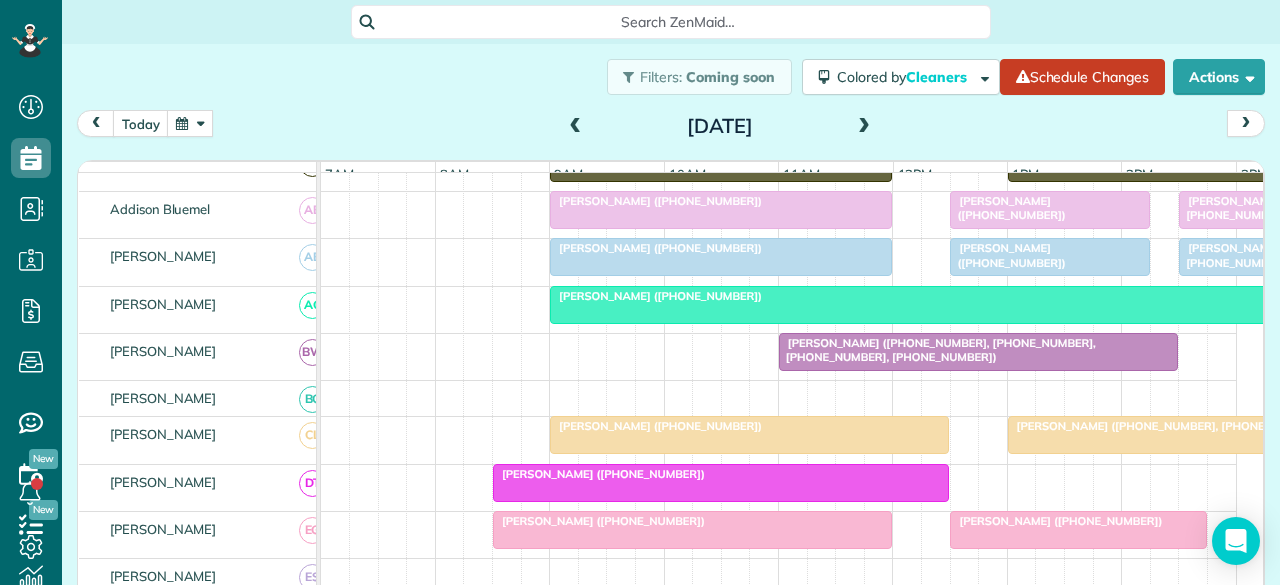 scroll, scrollTop: 268, scrollLeft: 0, axis: vertical 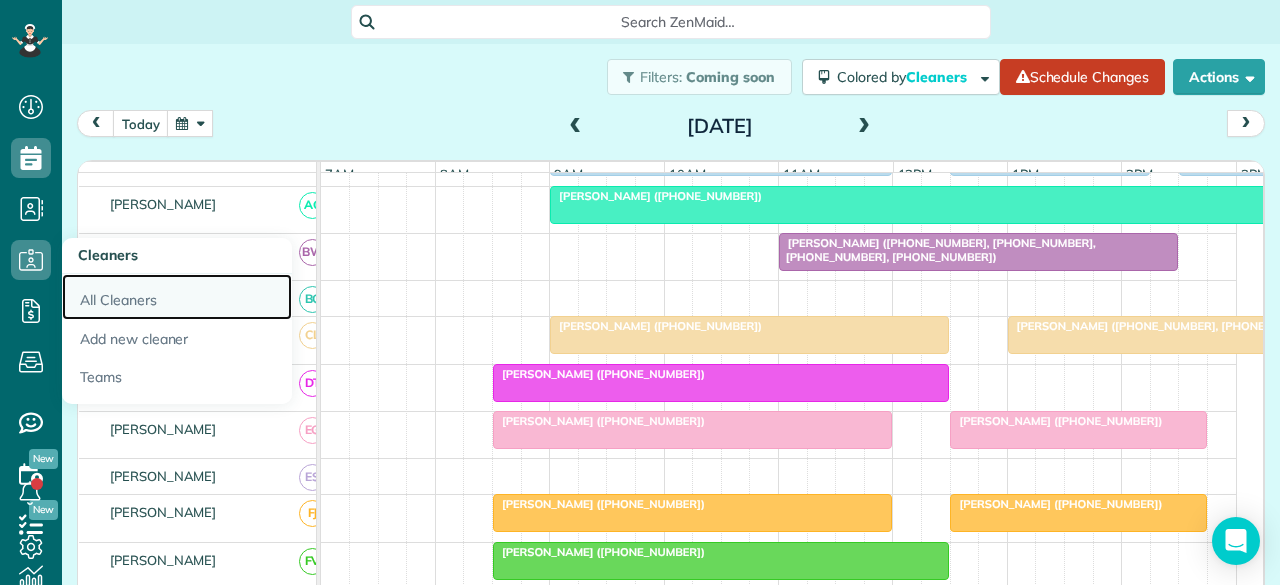 click on "All Cleaners" at bounding box center [177, 297] 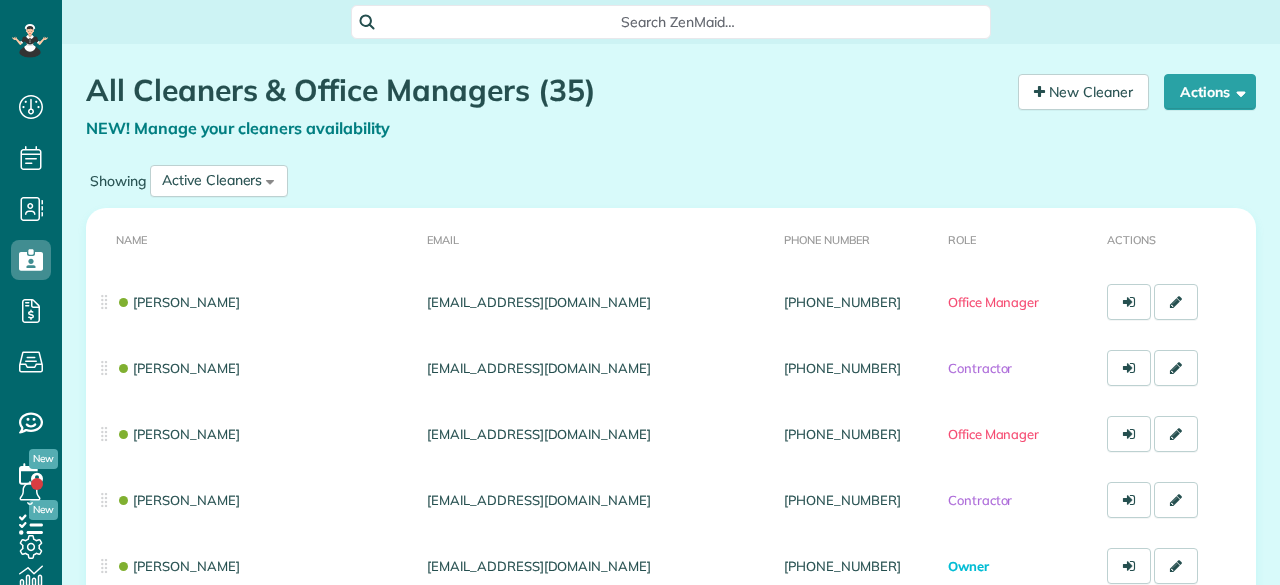 scroll, scrollTop: 0, scrollLeft: 0, axis: both 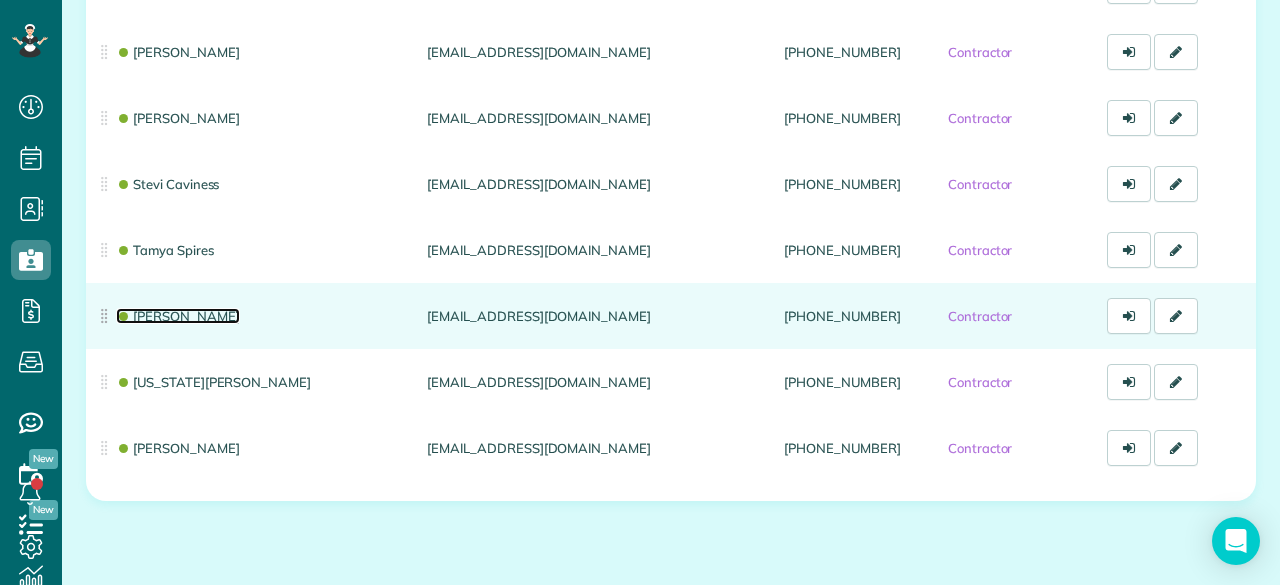 click on "[PERSON_NAME]" at bounding box center (178, 316) 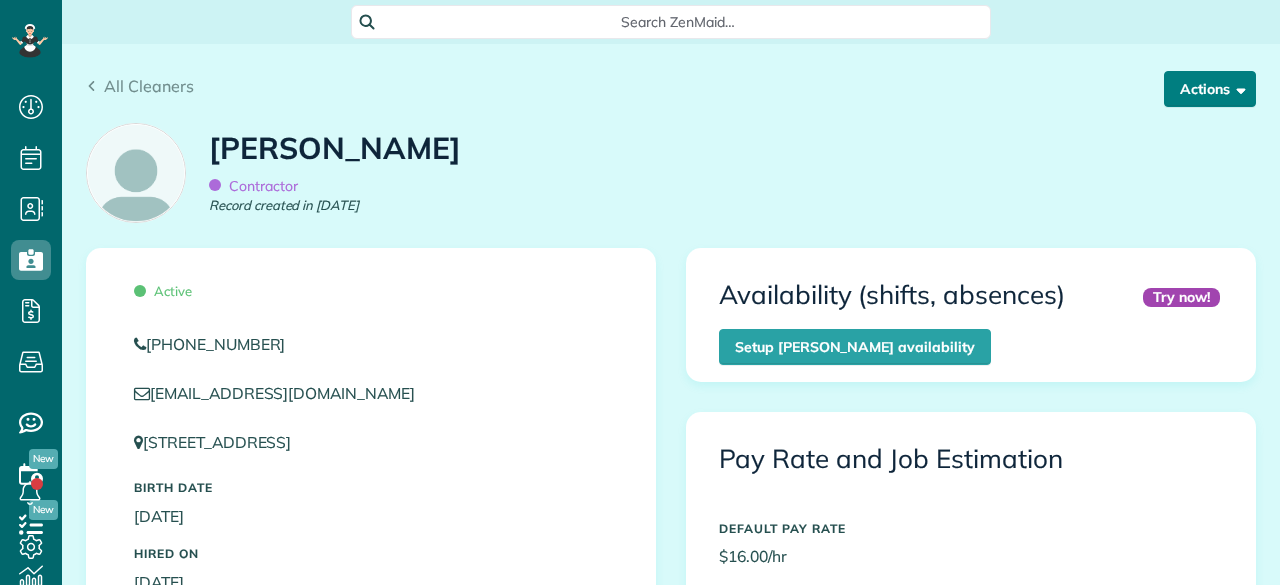 scroll, scrollTop: 0, scrollLeft: 0, axis: both 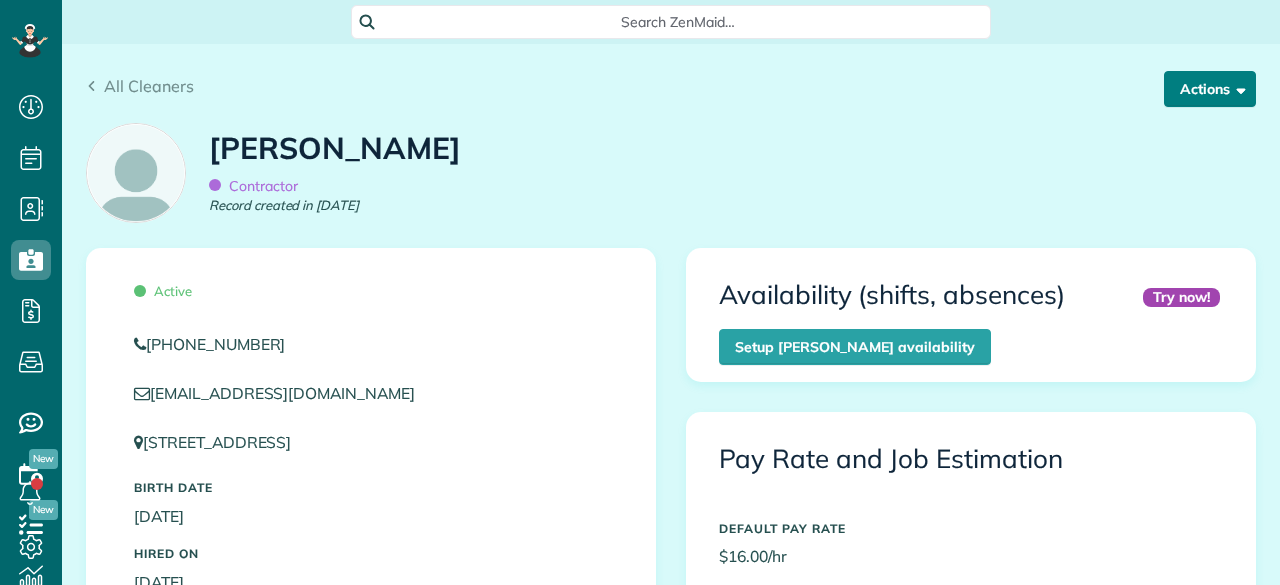 click on "Actions" at bounding box center [1210, 89] 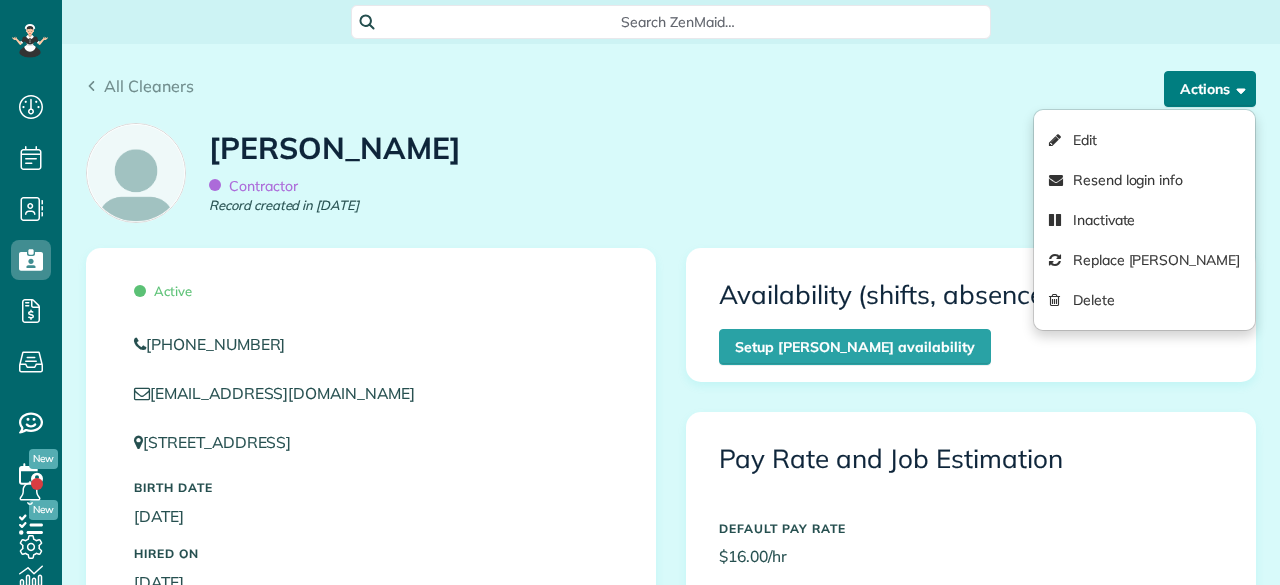 scroll, scrollTop: 585, scrollLeft: 62, axis: both 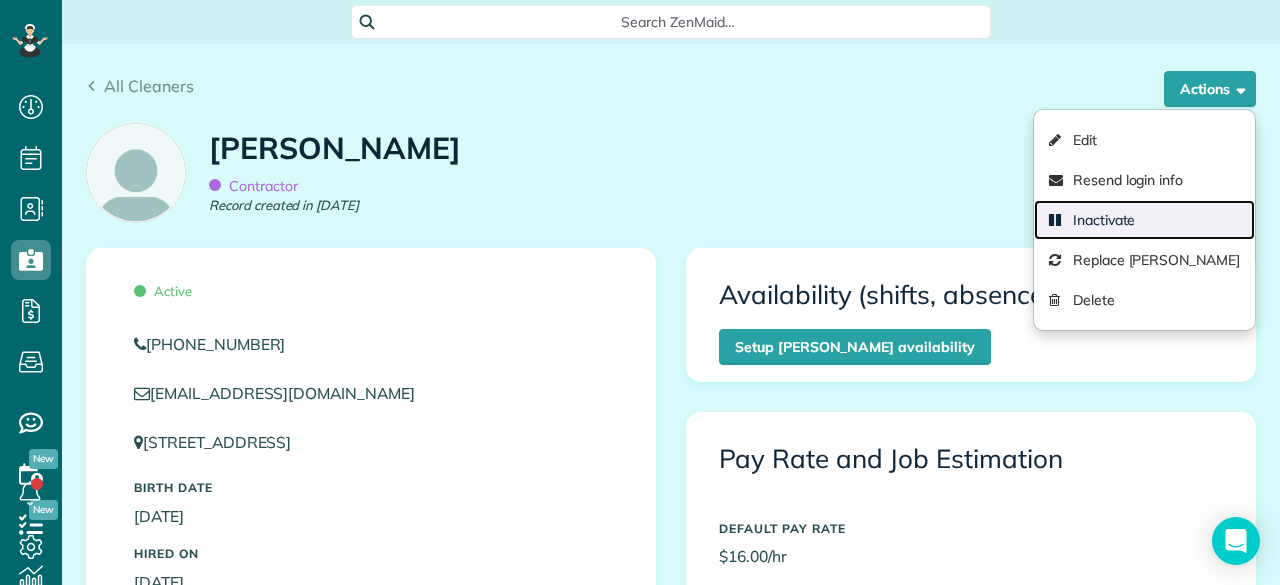 click on "Inactivate" at bounding box center (1144, 220) 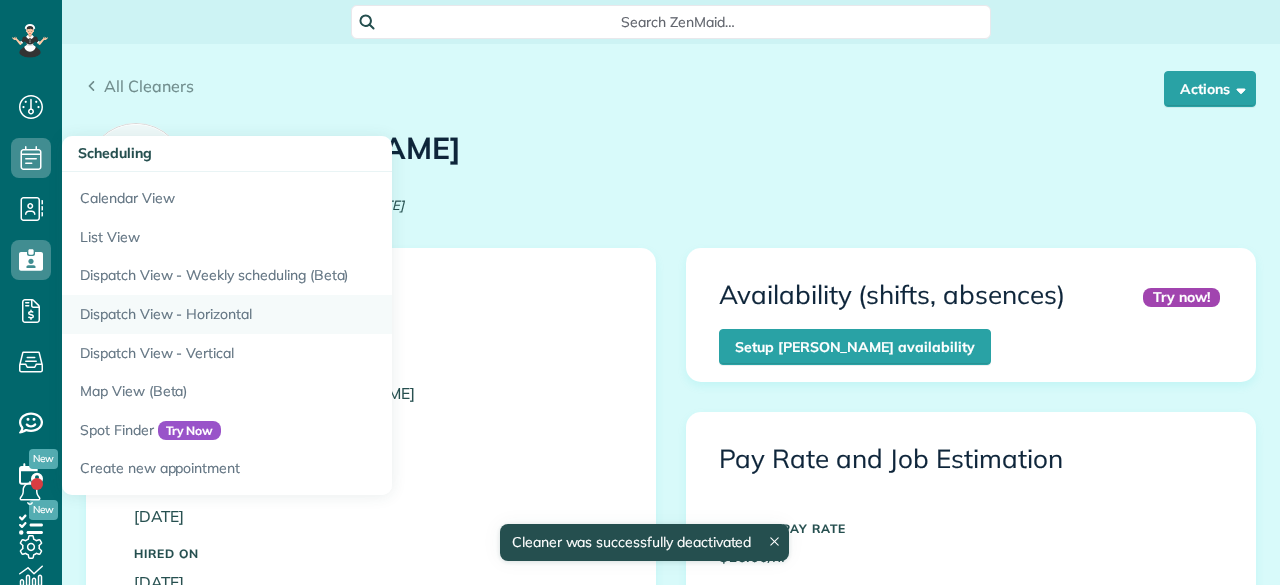 scroll, scrollTop: 0, scrollLeft: 0, axis: both 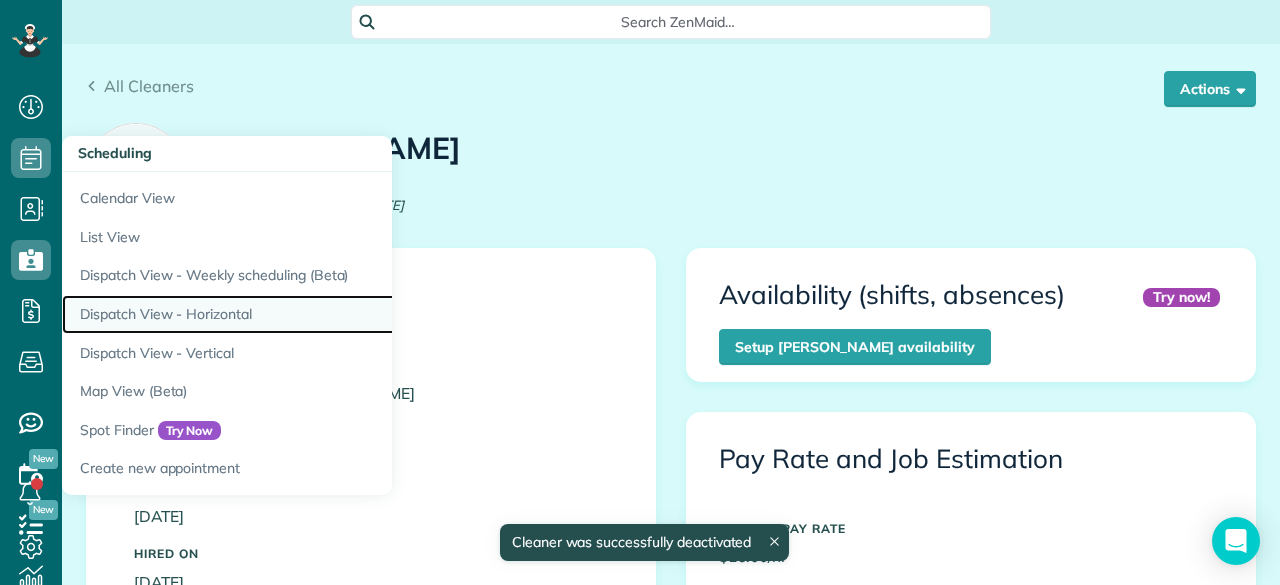 click on "Dispatch View - Horizontal" at bounding box center (312, 314) 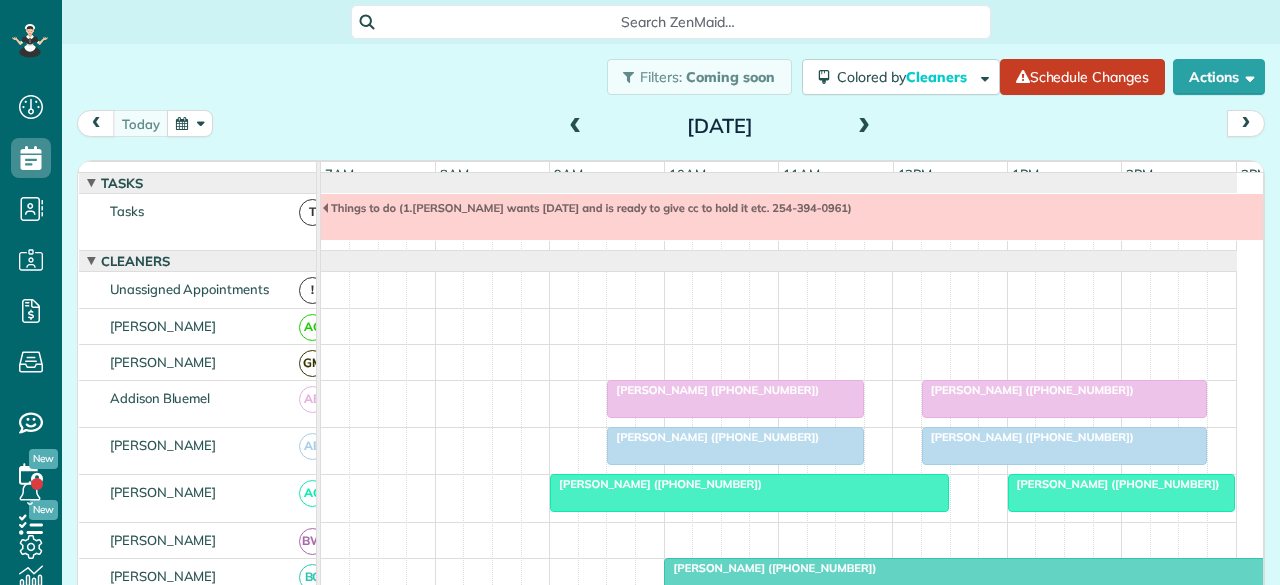 scroll, scrollTop: 0, scrollLeft: 0, axis: both 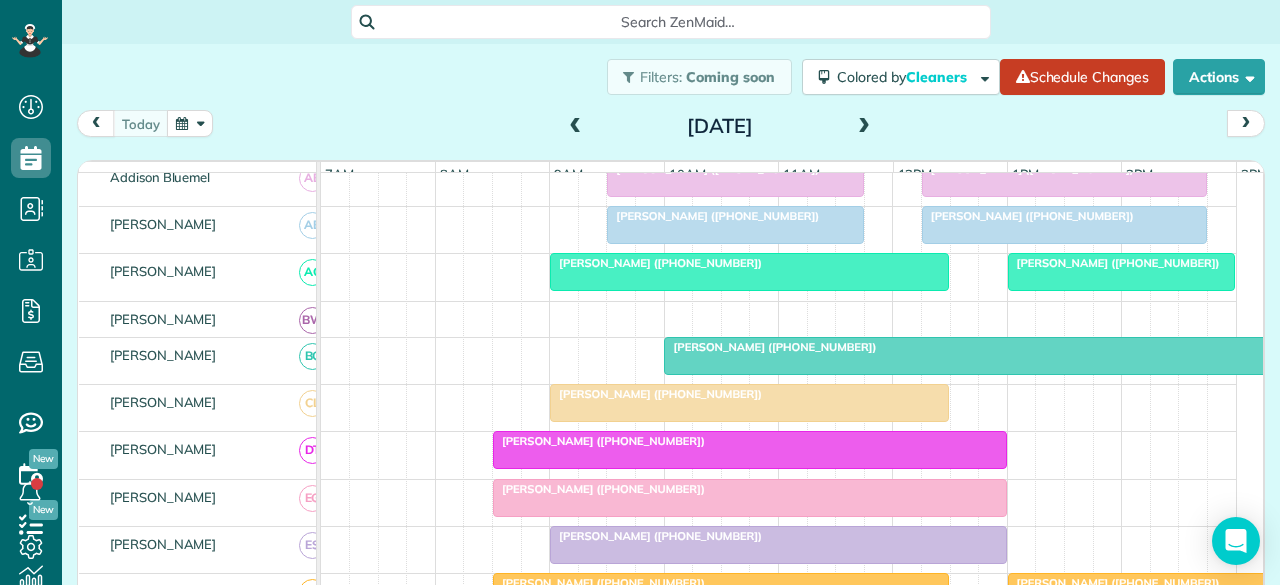 click at bounding box center (576, 127) 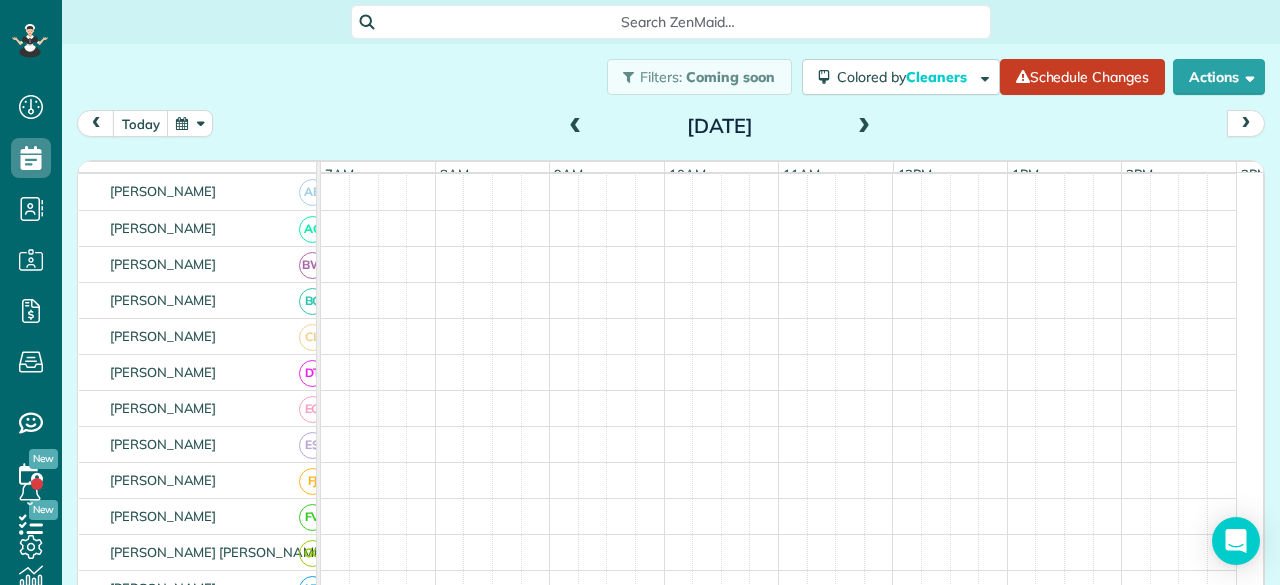 scroll, scrollTop: 188, scrollLeft: 0, axis: vertical 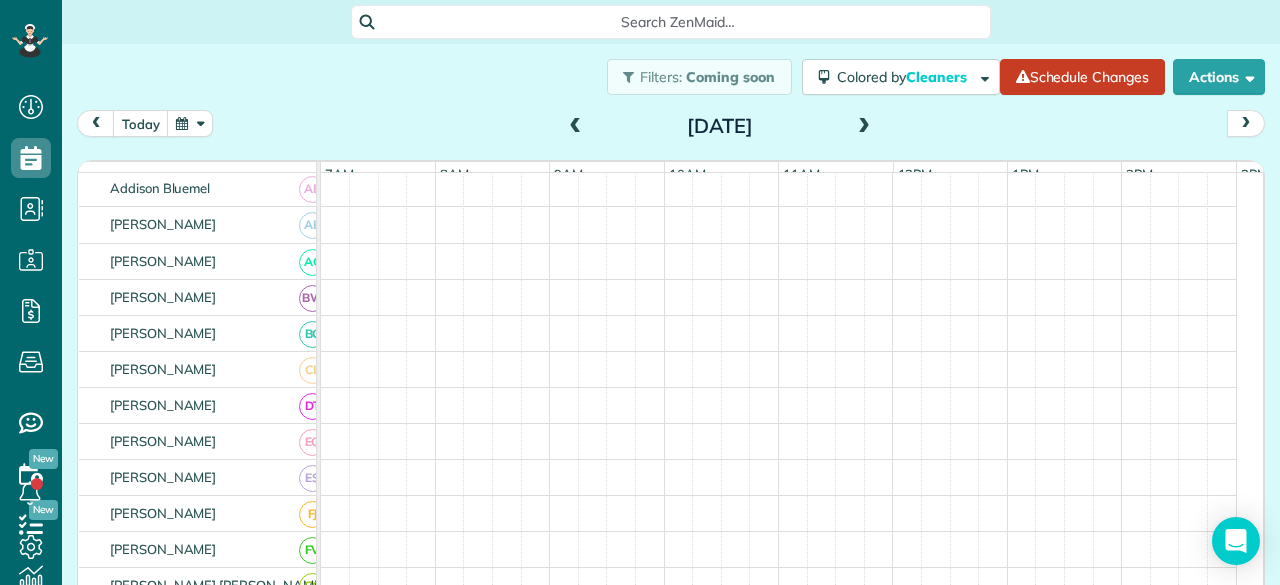 click at bounding box center (576, 127) 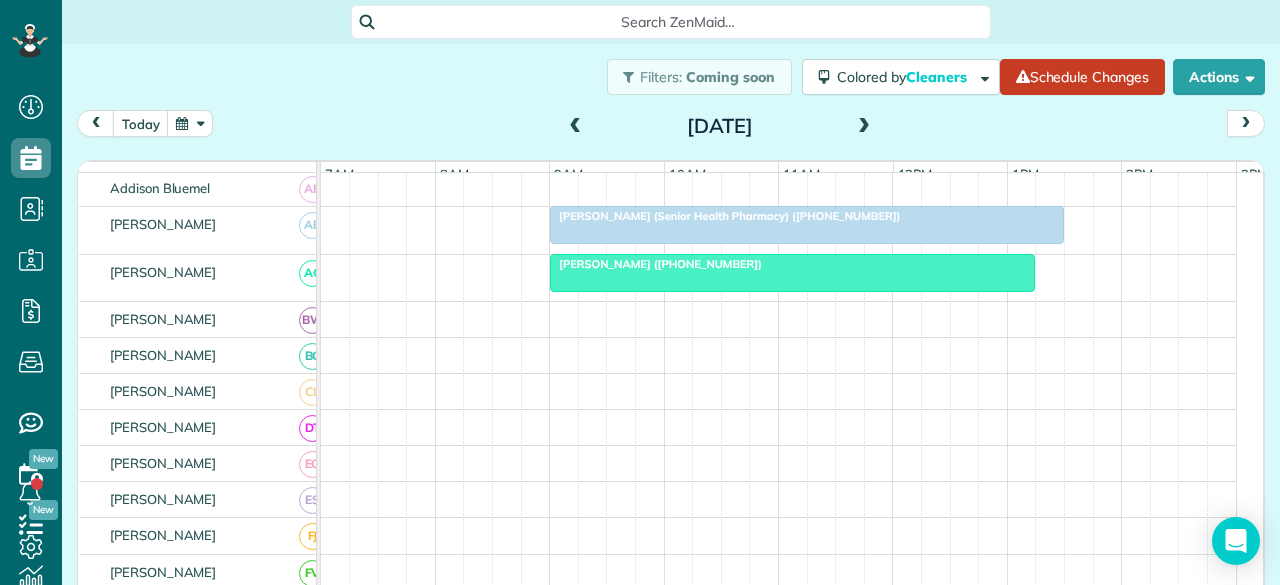 click at bounding box center [792, 273] 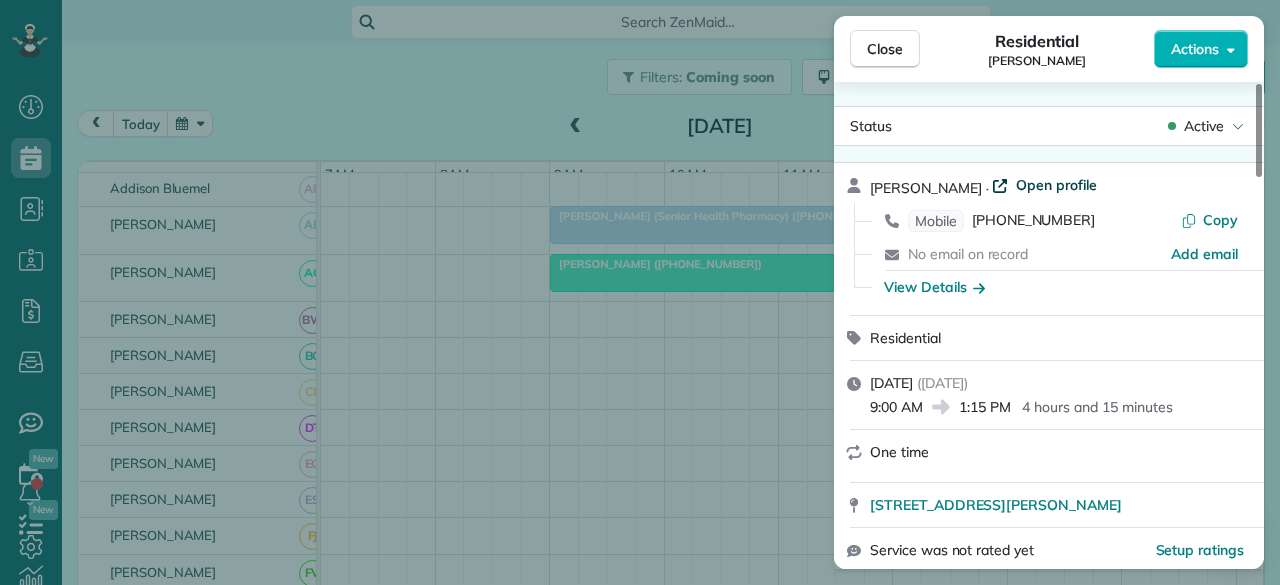 click on "Open profile" at bounding box center (1056, 185) 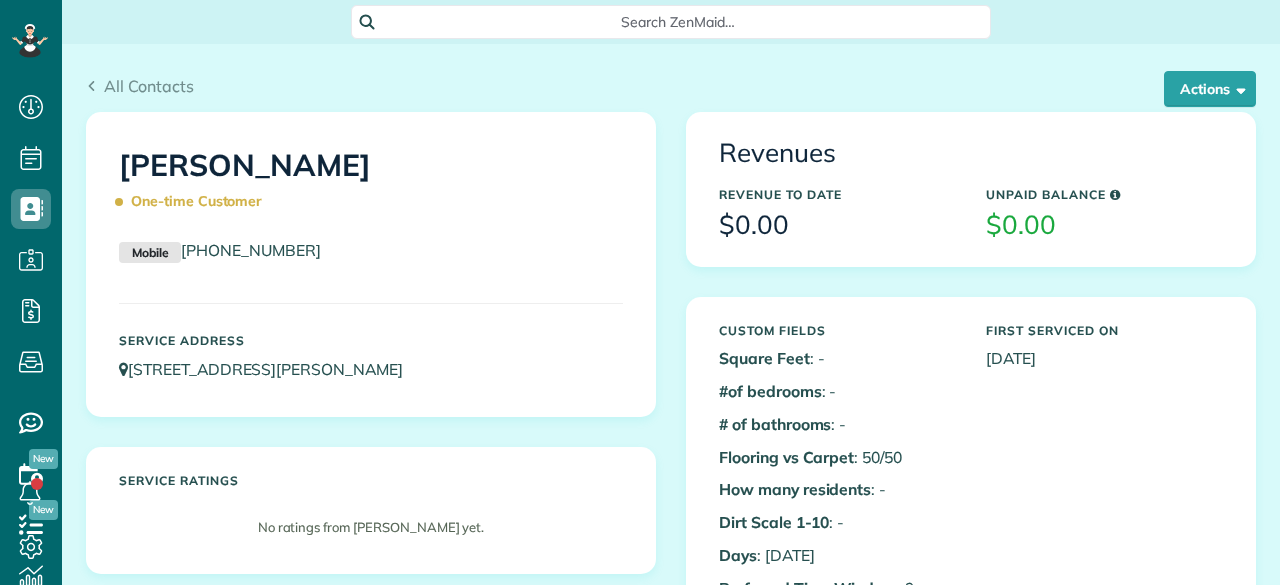 scroll, scrollTop: 0, scrollLeft: 0, axis: both 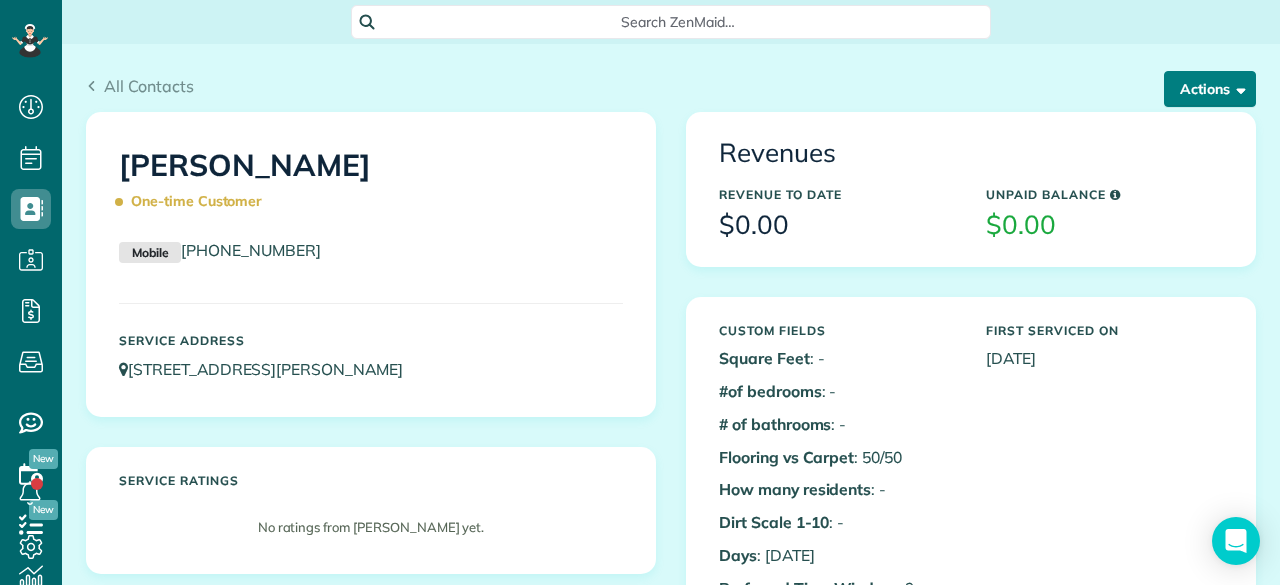 click on "Actions" at bounding box center [1210, 89] 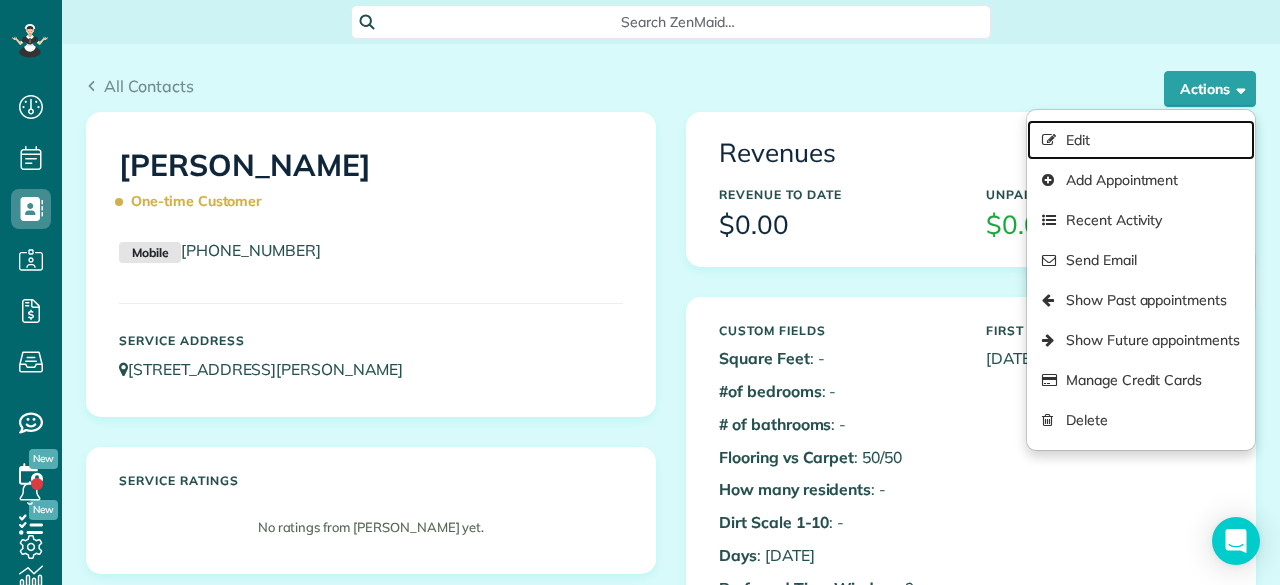 click on "Edit" at bounding box center [1141, 140] 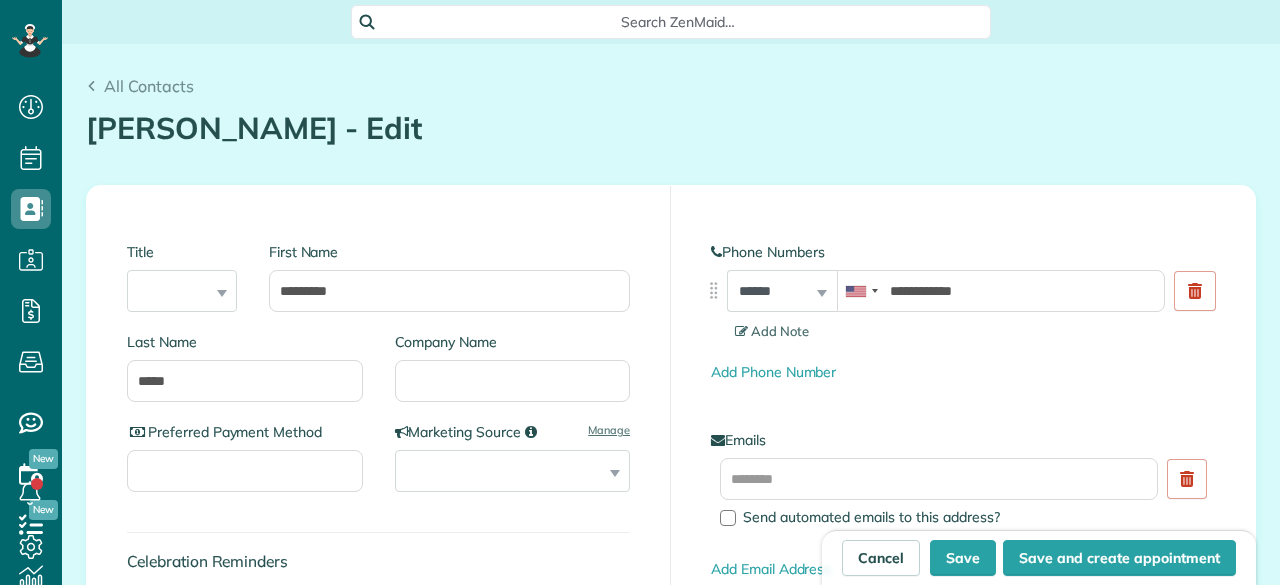 scroll, scrollTop: 0, scrollLeft: 0, axis: both 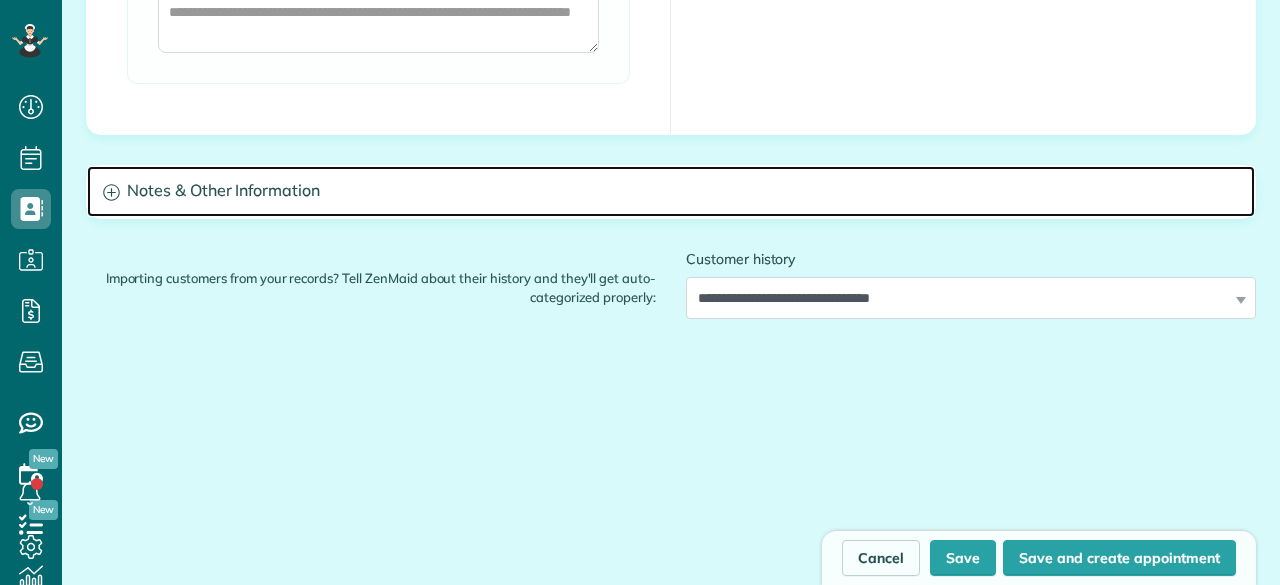 click on "Notes & Other Information" at bounding box center (671, 191) 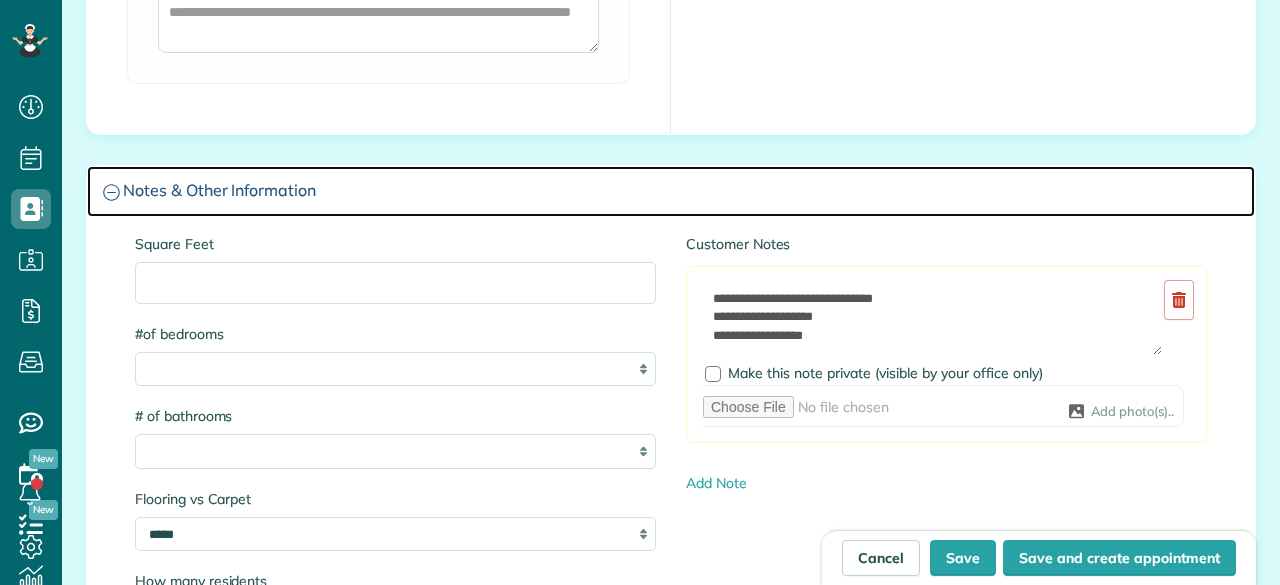 type on "**********" 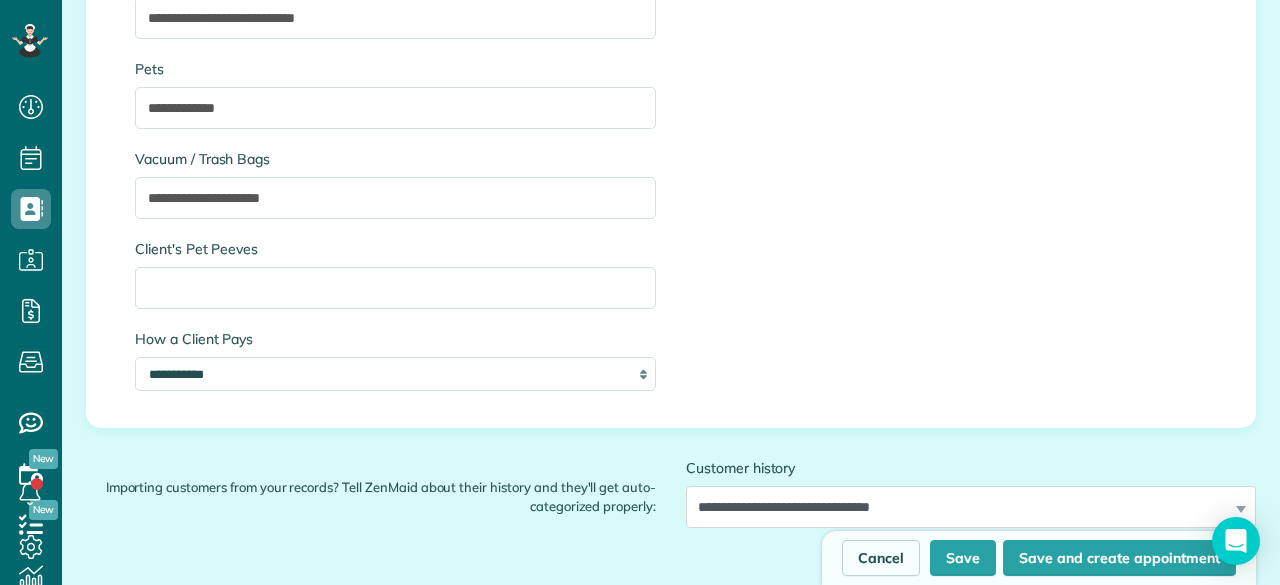 scroll, scrollTop: 3000, scrollLeft: 0, axis: vertical 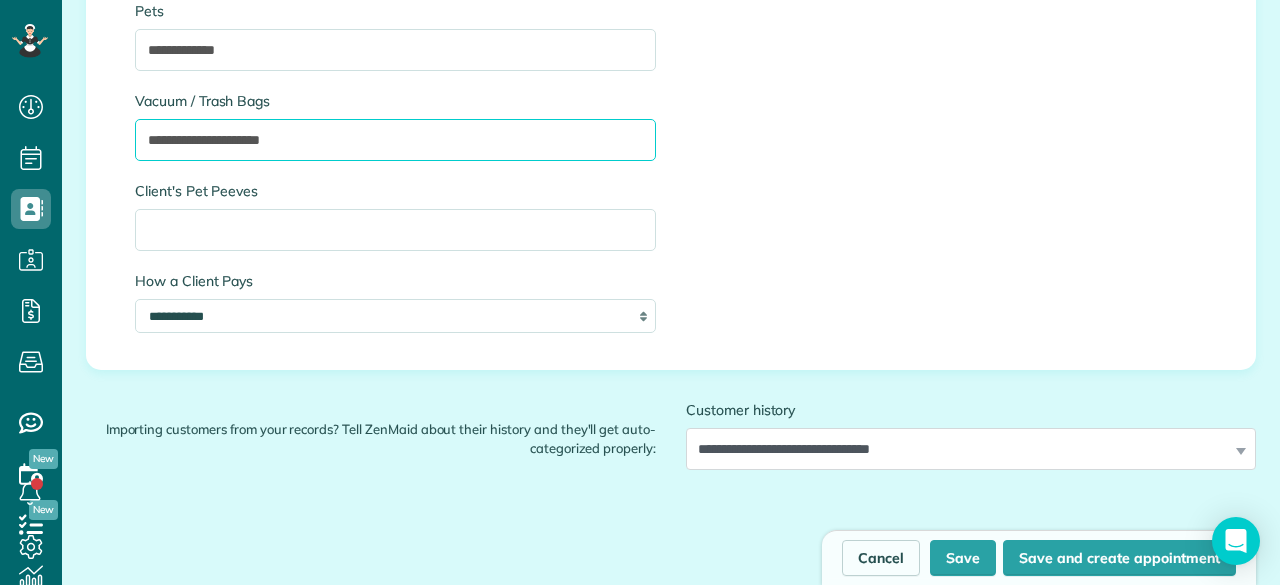 click on "**********" at bounding box center (395, 140) 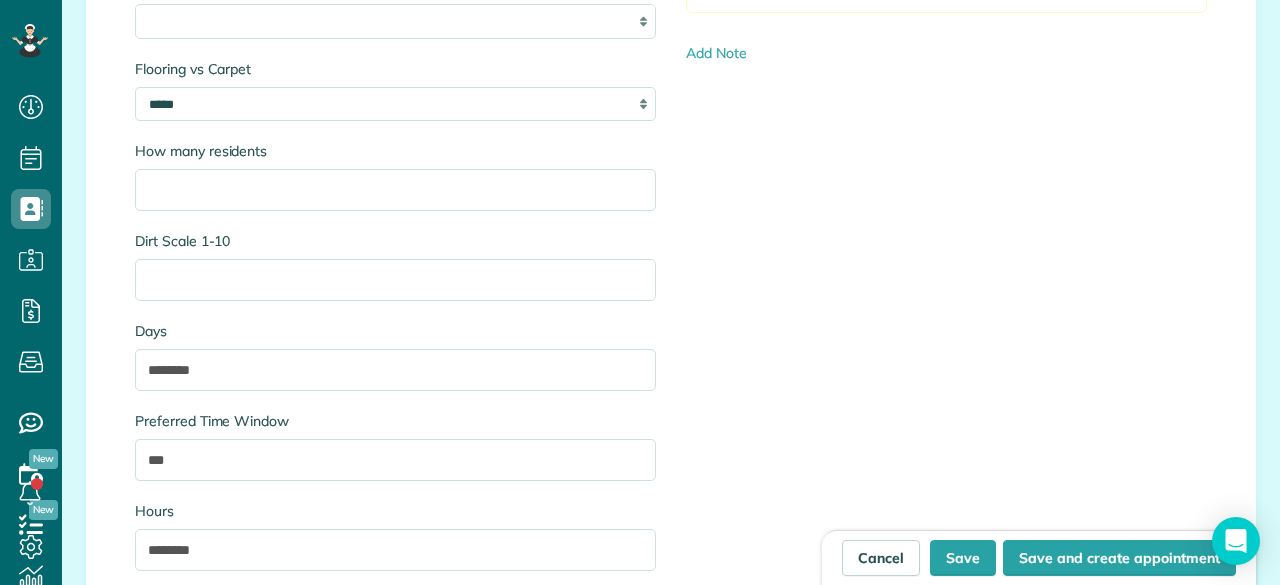scroll, scrollTop: 2261, scrollLeft: 0, axis: vertical 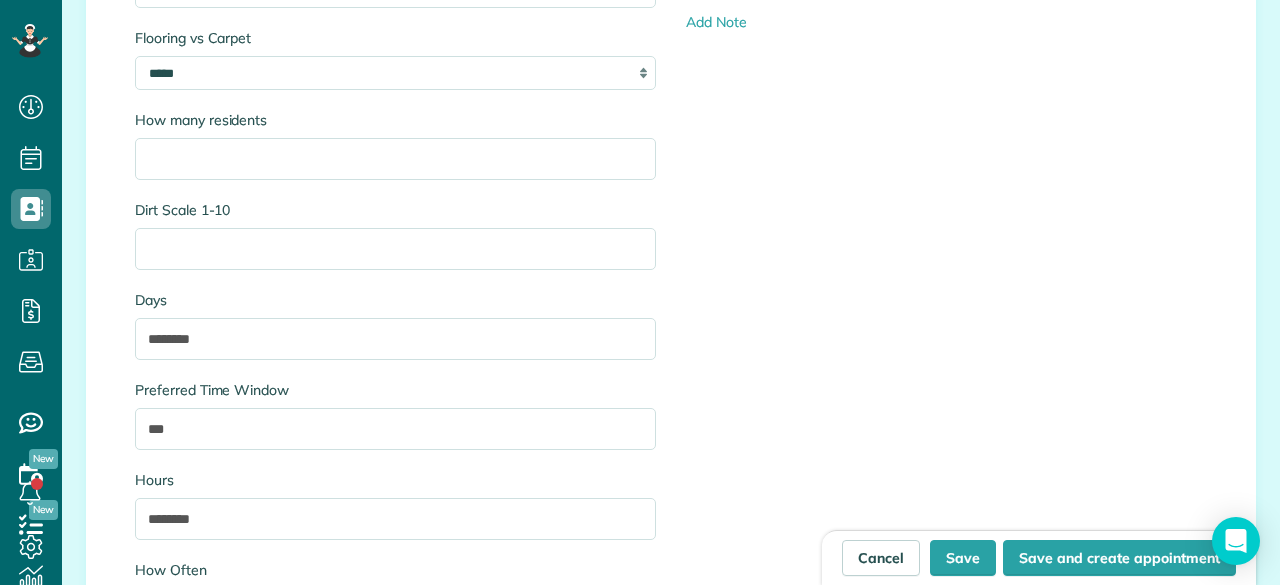 type on "**********" 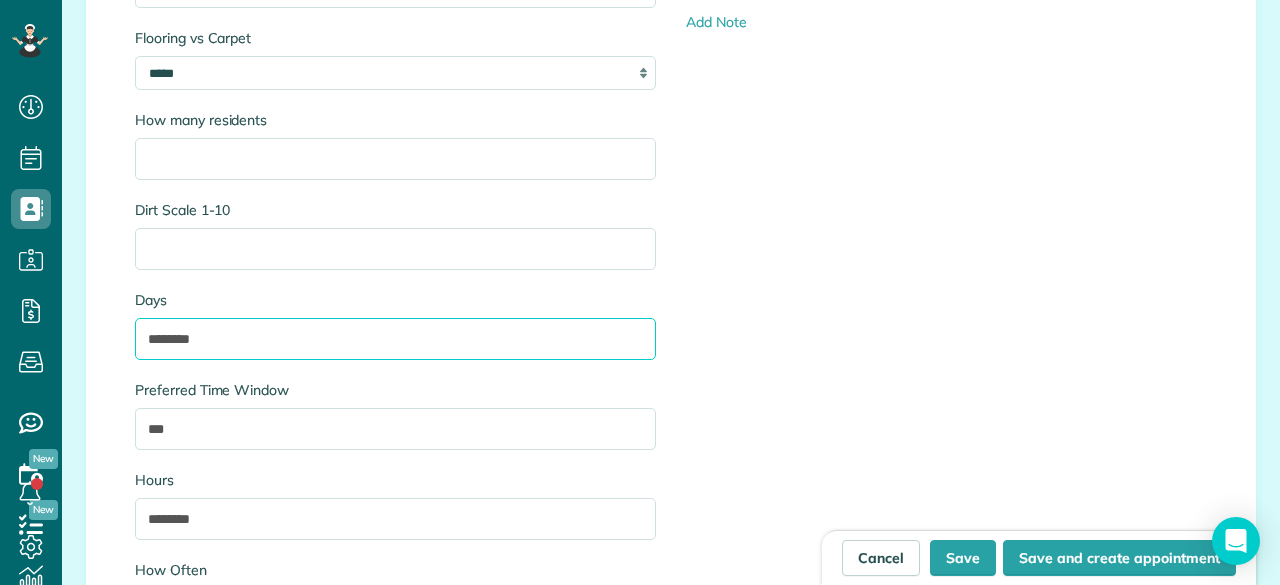 drag, startPoint x: 136, startPoint y: 337, endPoint x: 234, endPoint y: 455, distance: 153.3884 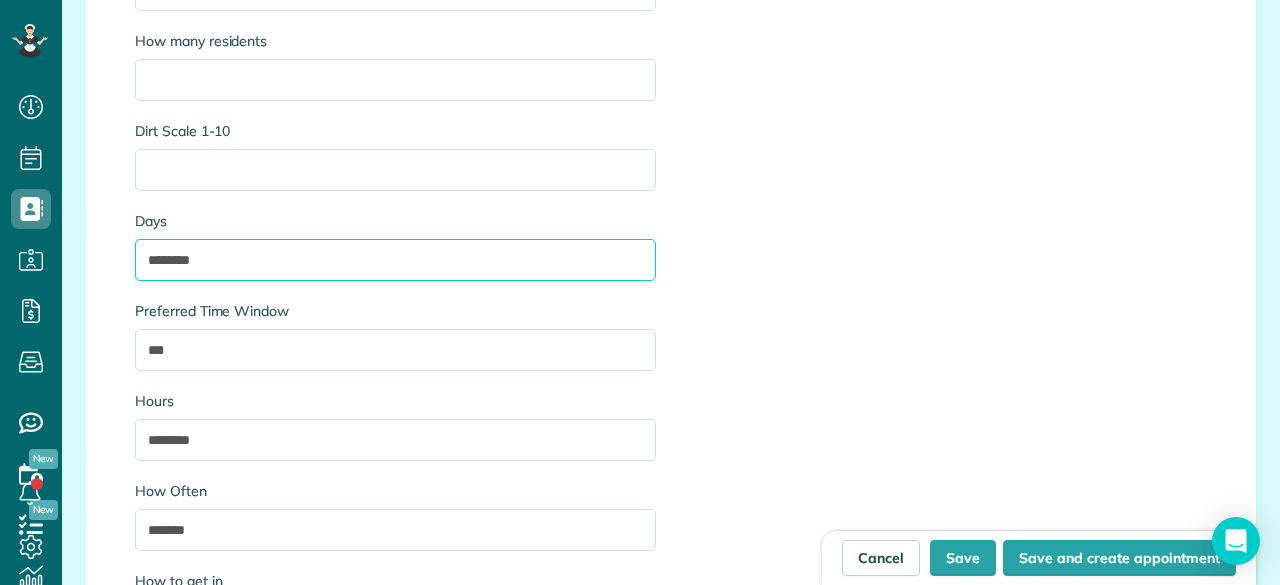 scroll, scrollTop: 2461, scrollLeft: 0, axis: vertical 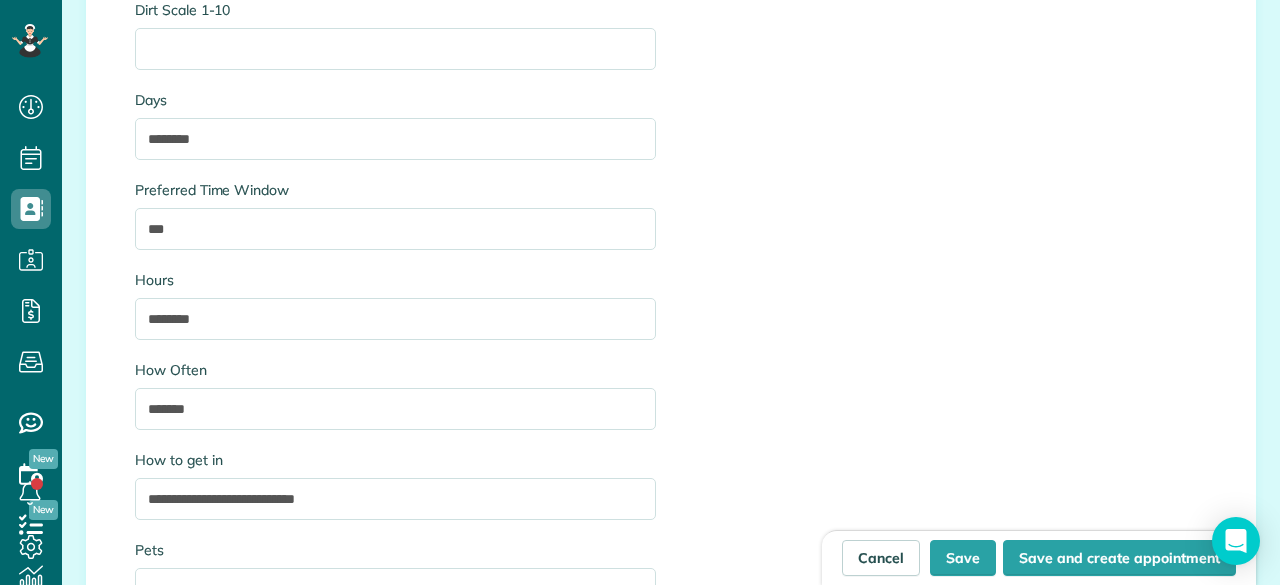 click on "**********" at bounding box center [671, 233] 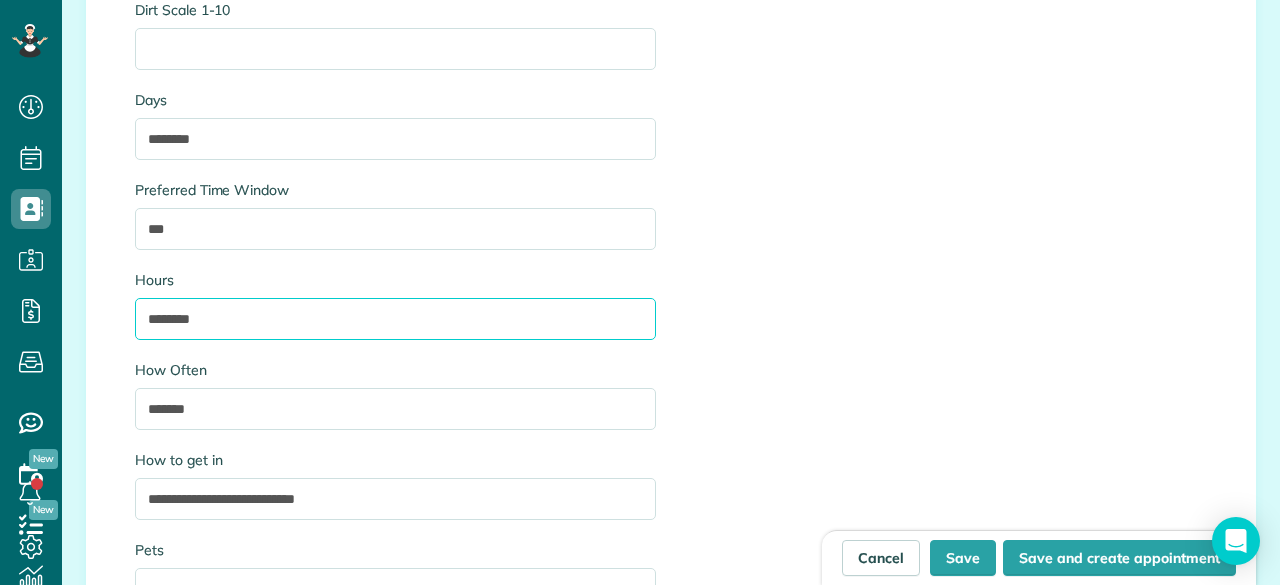 scroll, scrollTop: 2661, scrollLeft: 0, axis: vertical 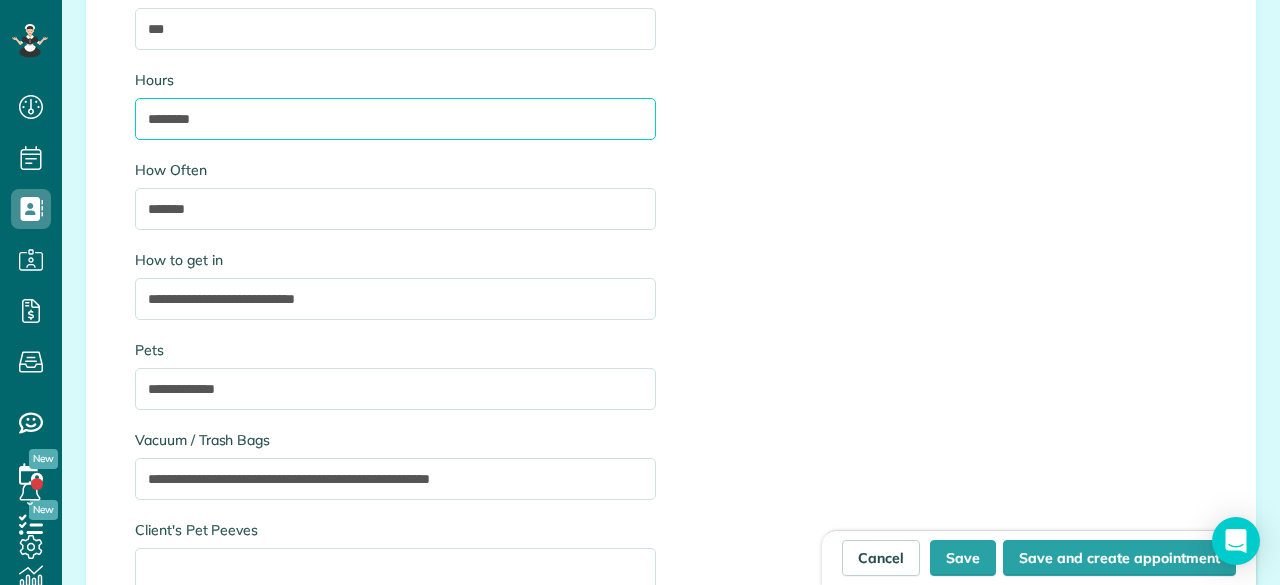 drag, startPoint x: 140, startPoint y: 316, endPoint x: 218, endPoint y: 427, distance: 135.66502 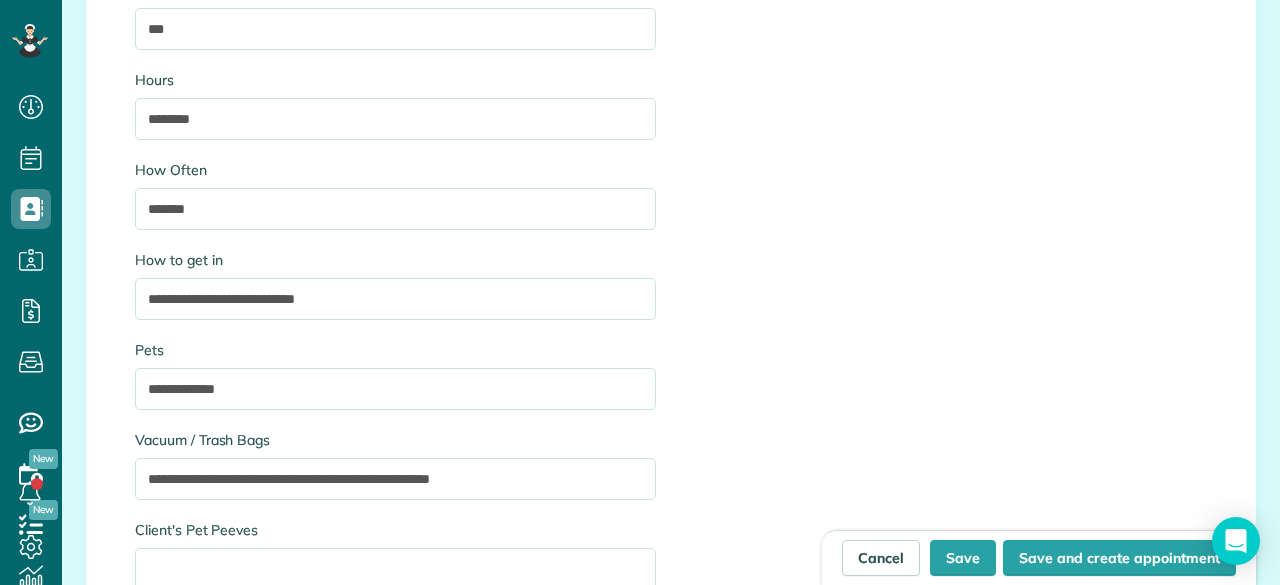 click on "**********" at bounding box center (395, 33) 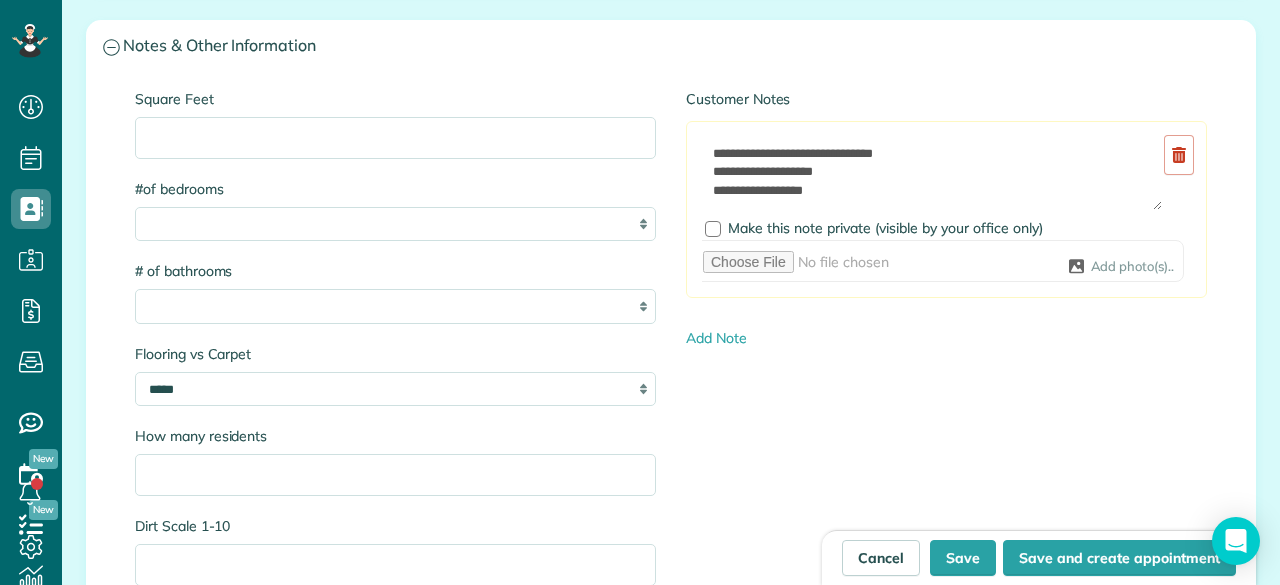 scroll, scrollTop: 1761, scrollLeft: 0, axis: vertical 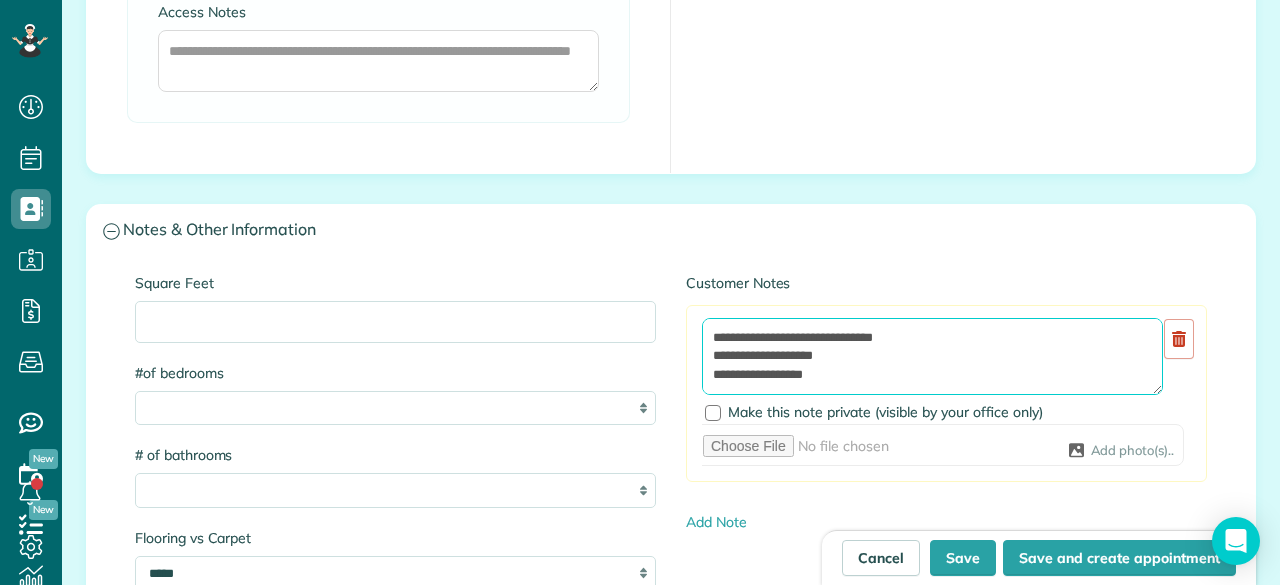 click at bounding box center [932, 356] 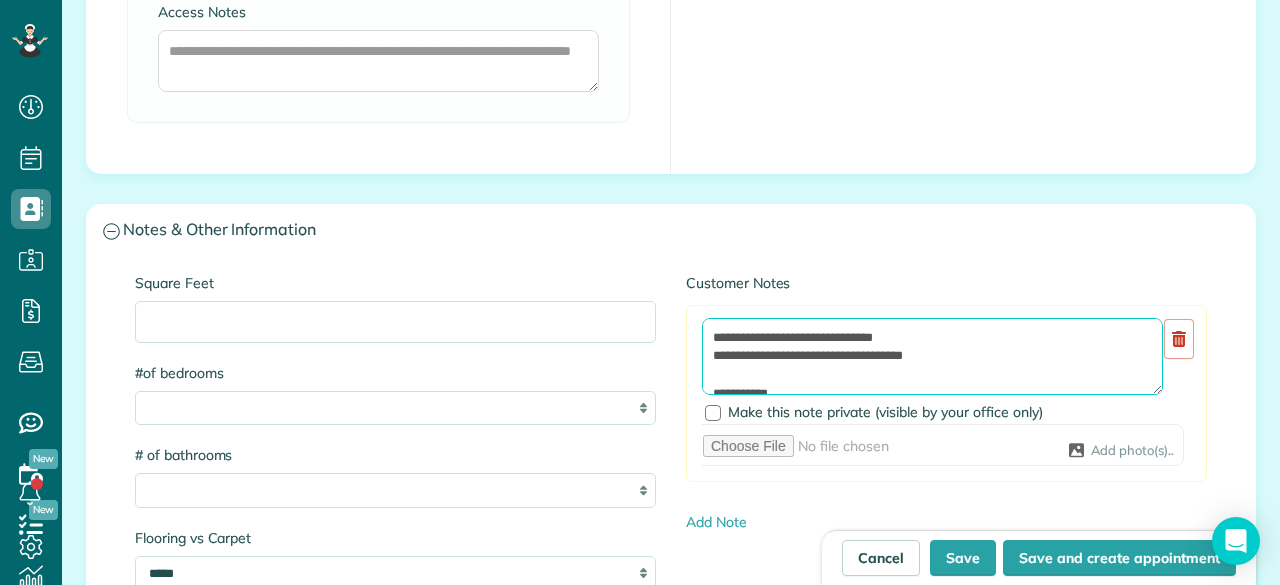 click at bounding box center (932, 356) 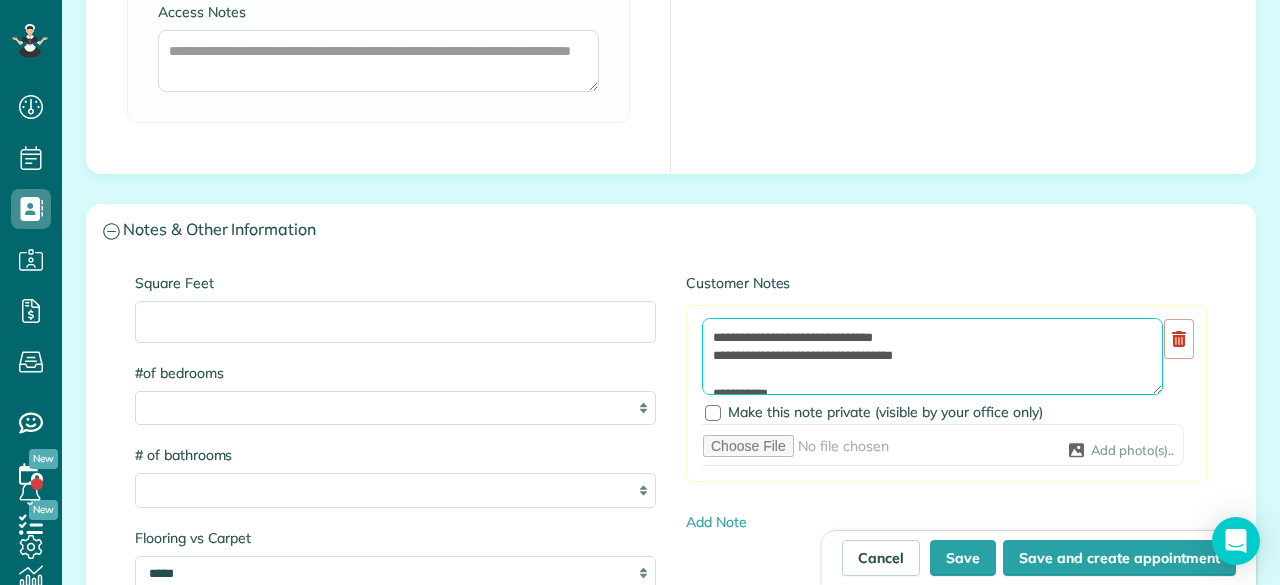 scroll, scrollTop: 40, scrollLeft: 0, axis: vertical 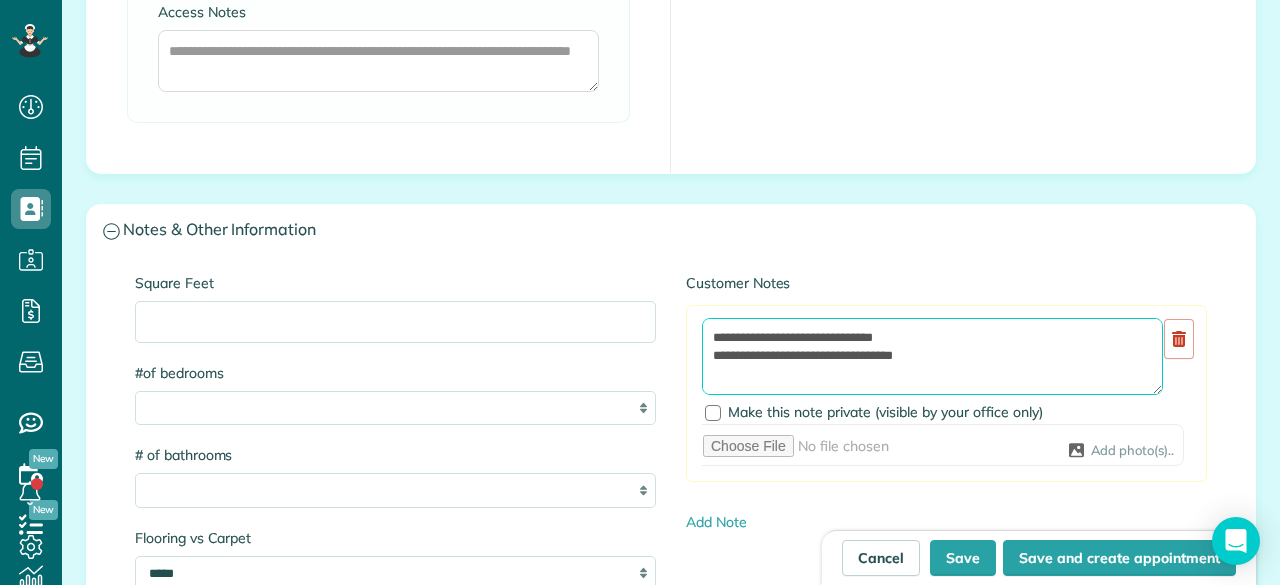 click at bounding box center [932, 356] 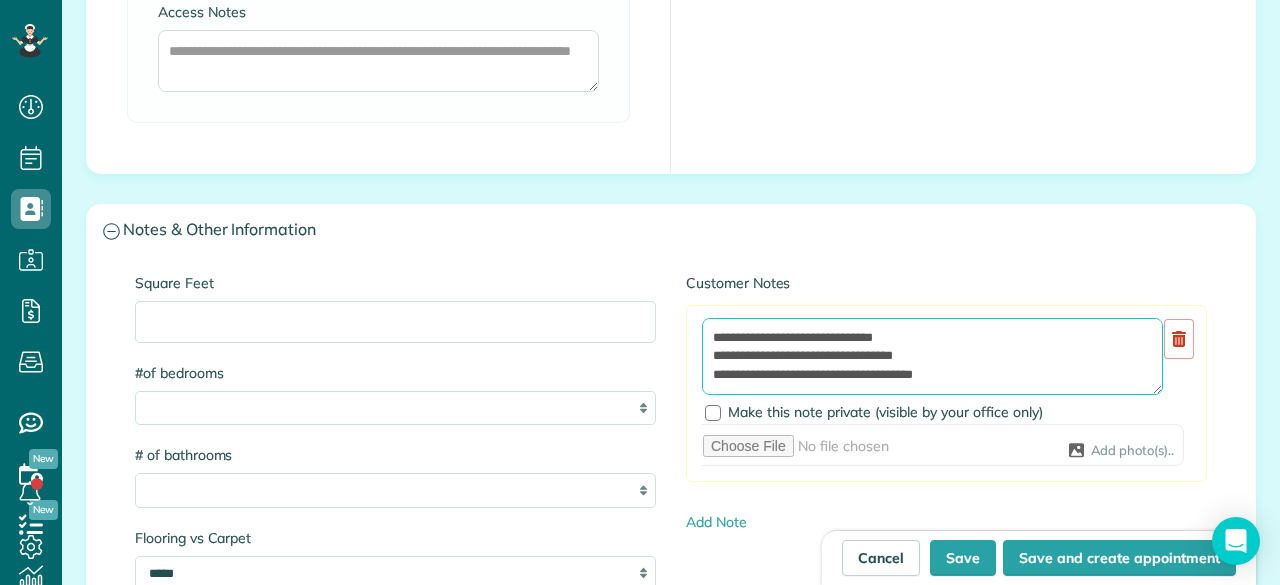 click at bounding box center (932, 356) 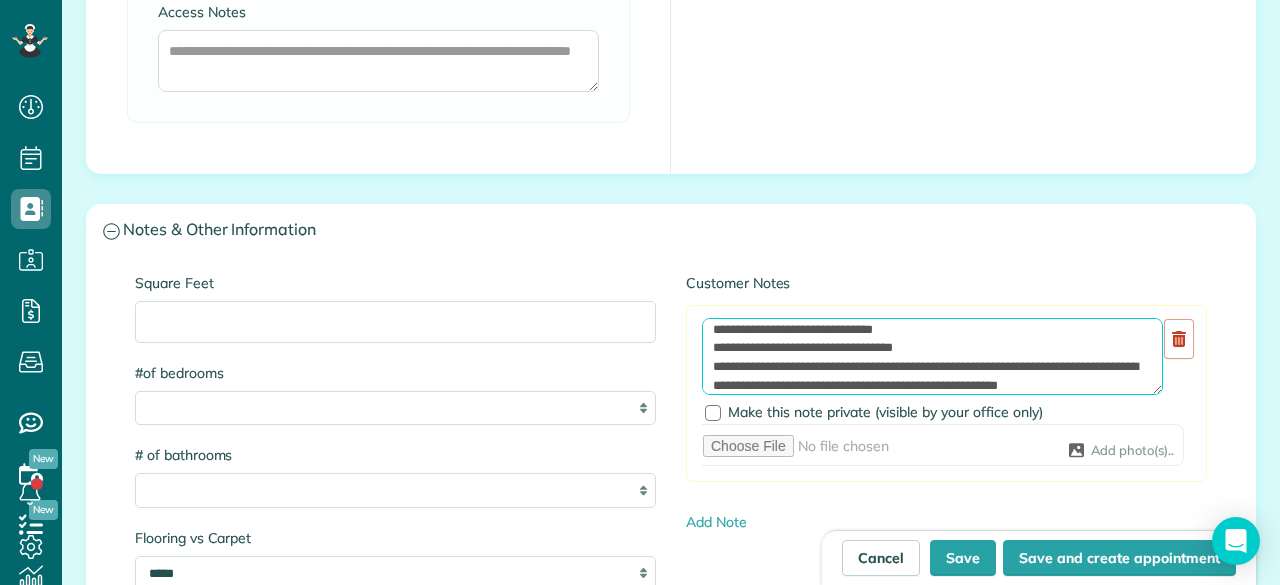 scroll, scrollTop: 26, scrollLeft: 0, axis: vertical 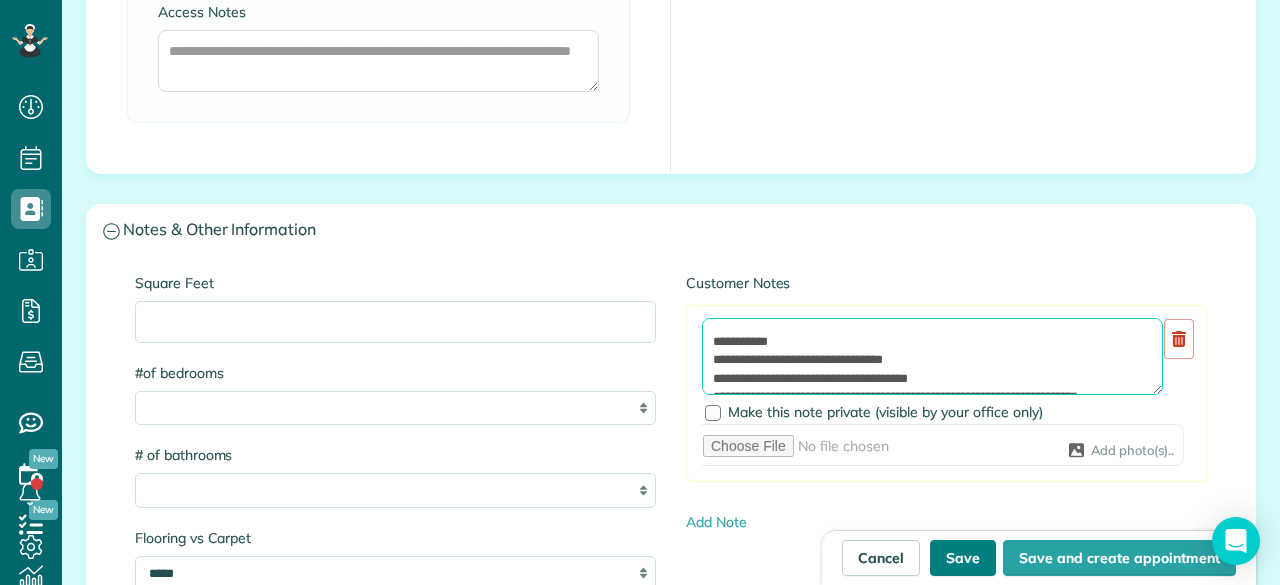 type on "**********" 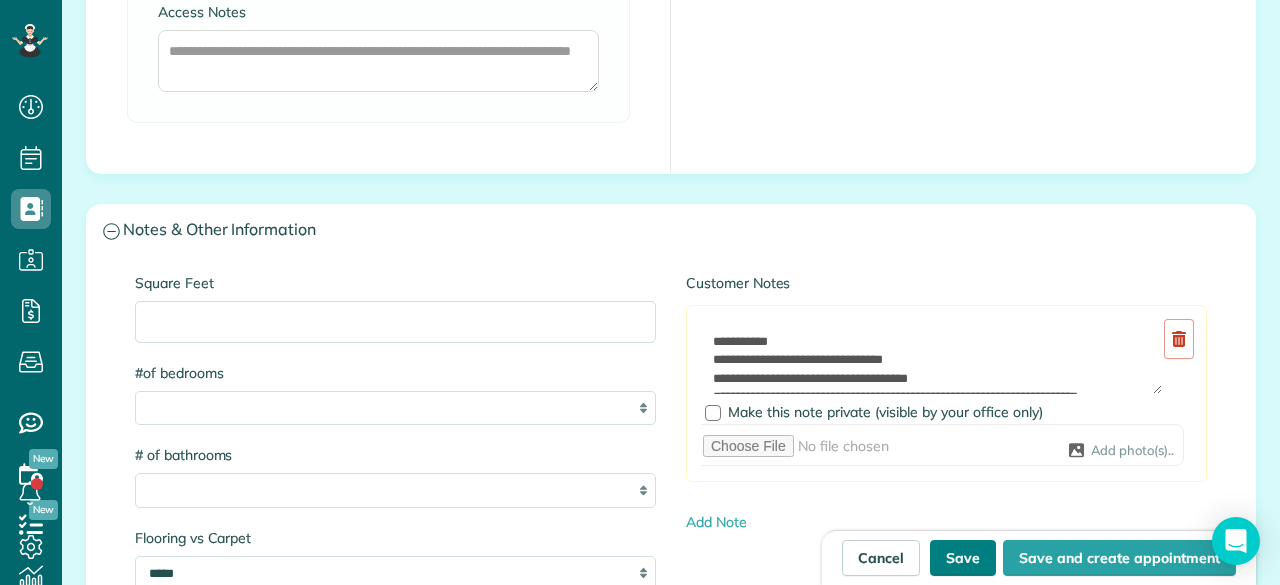 click on "Save" at bounding box center (963, 558) 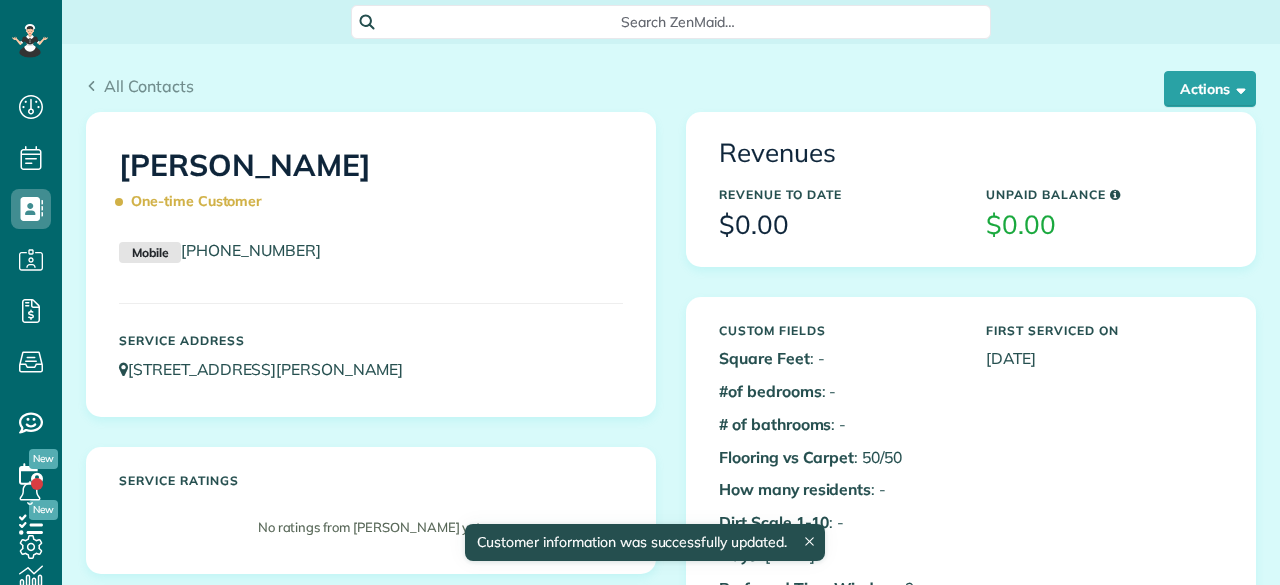 scroll, scrollTop: 0, scrollLeft: 0, axis: both 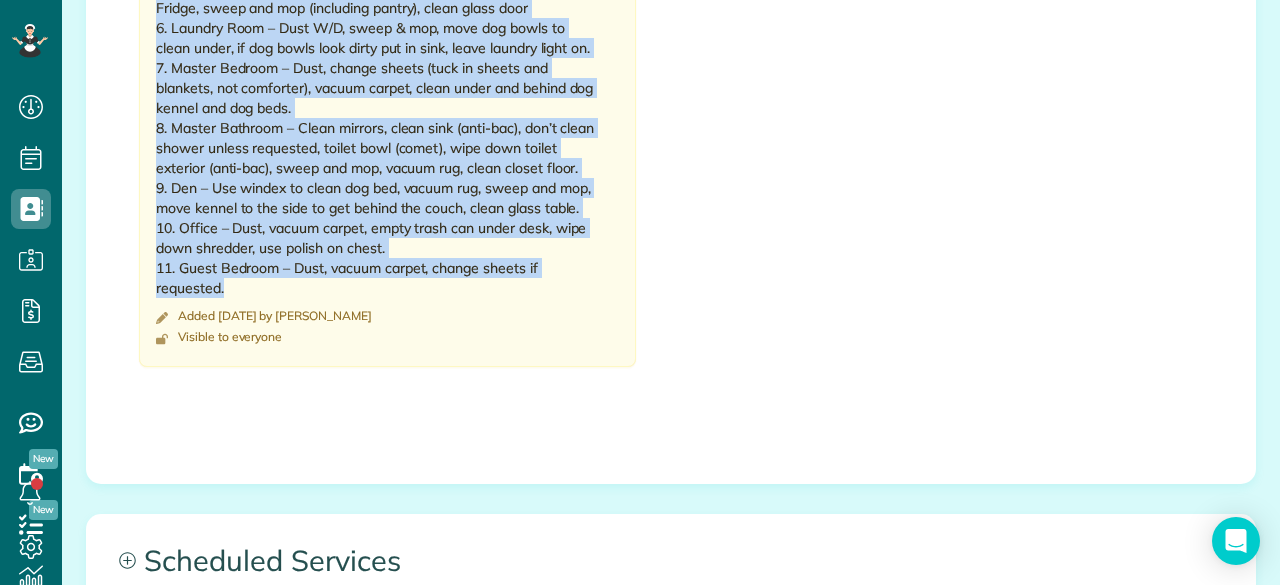 drag, startPoint x: 148, startPoint y: 249, endPoint x: 390, endPoint y: 296, distance: 246.5218 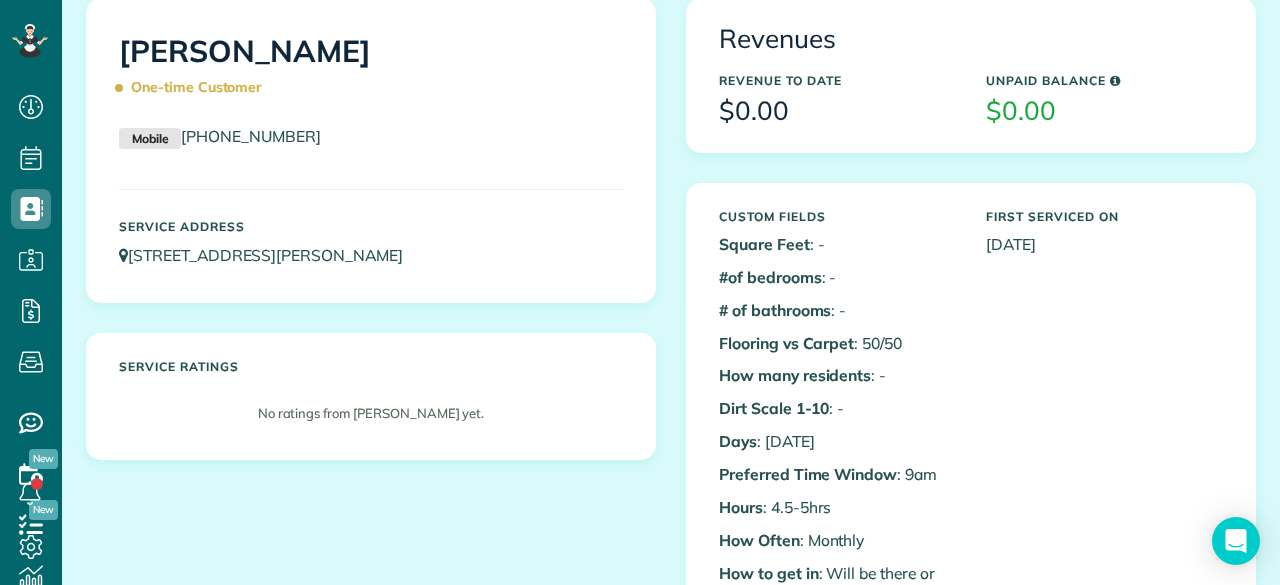 scroll, scrollTop: 0, scrollLeft: 0, axis: both 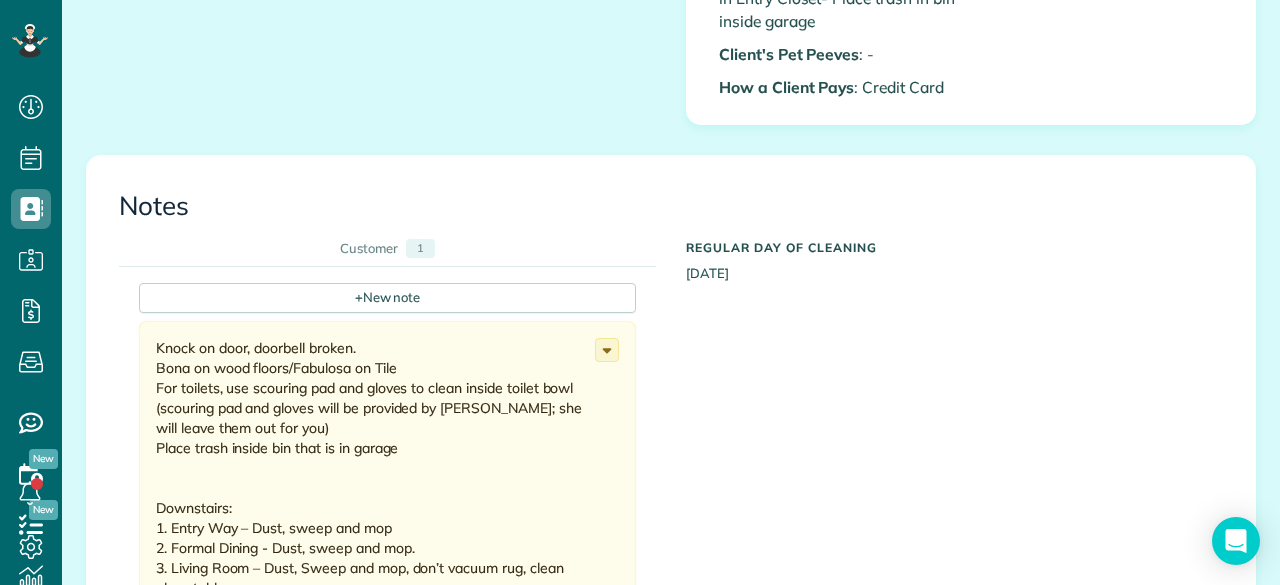 click on "+
New note
Knock on door, doorbell broken.  Bona on wood floors/Fabulosa on Tile For toilets, use scouring pad and gloves to clean inside toilet bowl (scouring pad and gloves will be provided by [PERSON_NAME]; she will leave them out for you) Place trash inside bin that is in garage Downstairs: 1. Entry Way – Dust, sweep and mop 2. Formal Dining - Dust, sweep and mop. 3. Living Room – Dust, Sweep and mop, don’t vacuum rug, clean glass table 4. Bathroom – Clean thoroughly, vacuum rug, sweep and mop, wipe out tub and shower, dust everything on vanity thoroughly. 5. Kitchen – Sweep, mop, clean sink (stainless steel), wipe down Counter Tops (client’s granite cleaner), clean stove top (stove pans), Clean Microwave, clean appliance fronts (stainless steel), dust top of Fridge, sweep and mop (including pantry), clean glass door 6. Laundry Room – Dust W/D, sweep & mop, move dog bowls to clean under, if dog bowls look dirty put in sink, leave laundry light on." at bounding box center [656, 692] 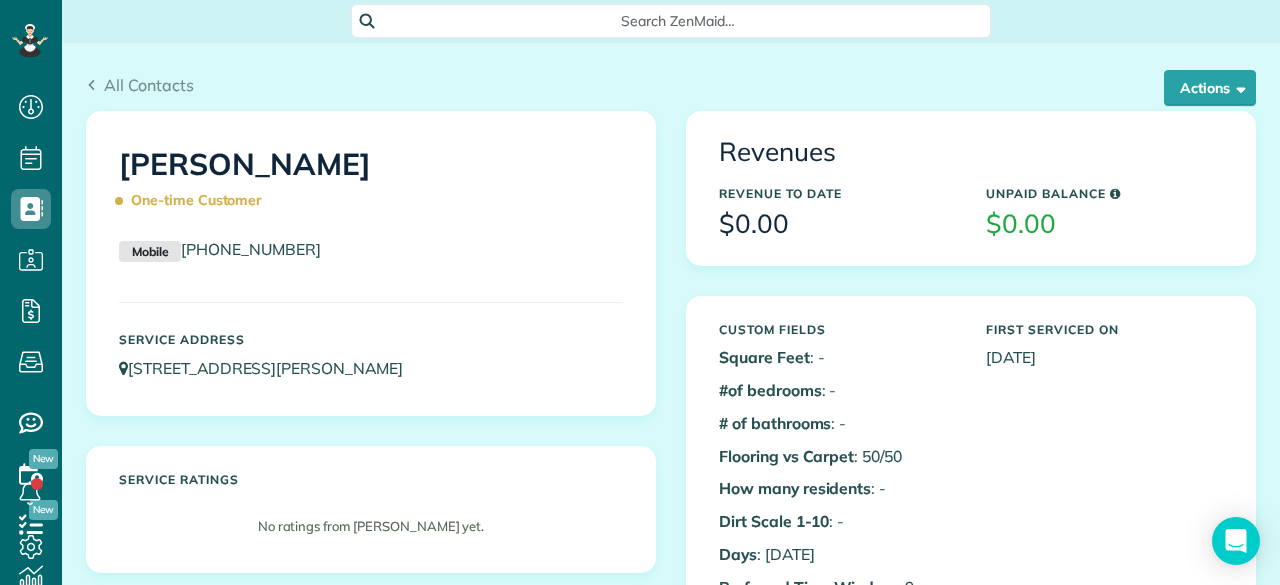scroll, scrollTop: 0, scrollLeft: 0, axis: both 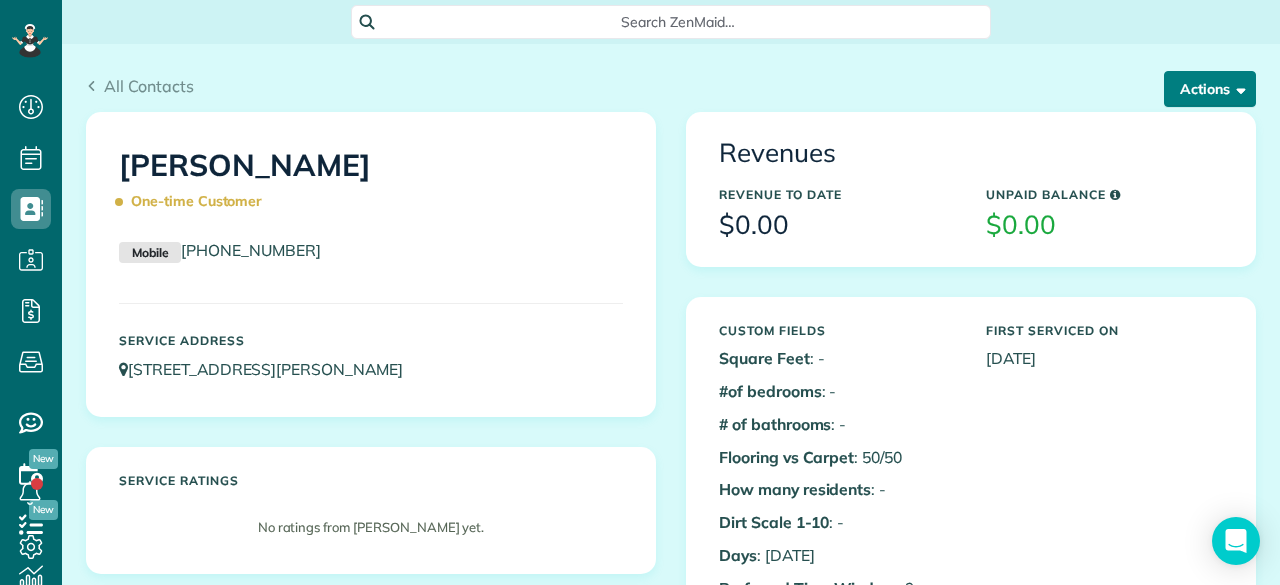 click on "Actions" at bounding box center [1210, 89] 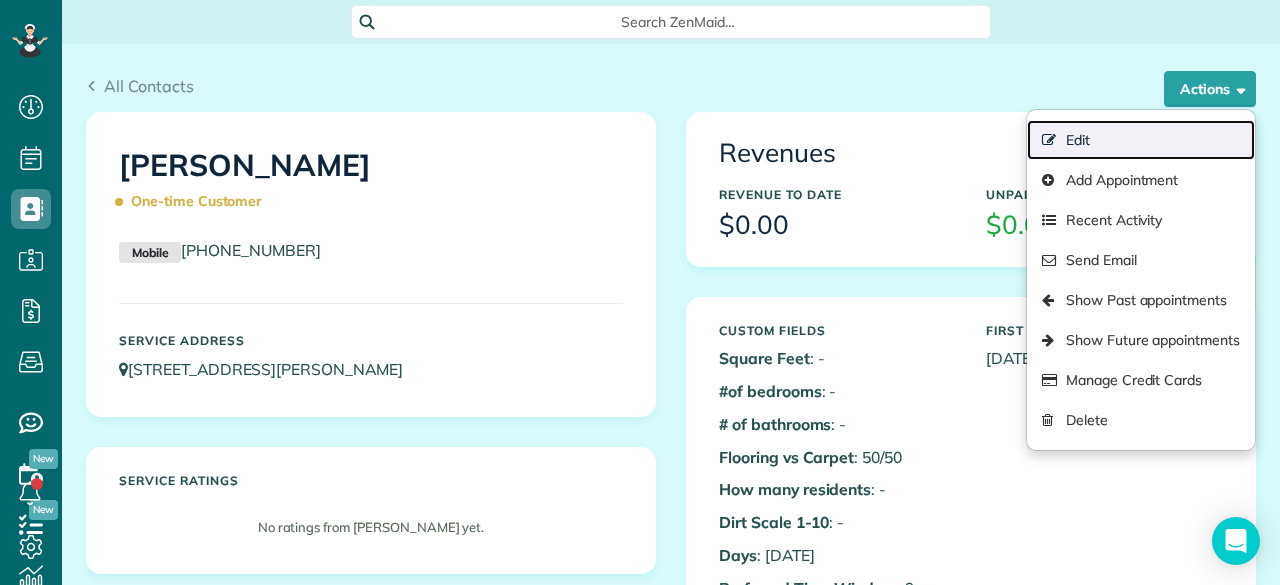click on "Edit" at bounding box center [1141, 140] 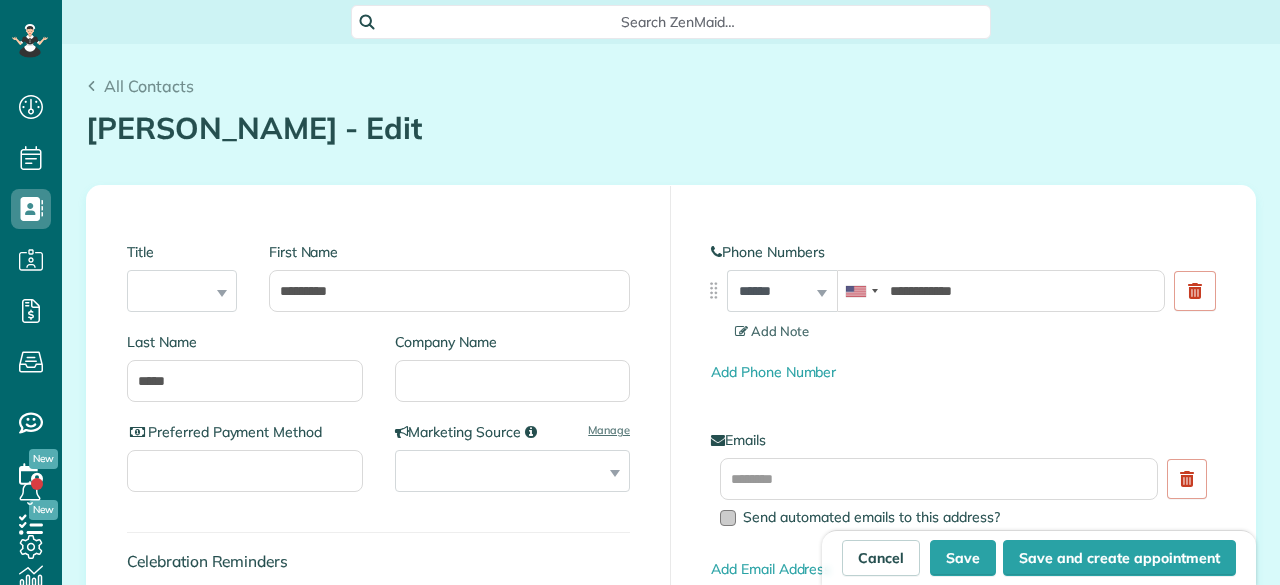 click at bounding box center [728, 518] 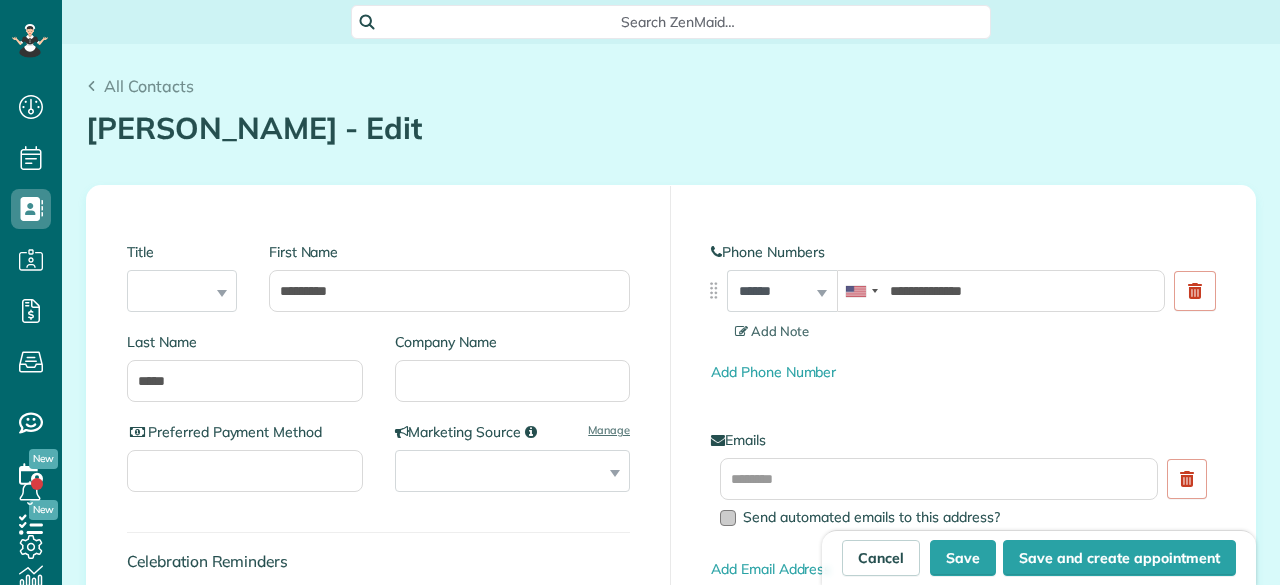 scroll, scrollTop: 0, scrollLeft: 0, axis: both 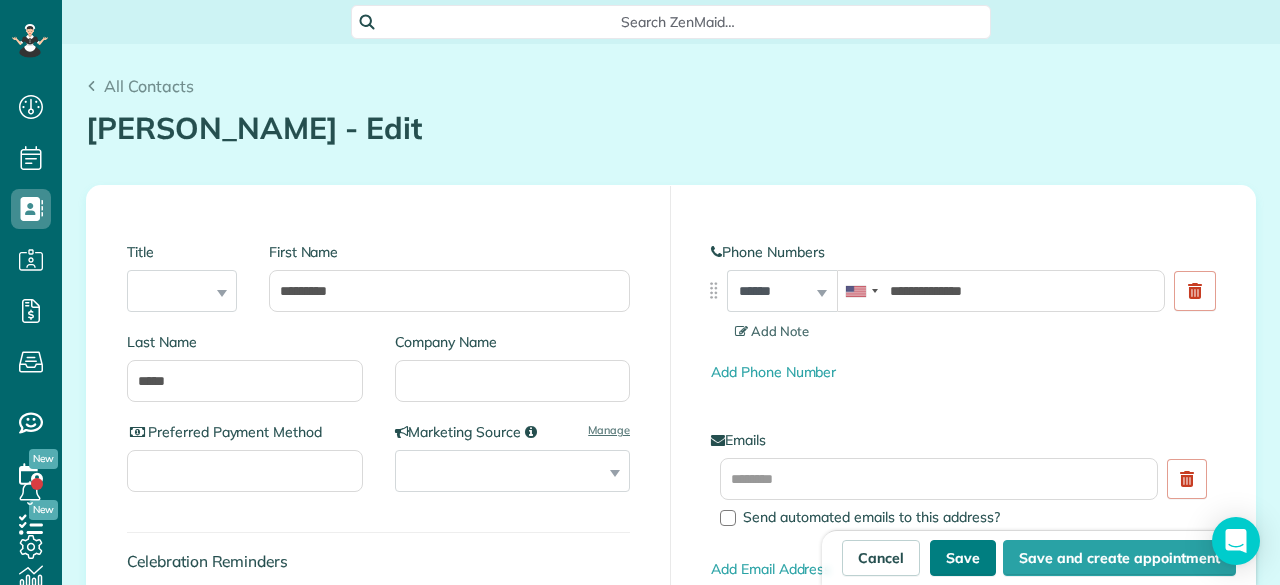 click on "Save" at bounding box center (963, 558) 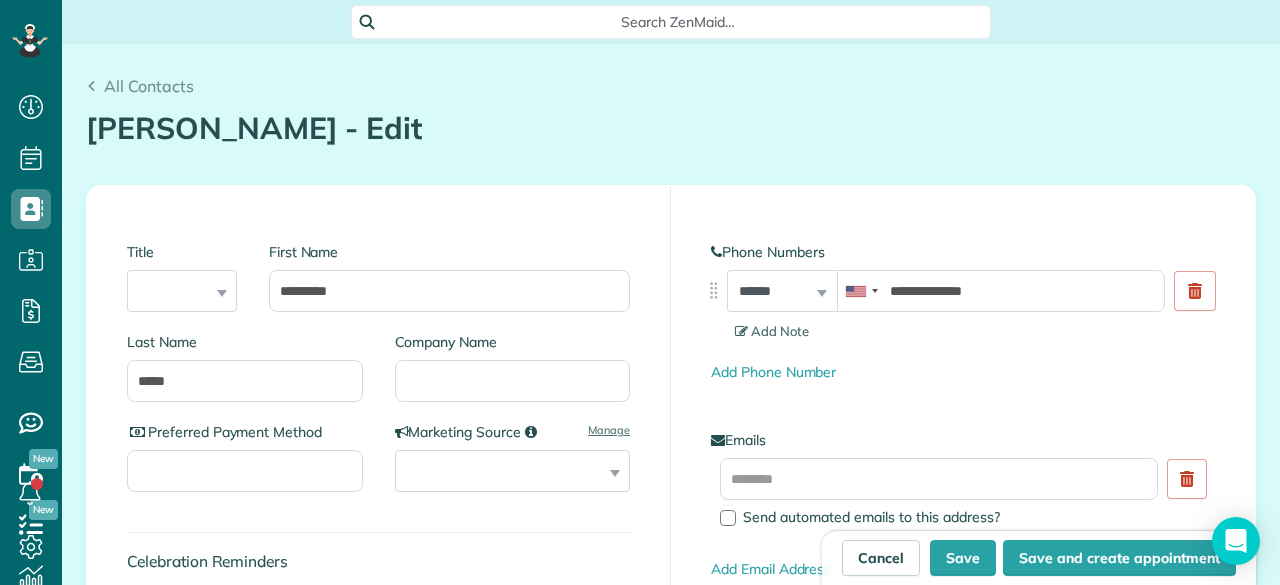type on "**********" 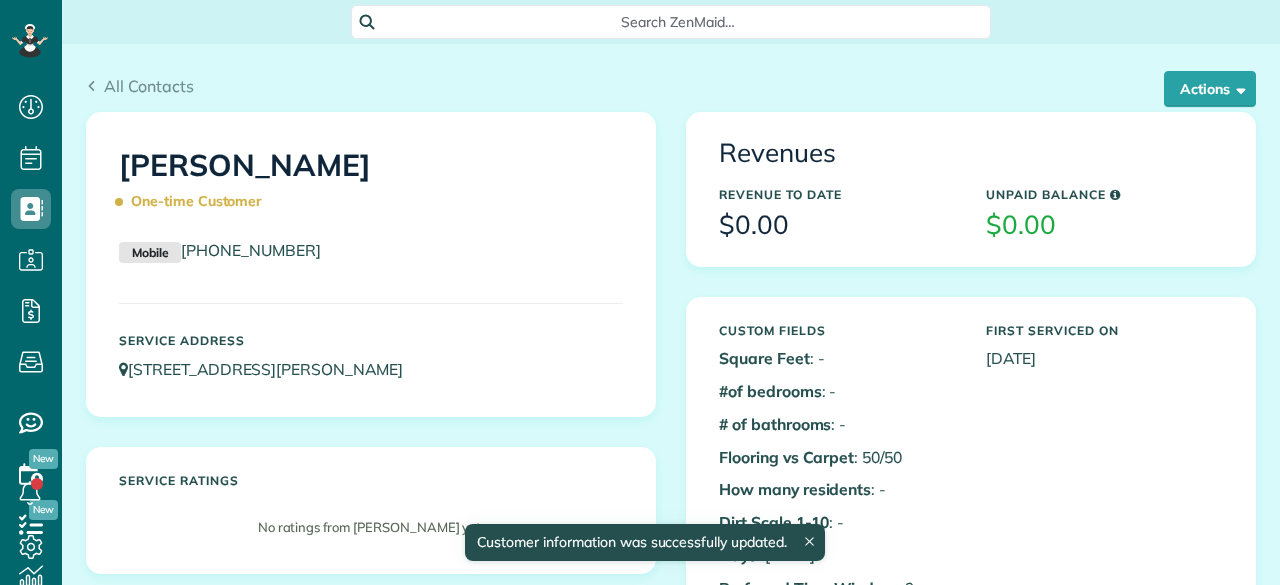 scroll, scrollTop: 0, scrollLeft: 0, axis: both 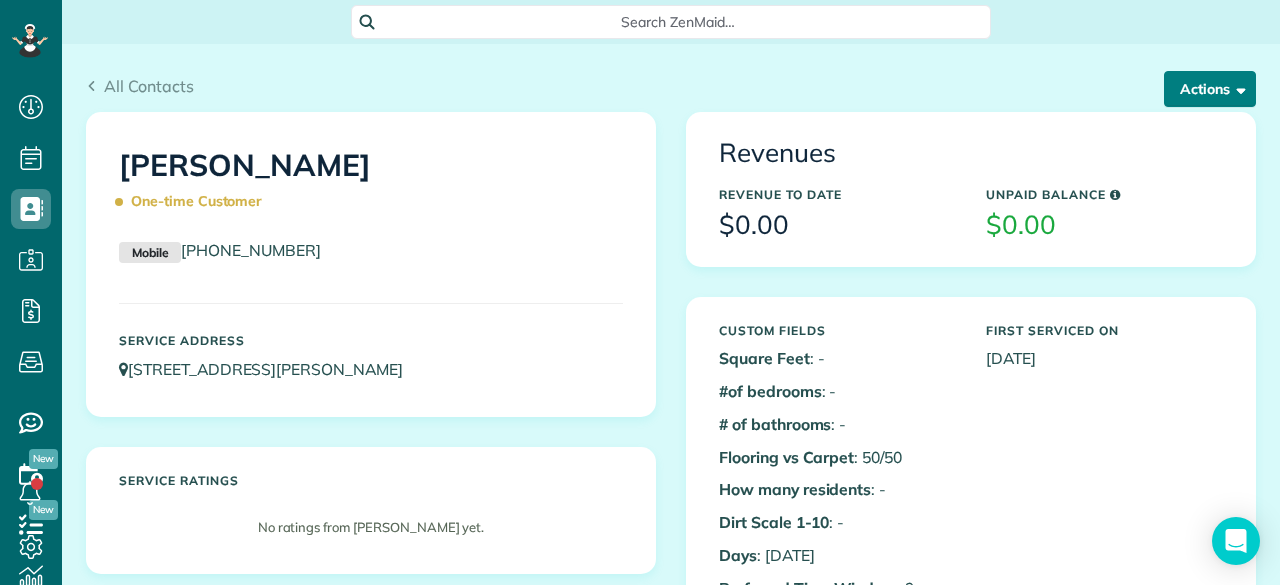 click on "Actions" at bounding box center [1210, 89] 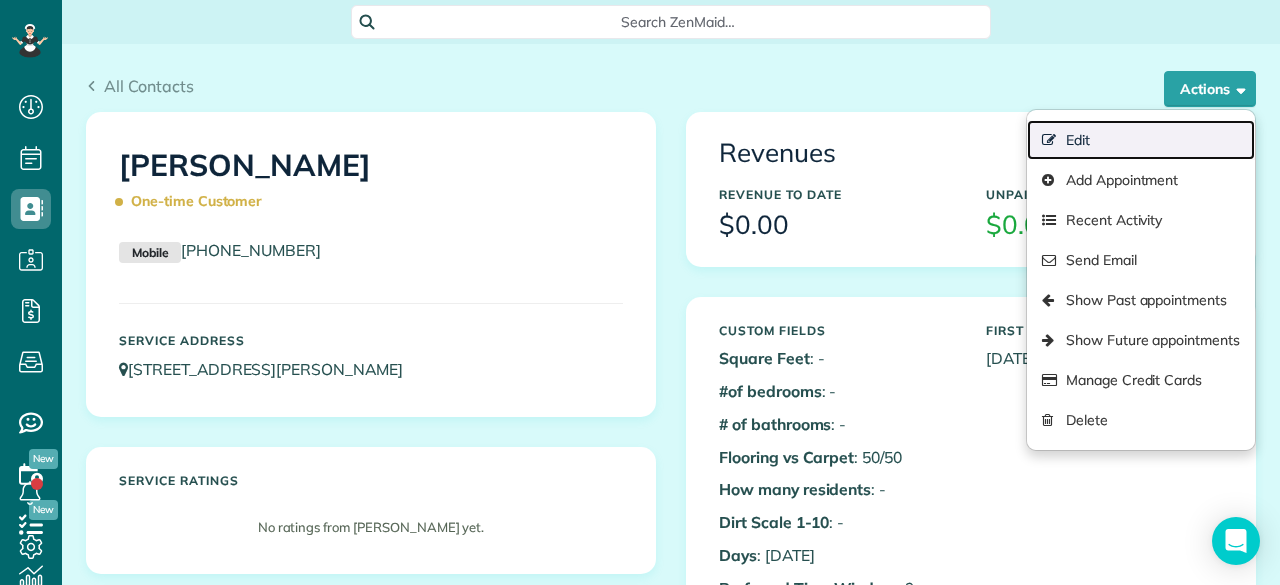 click on "Edit" at bounding box center [1141, 140] 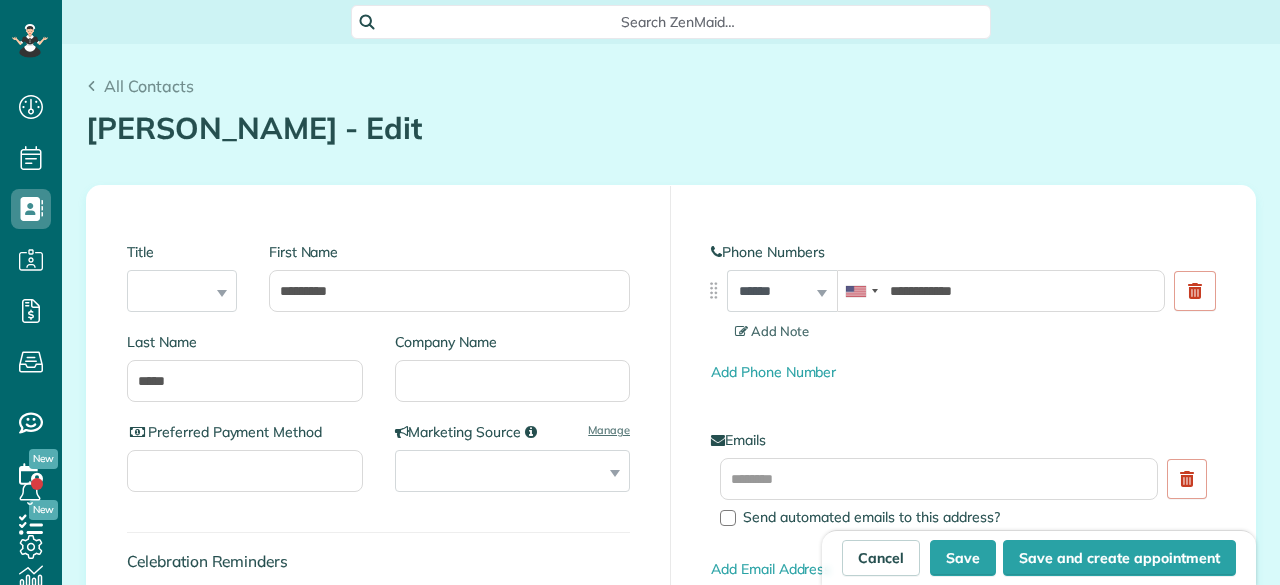 scroll, scrollTop: 0, scrollLeft: 0, axis: both 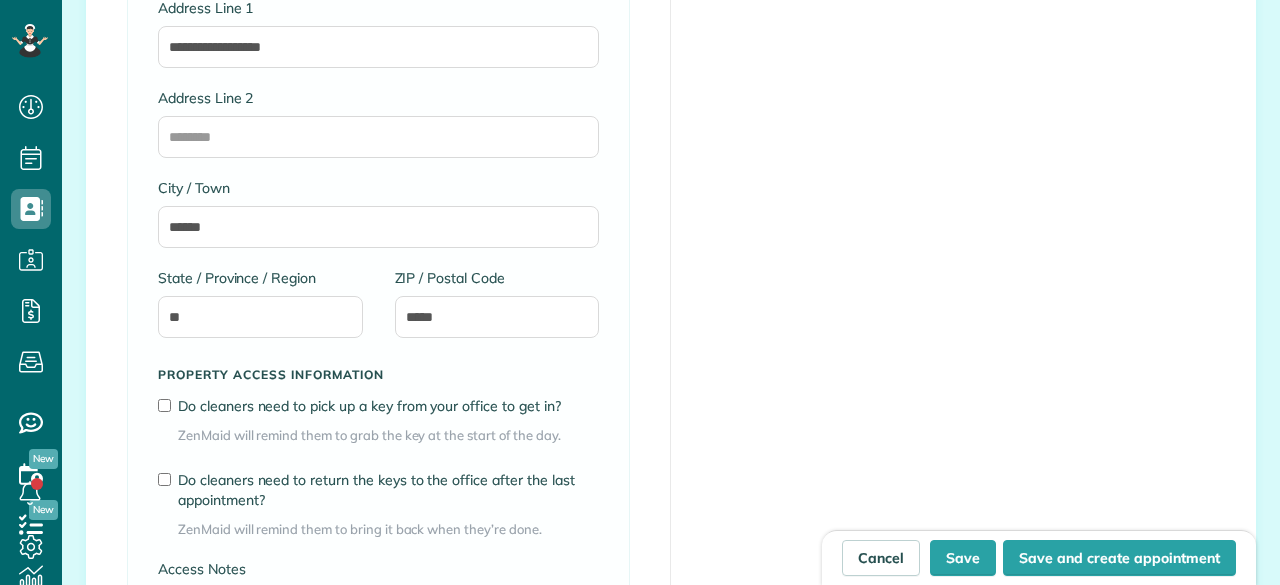 type on "**********" 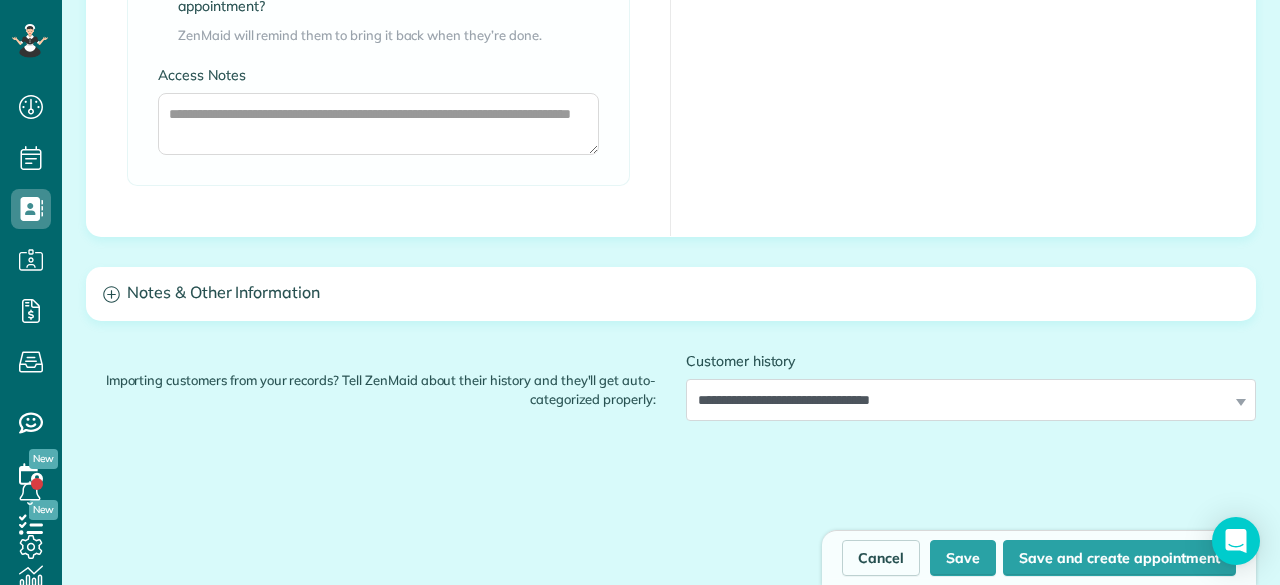 scroll, scrollTop: 1800, scrollLeft: 0, axis: vertical 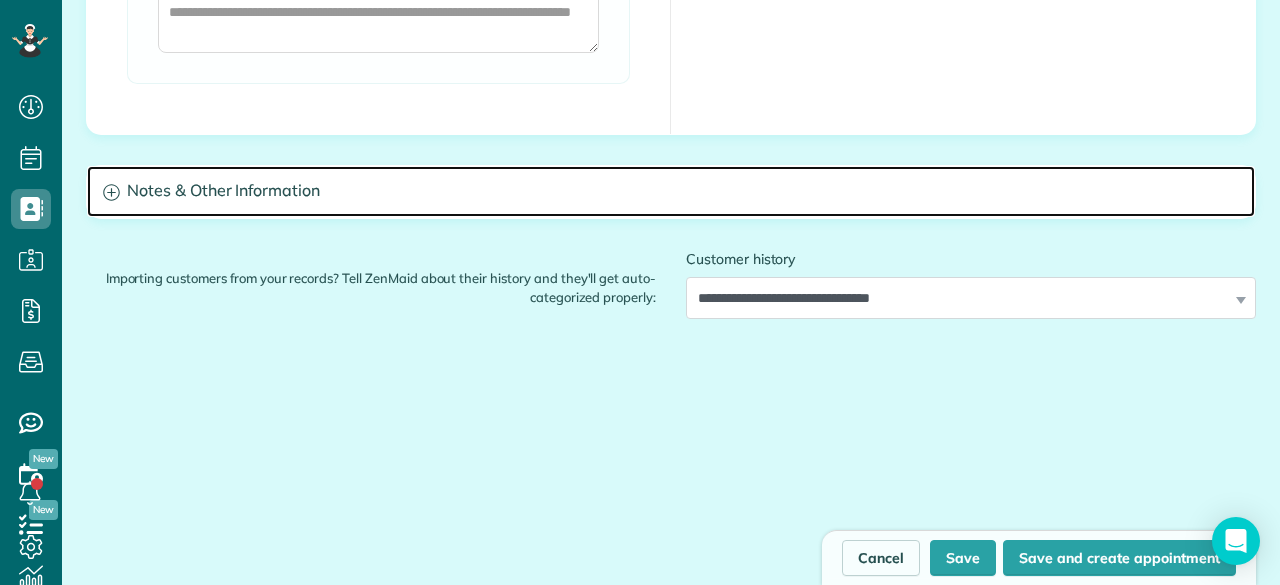 click on "Notes & Other Information" at bounding box center (671, 191) 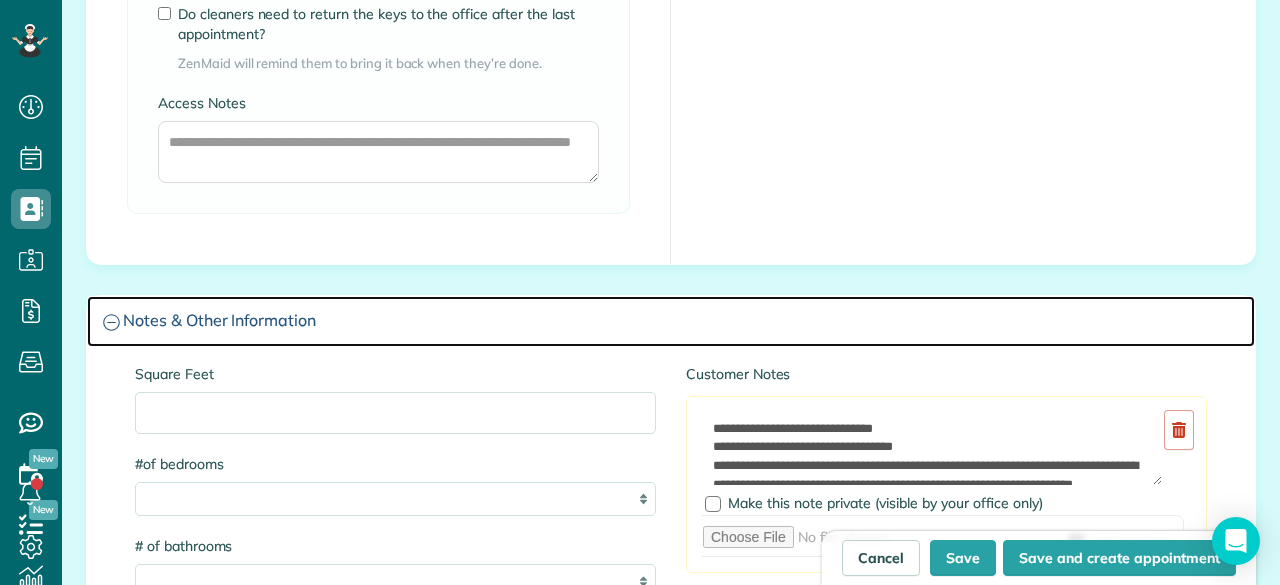 scroll, scrollTop: 1800, scrollLeft: 0, axis: vertical 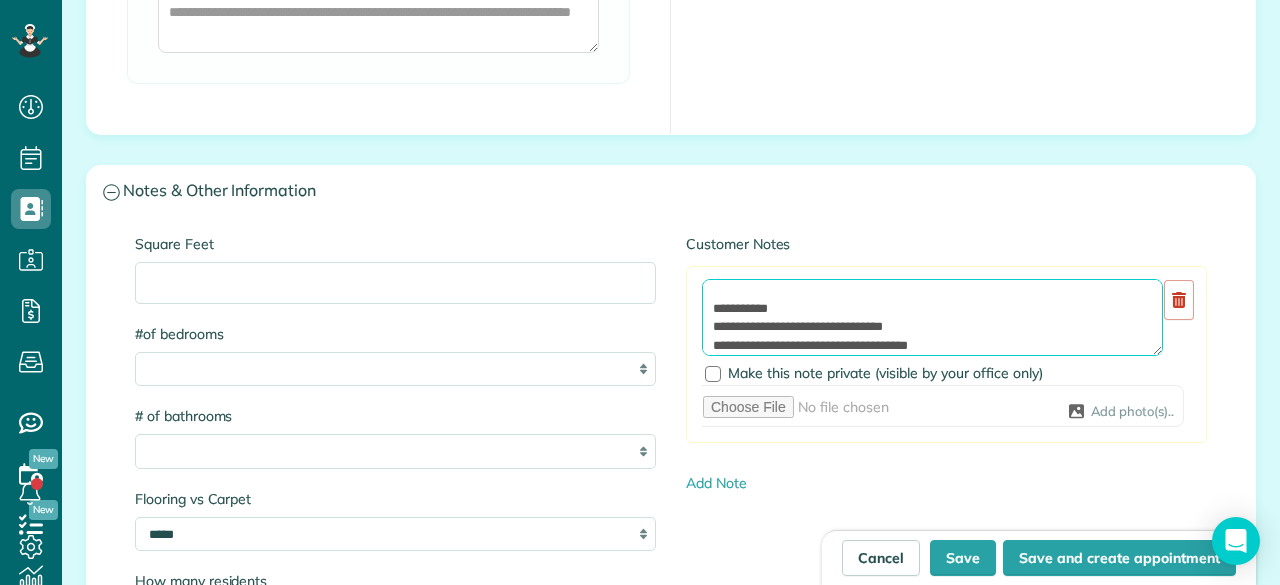 drag, startPoint x: 788, startPoint y: 326, endPoint x: 675, endPoint y: 333, distance: 113.216606 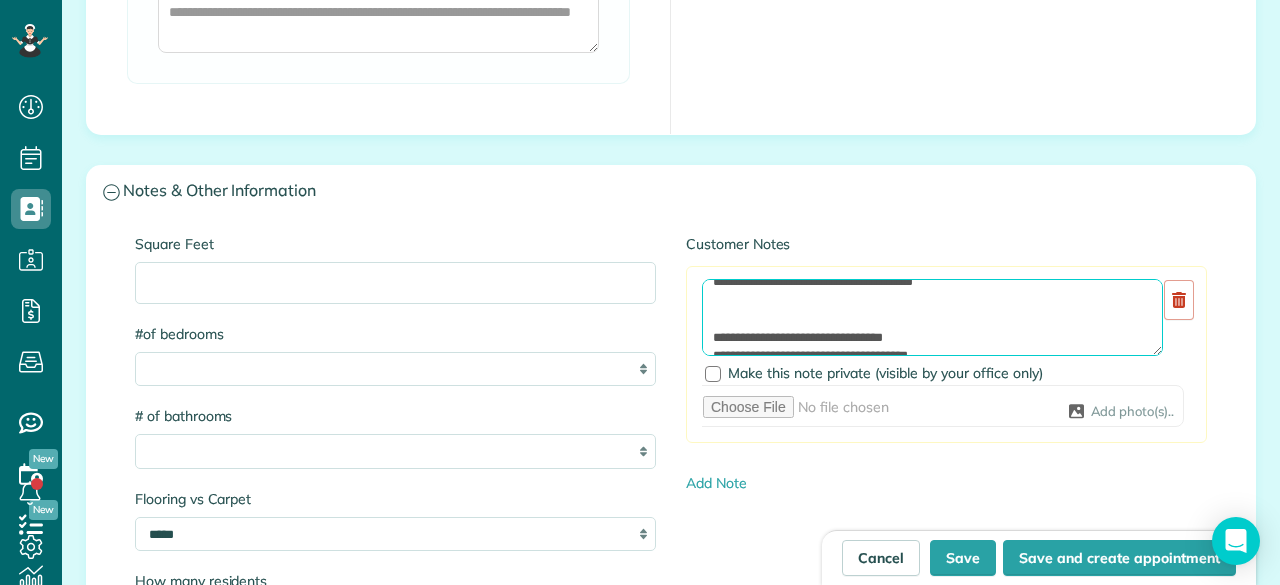 scroll, scrollTop: 80, scrollLeft: 0, axis: vertical 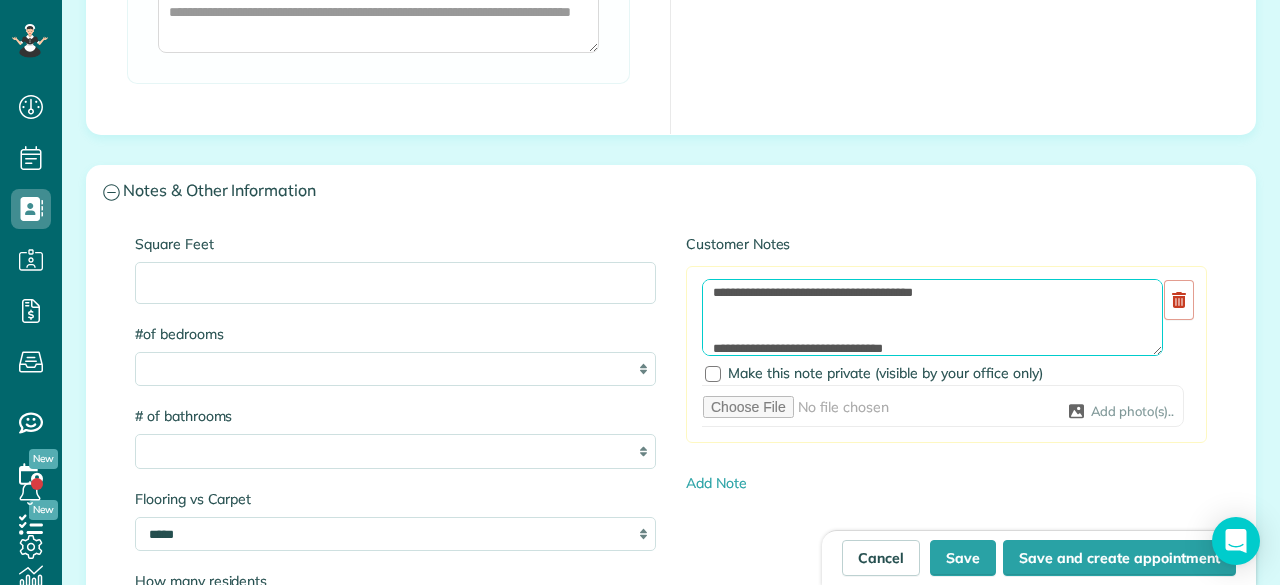 click at bounding box center [932, 317] 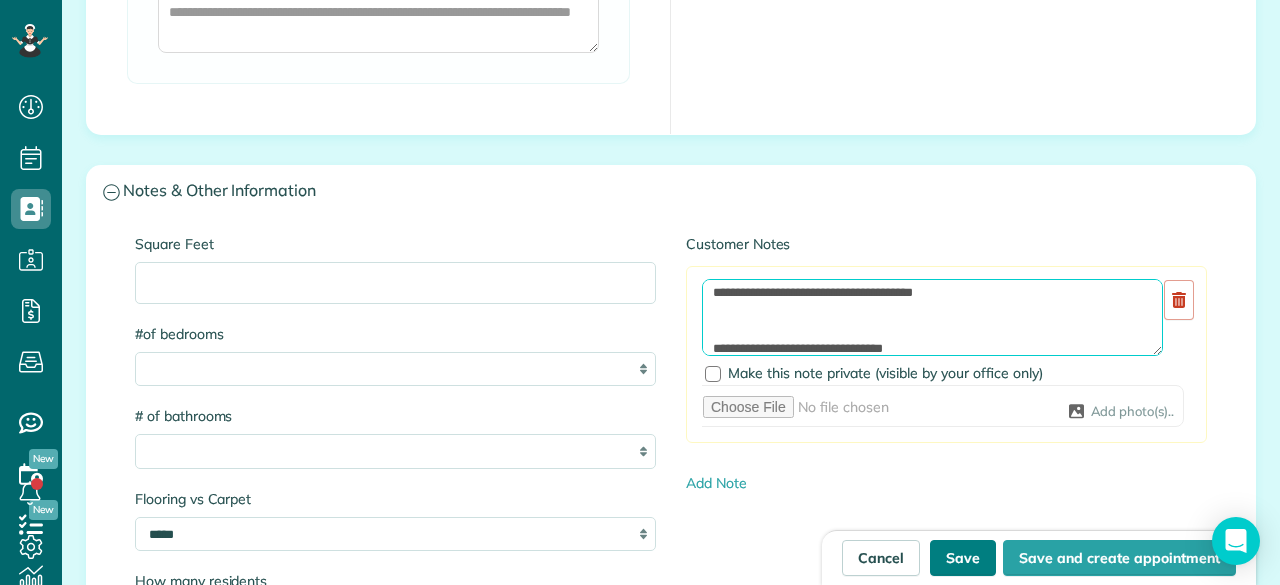 type on "**********" 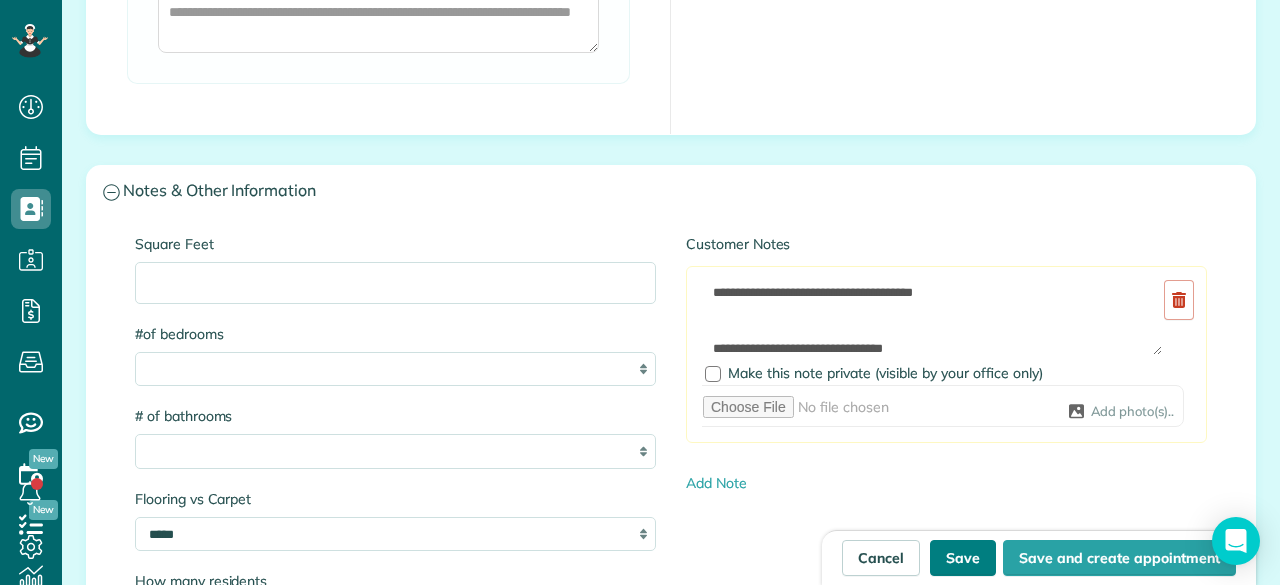 click on "Save" at bounding box center [963, 558] 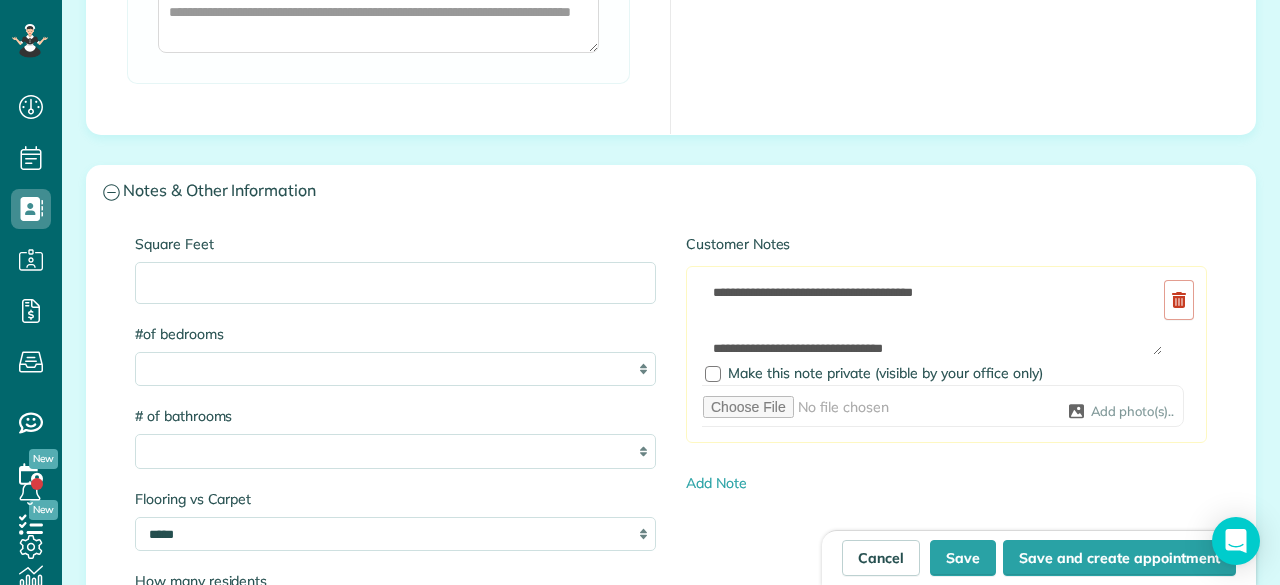 type on "**********" 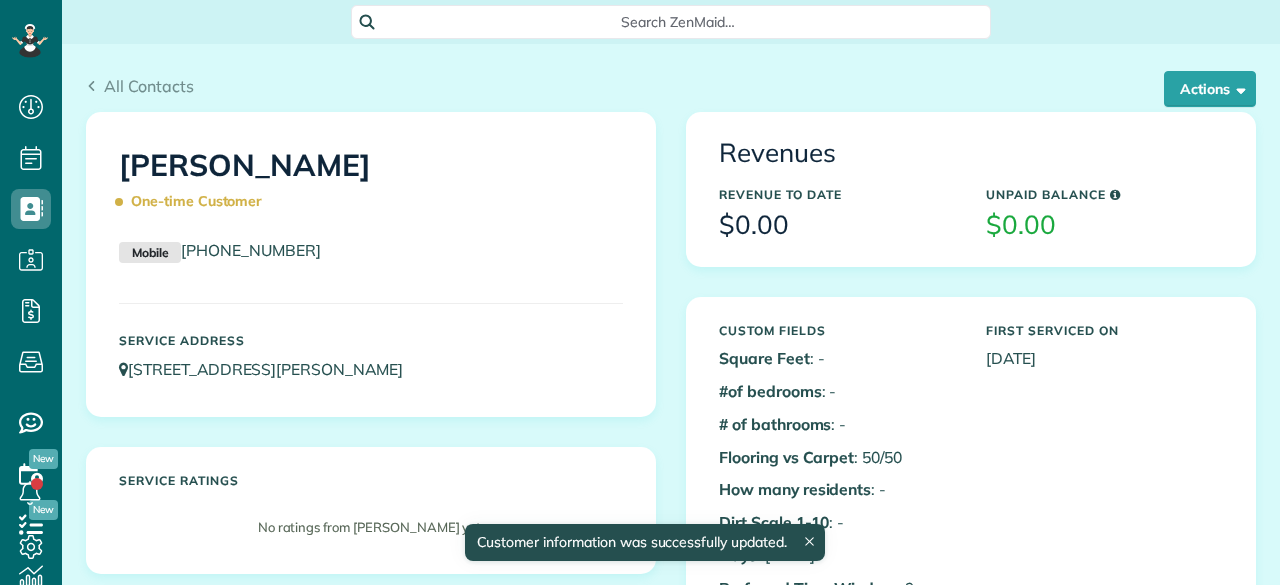 scroll, scrollTop: 0, scrollLeft: 0, axis: both 